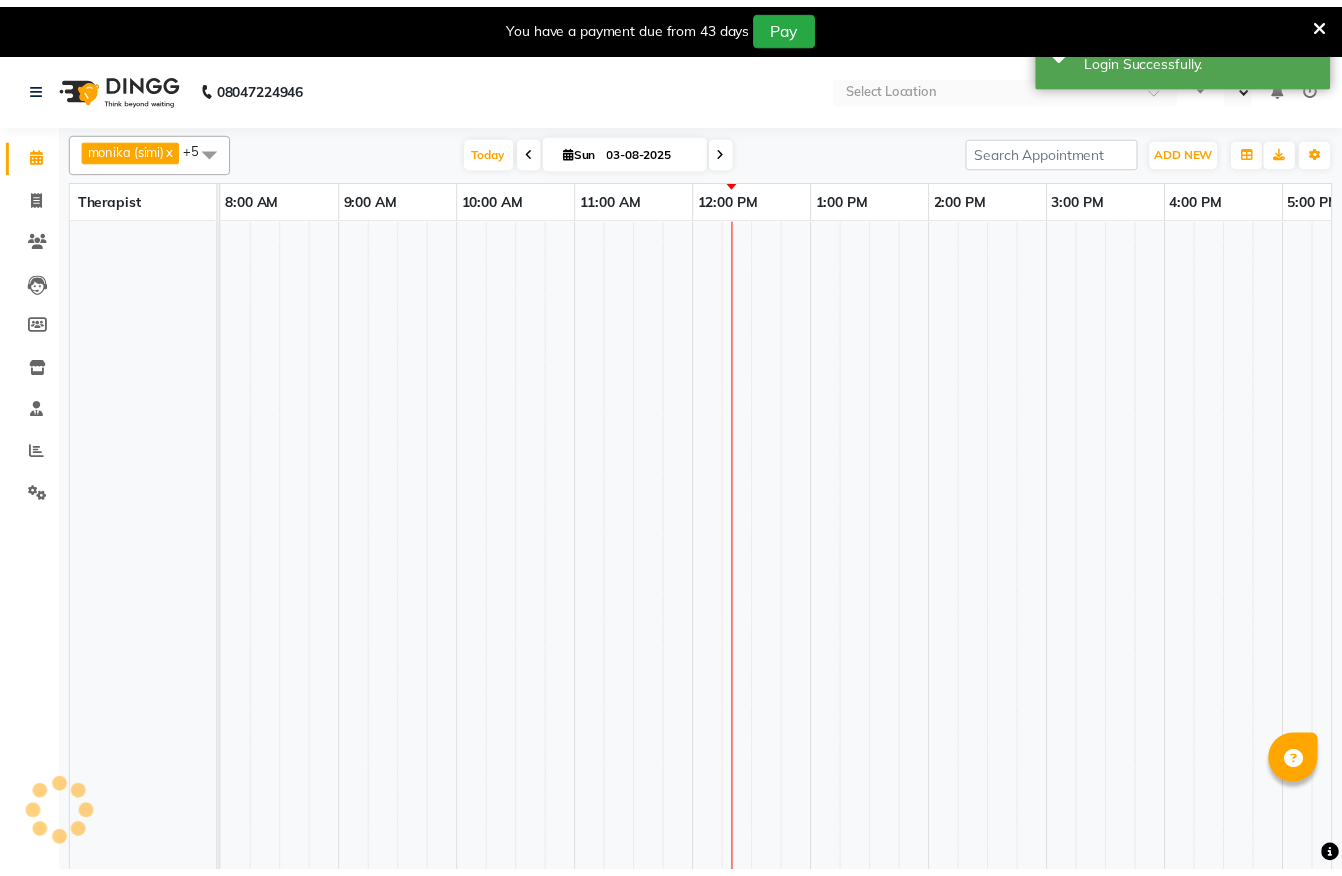 scroll, scrollTop: 0, scrollLeft: 0, axis: both 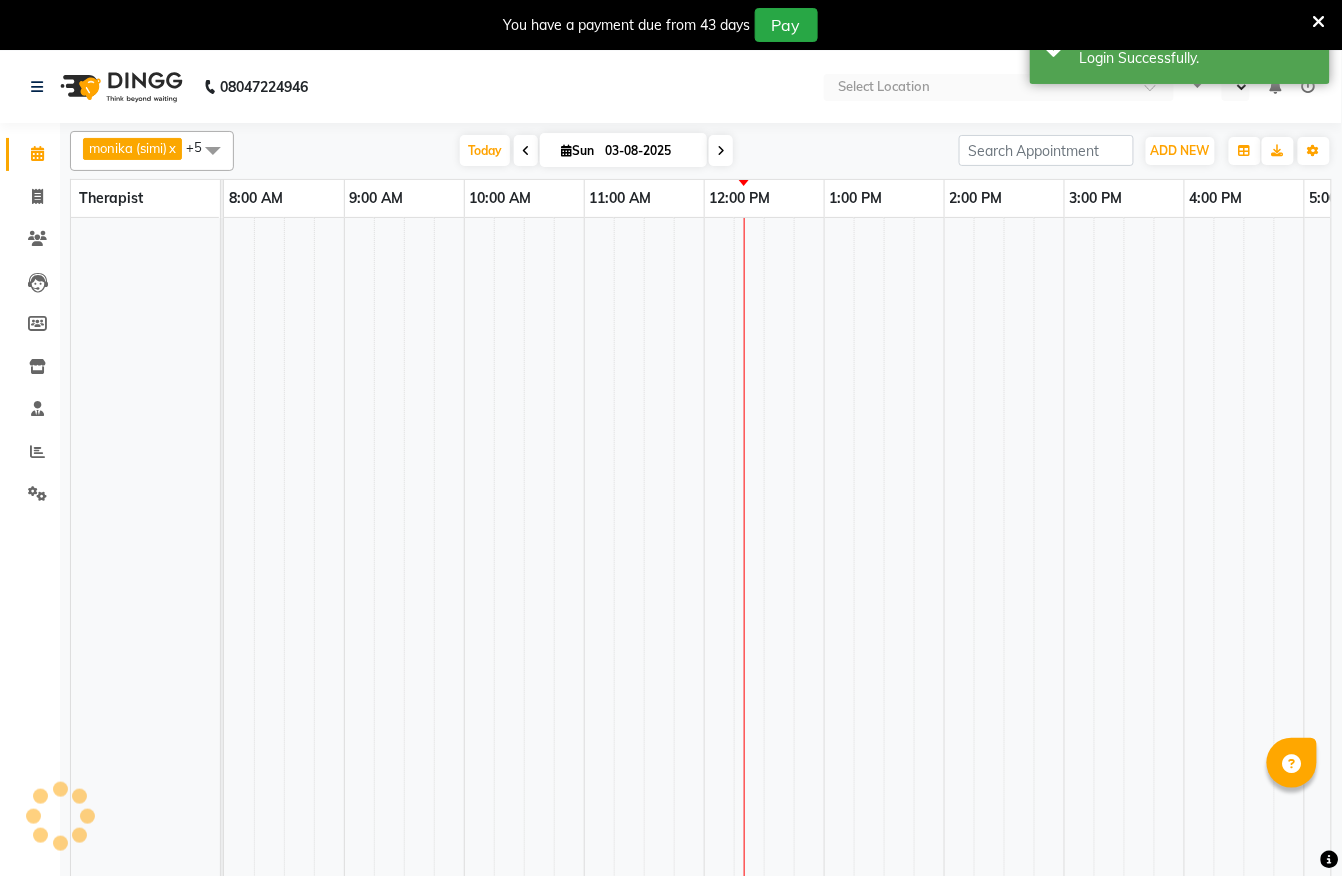select on "en" 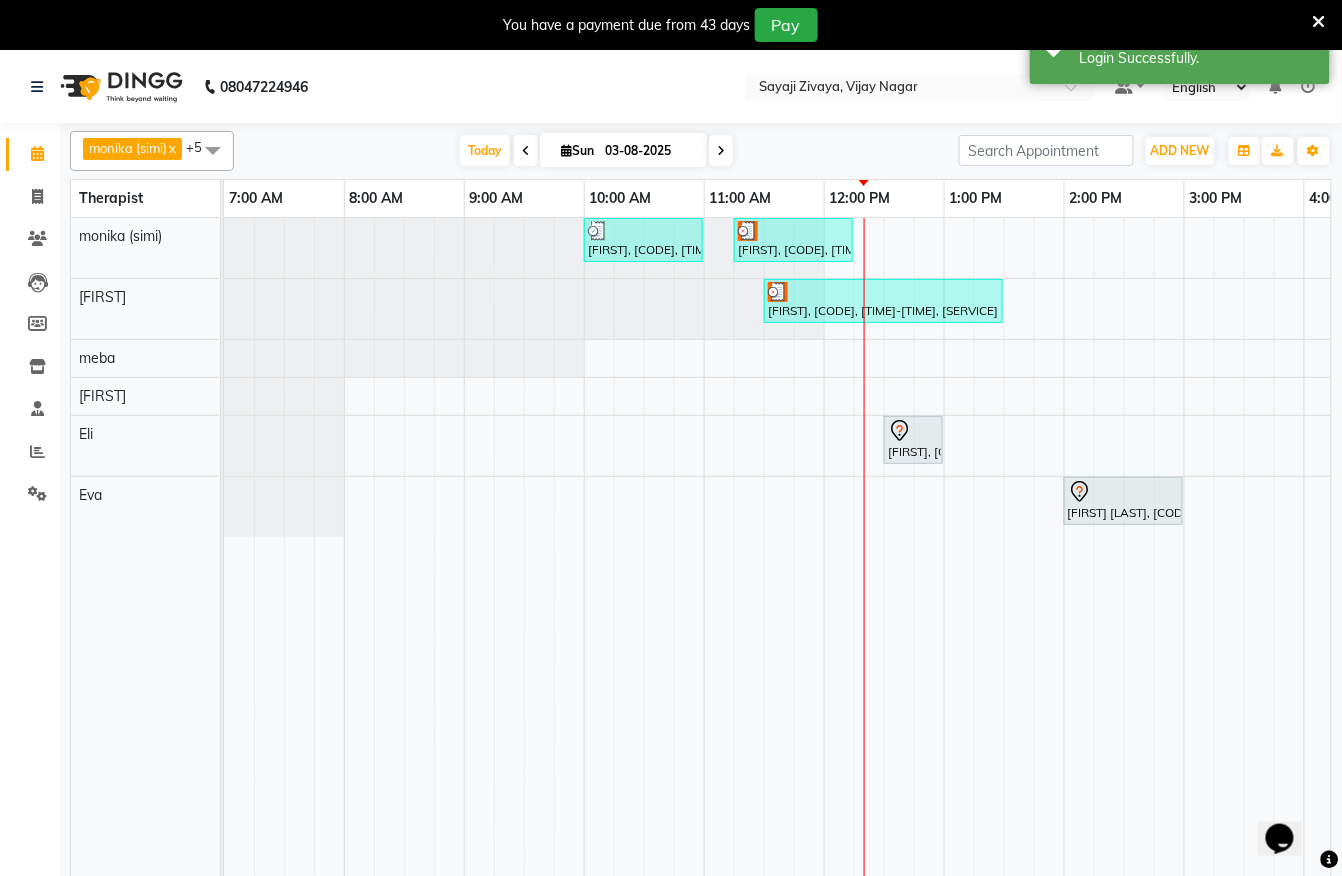 scroll, scrollTop: 0, scrollLeft: 0, axis: both 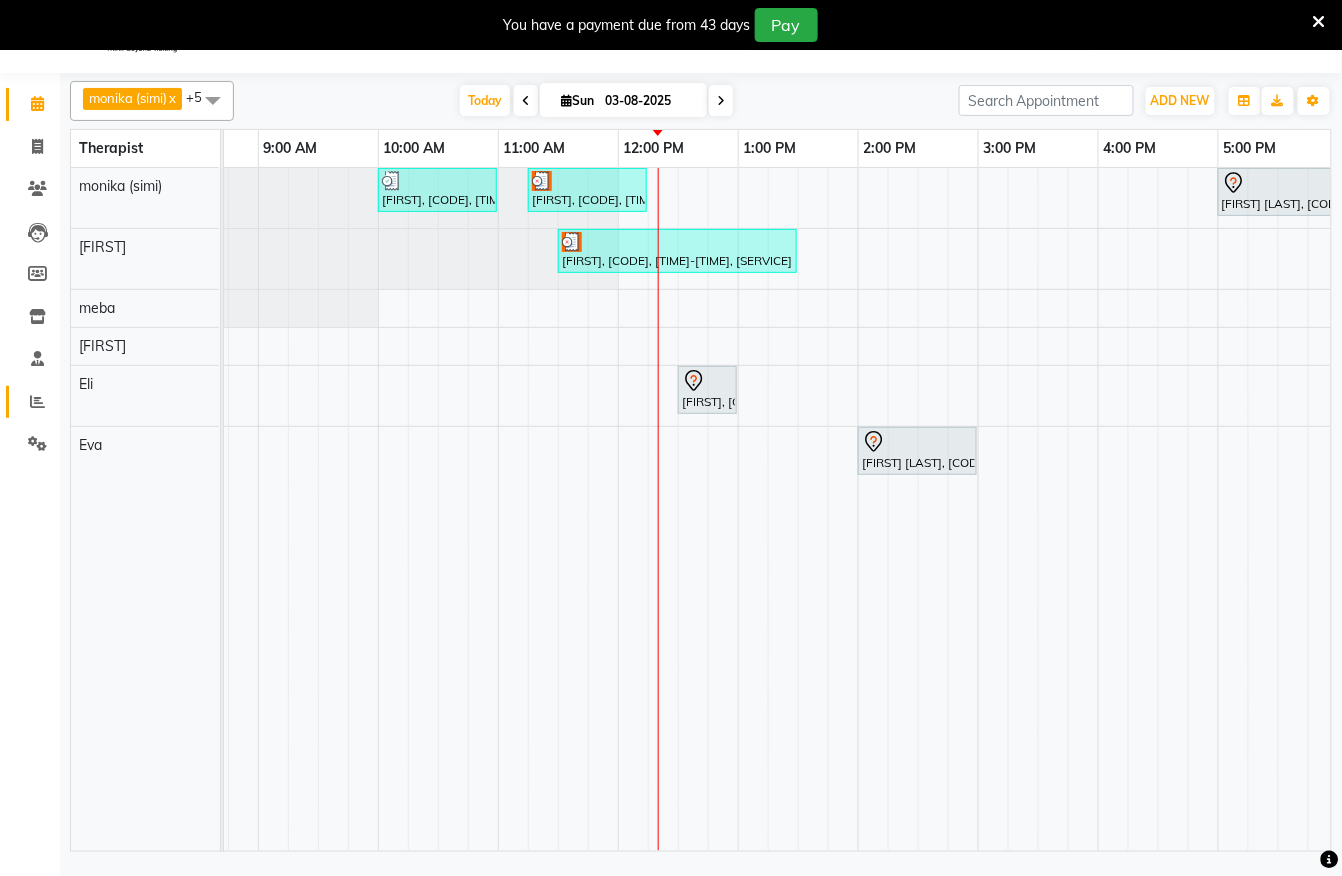 click 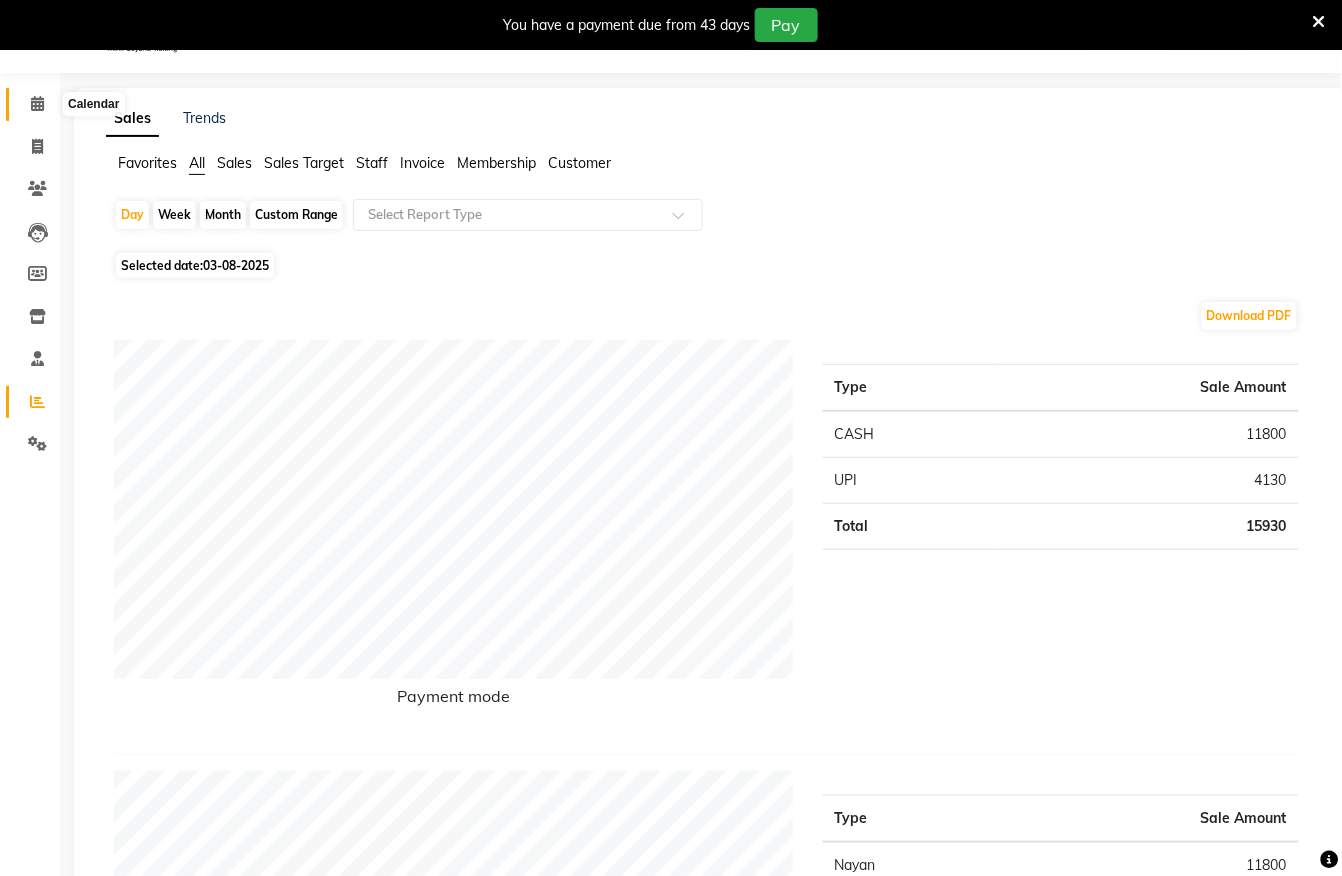 click 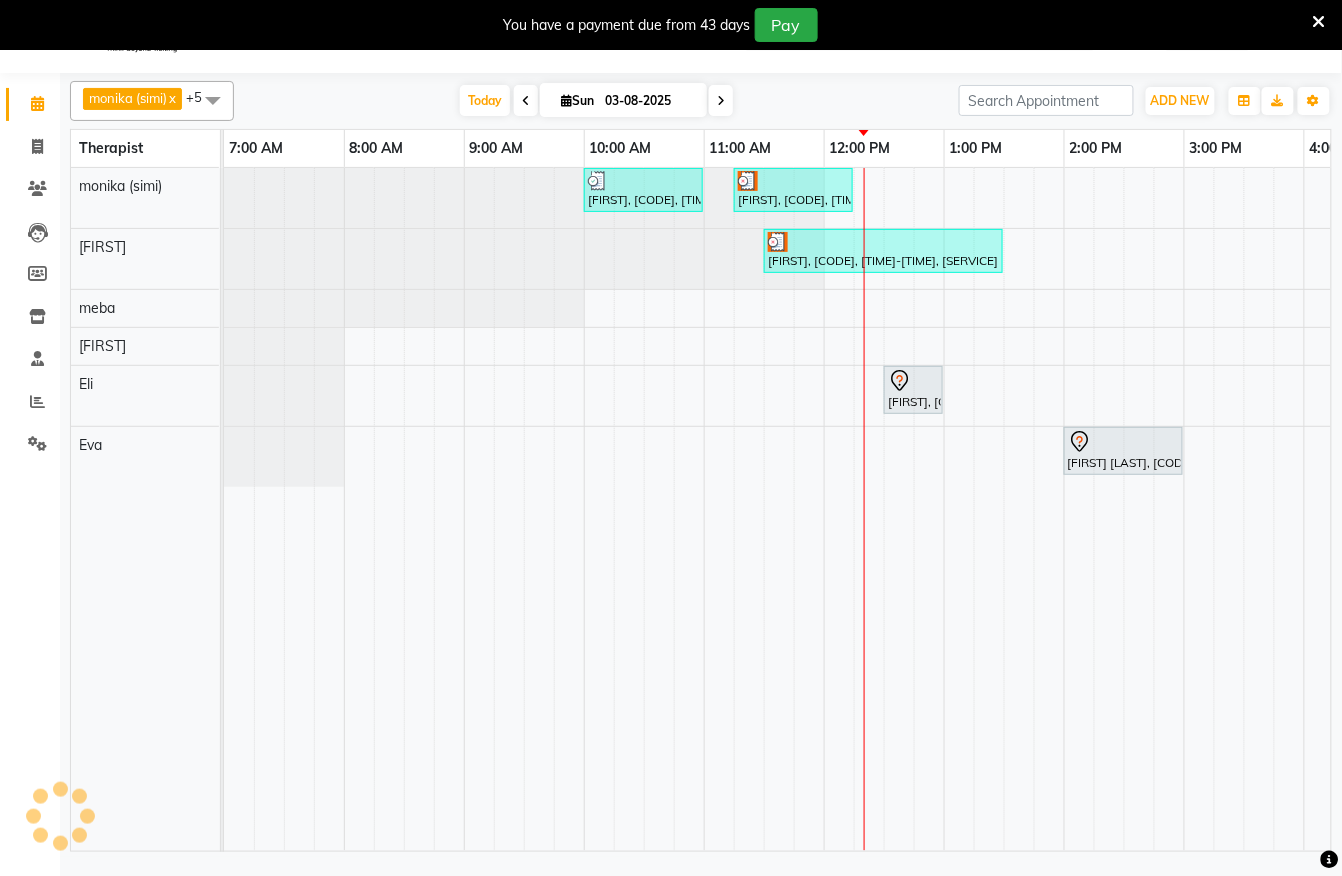 scroll, scrollTop: 0, scrollLeft: 0, axis: both 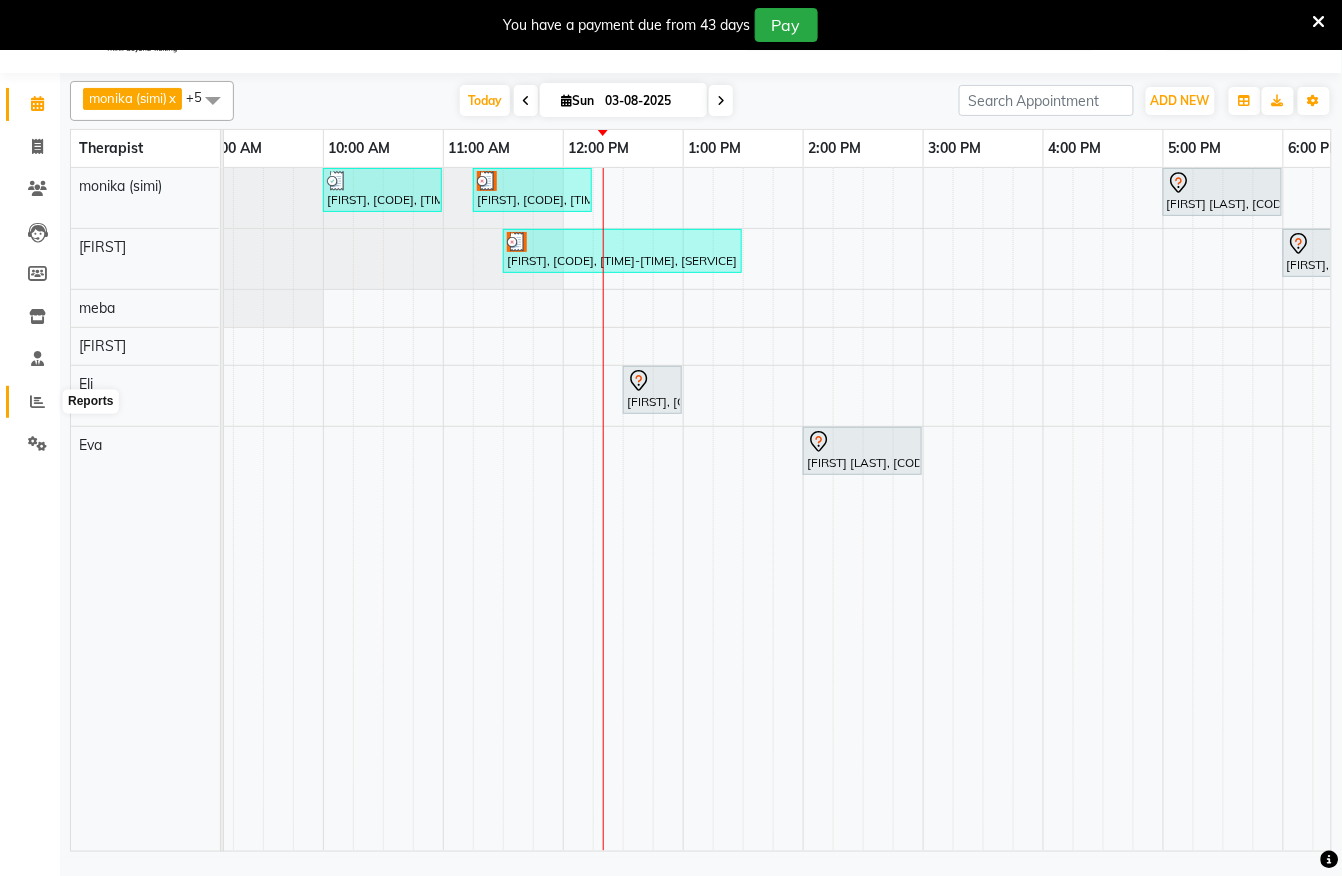 click 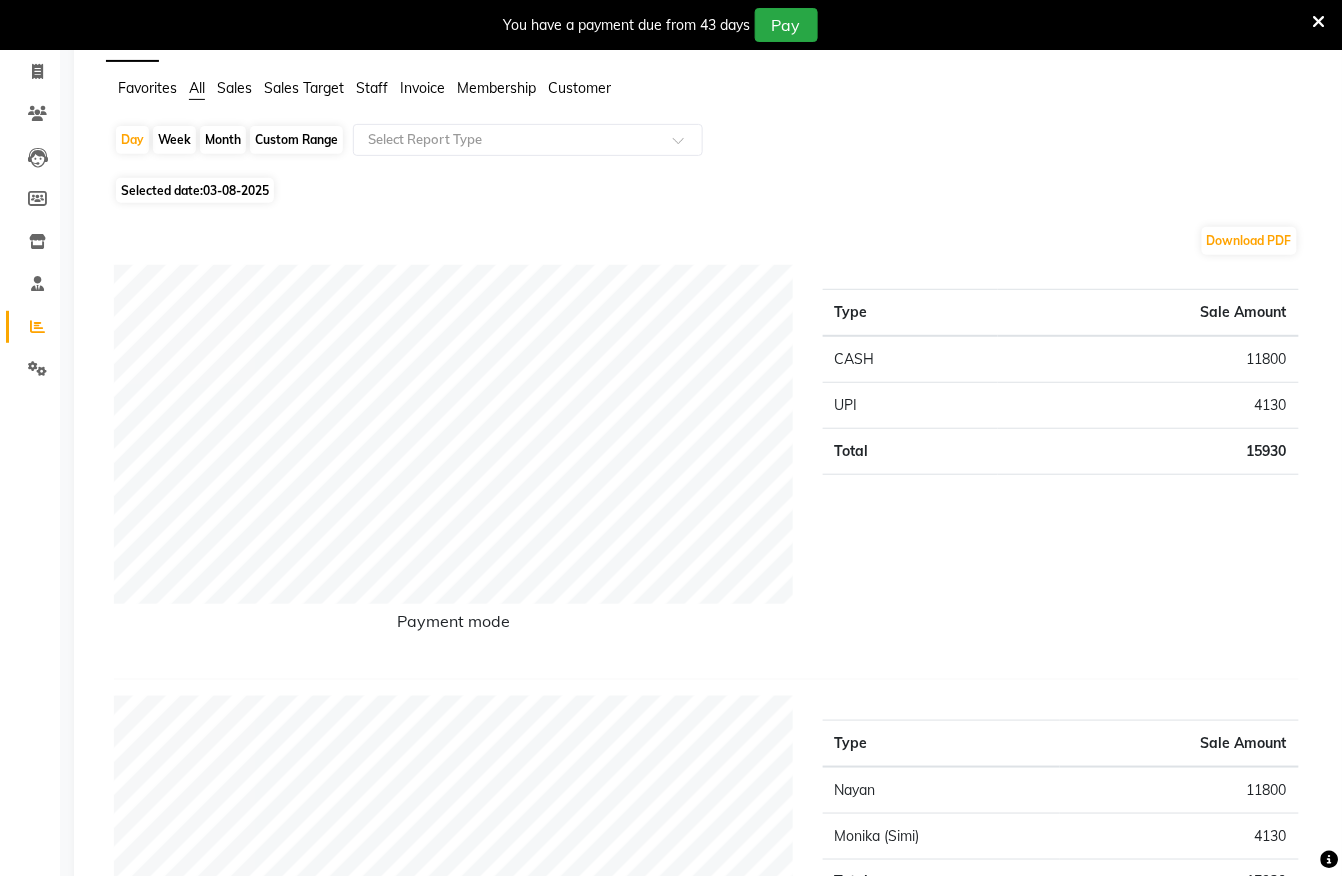 scroll, scrollTop: 0, scrollLeft: 0, axis: both 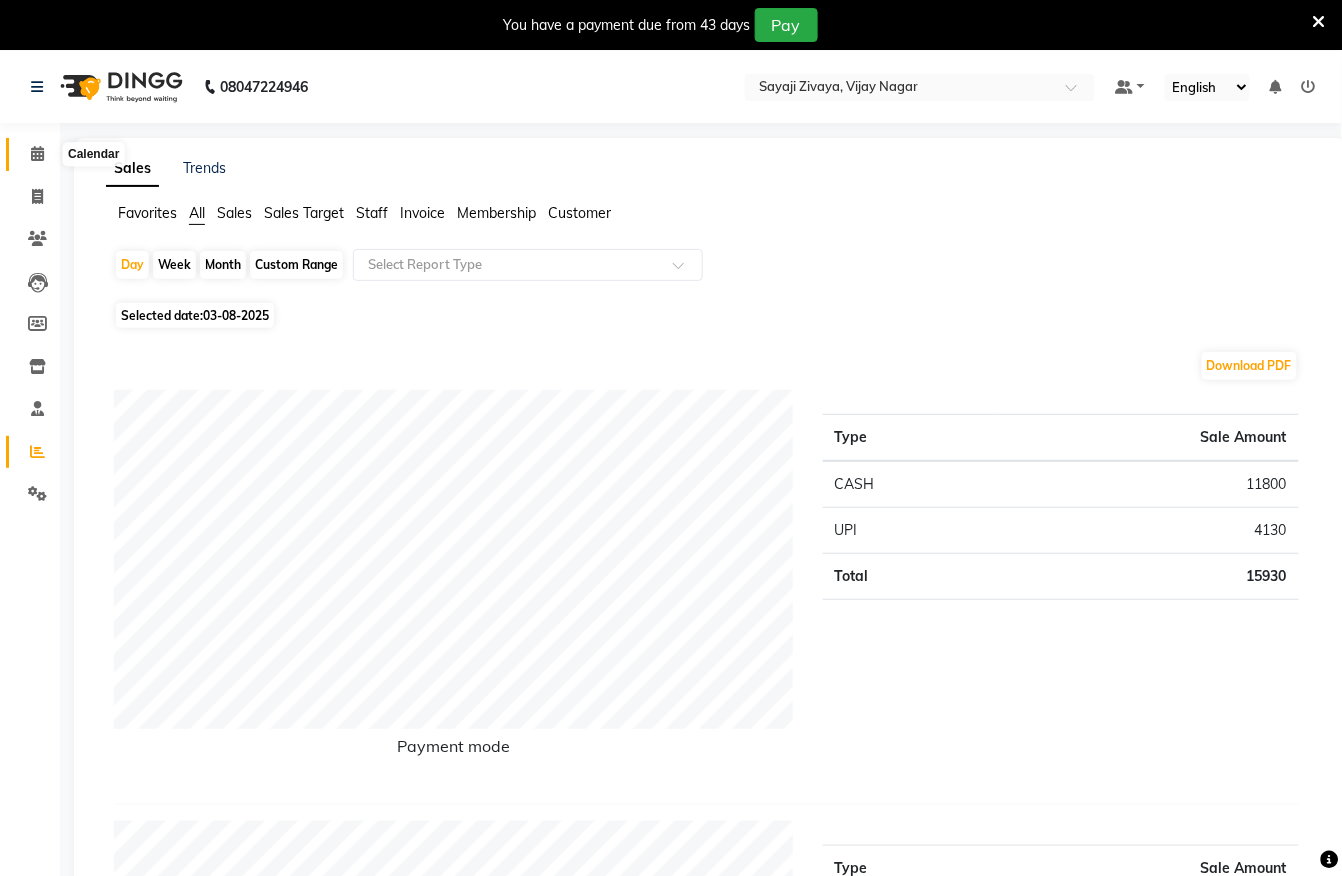click 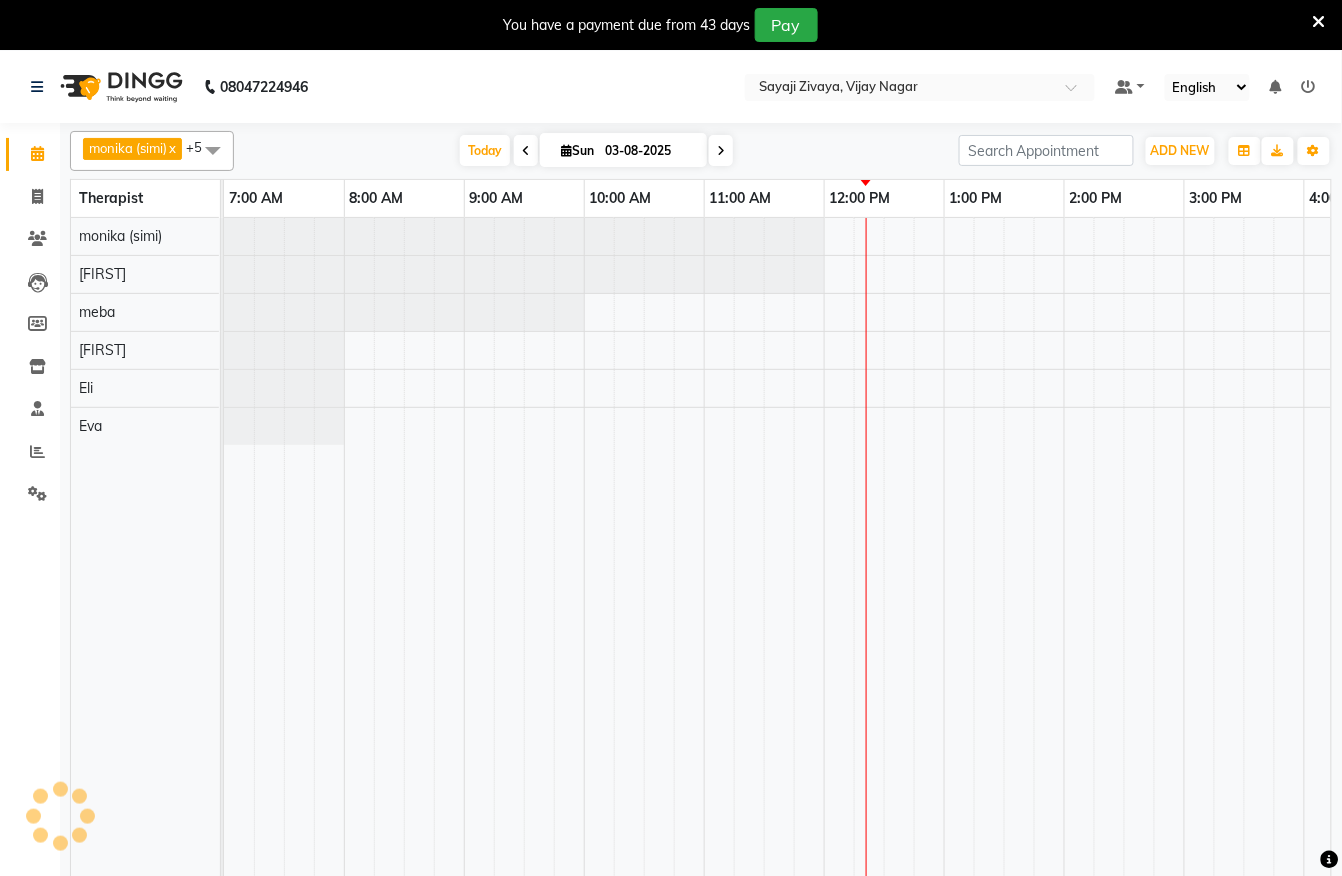 scroll, scrollTop: 0, scrollLeft: 0, axis: both 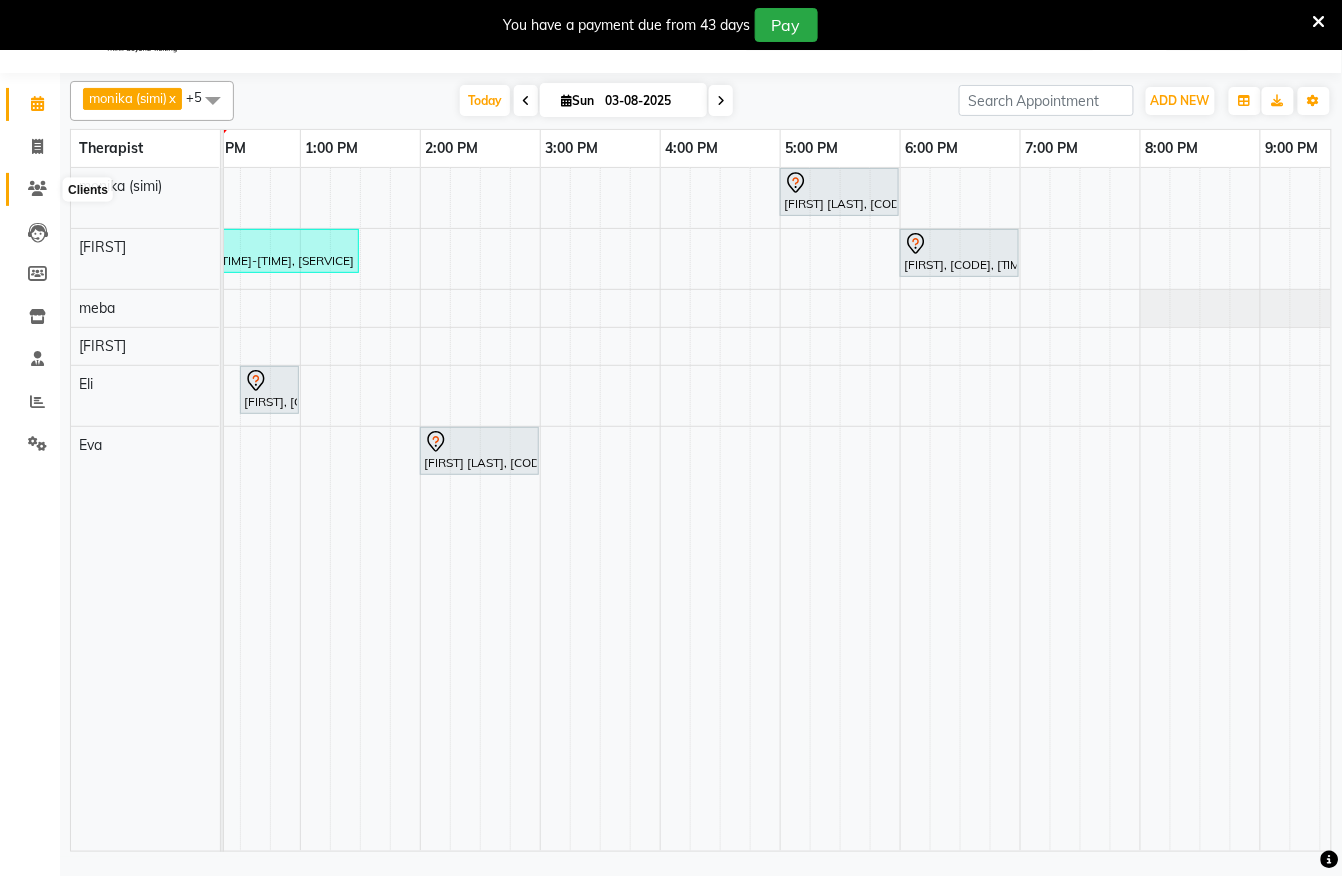 click 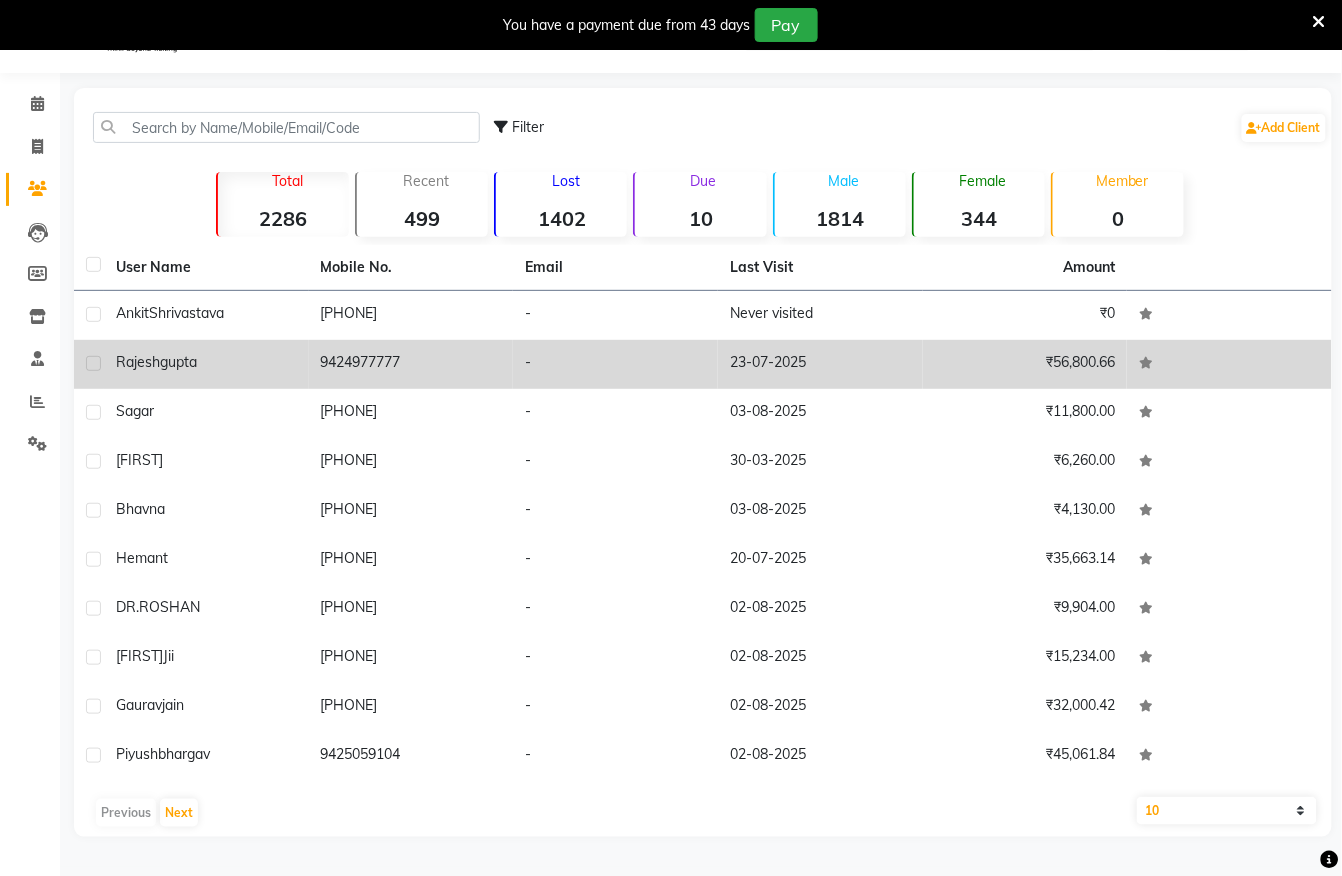 click on "9424977777" 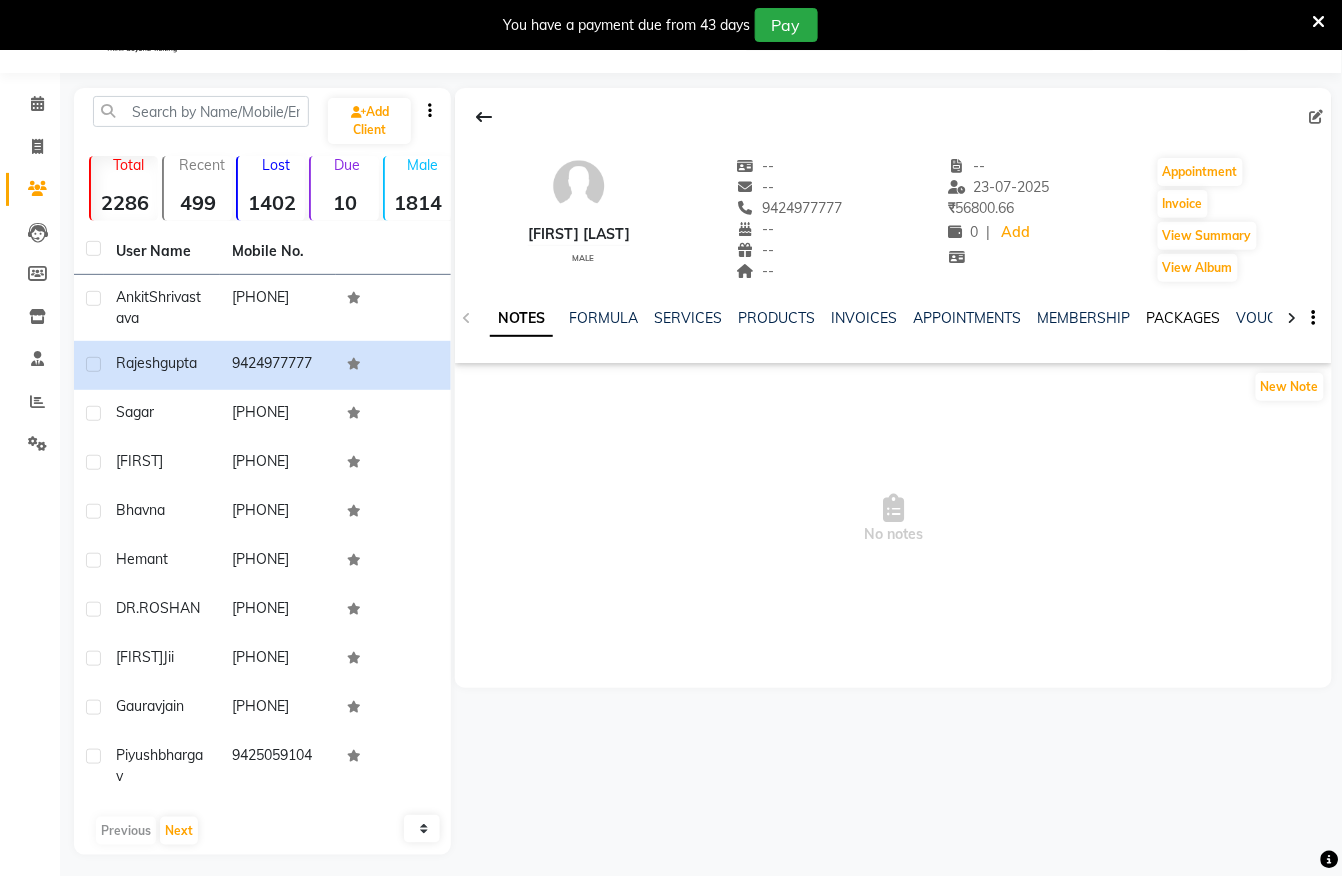 click on "PACKAGES" 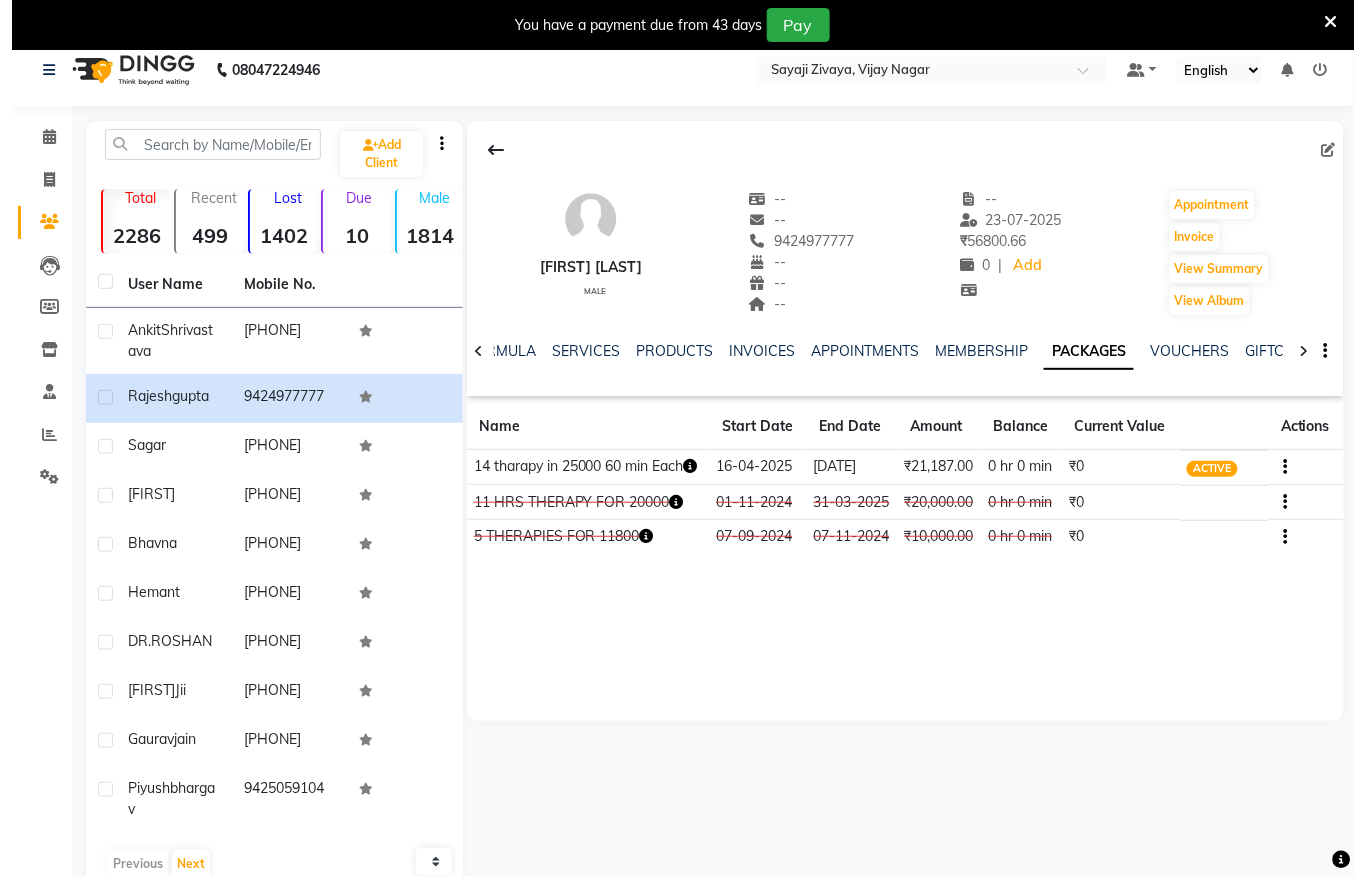 scroll, scrollTop: 0, scrollLeft: 0, axis: both 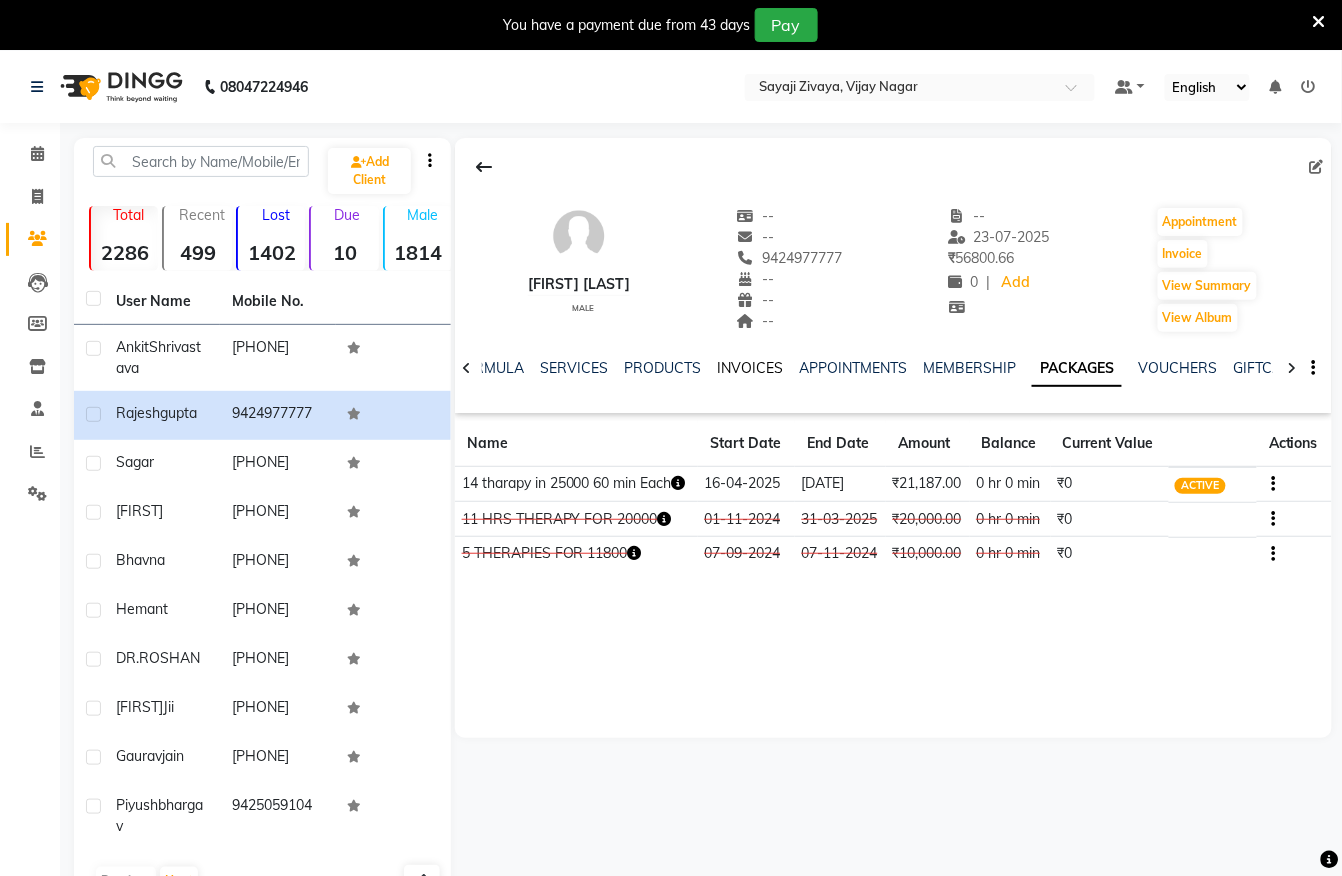 click on "INVOICES" 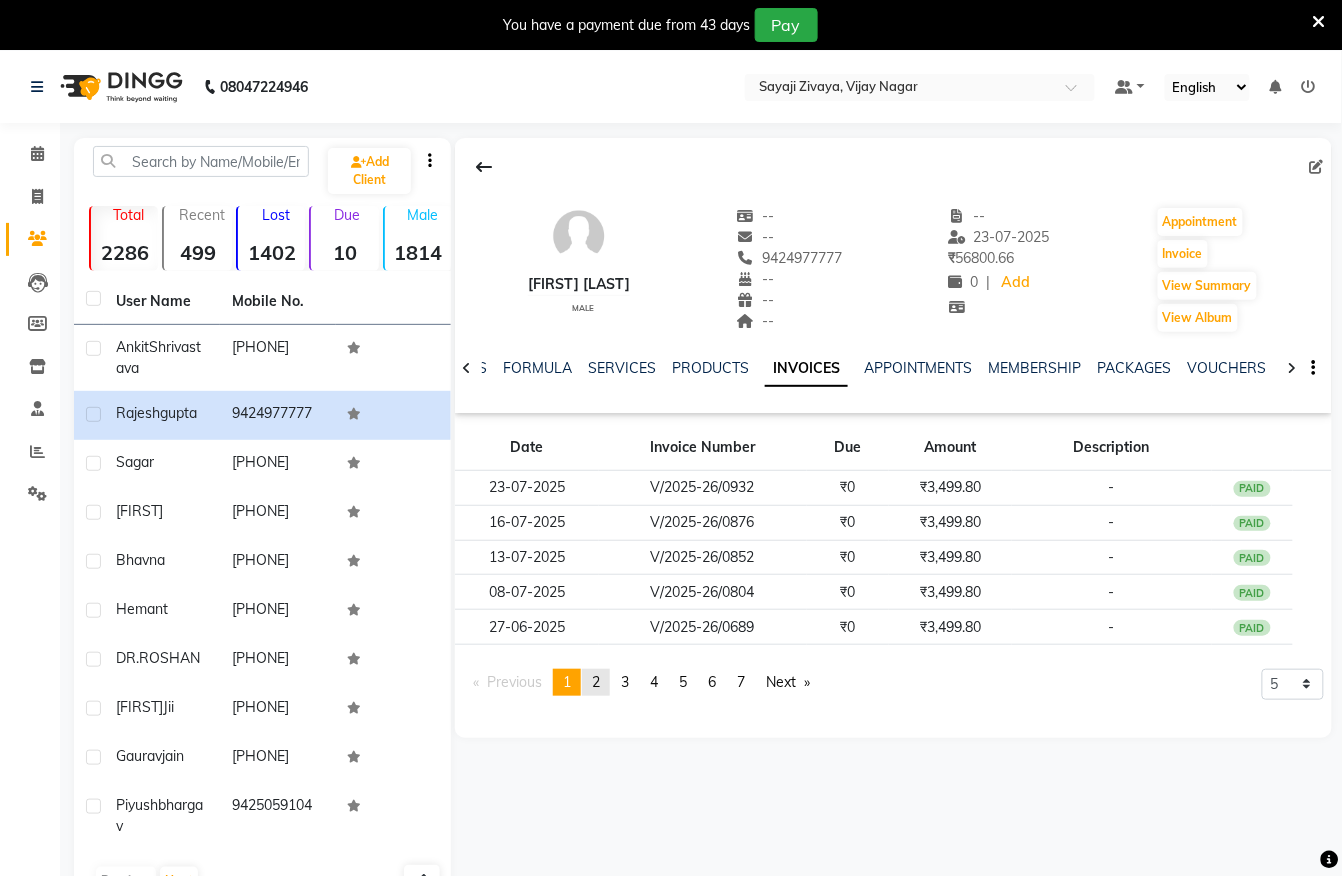 click on "page  2" 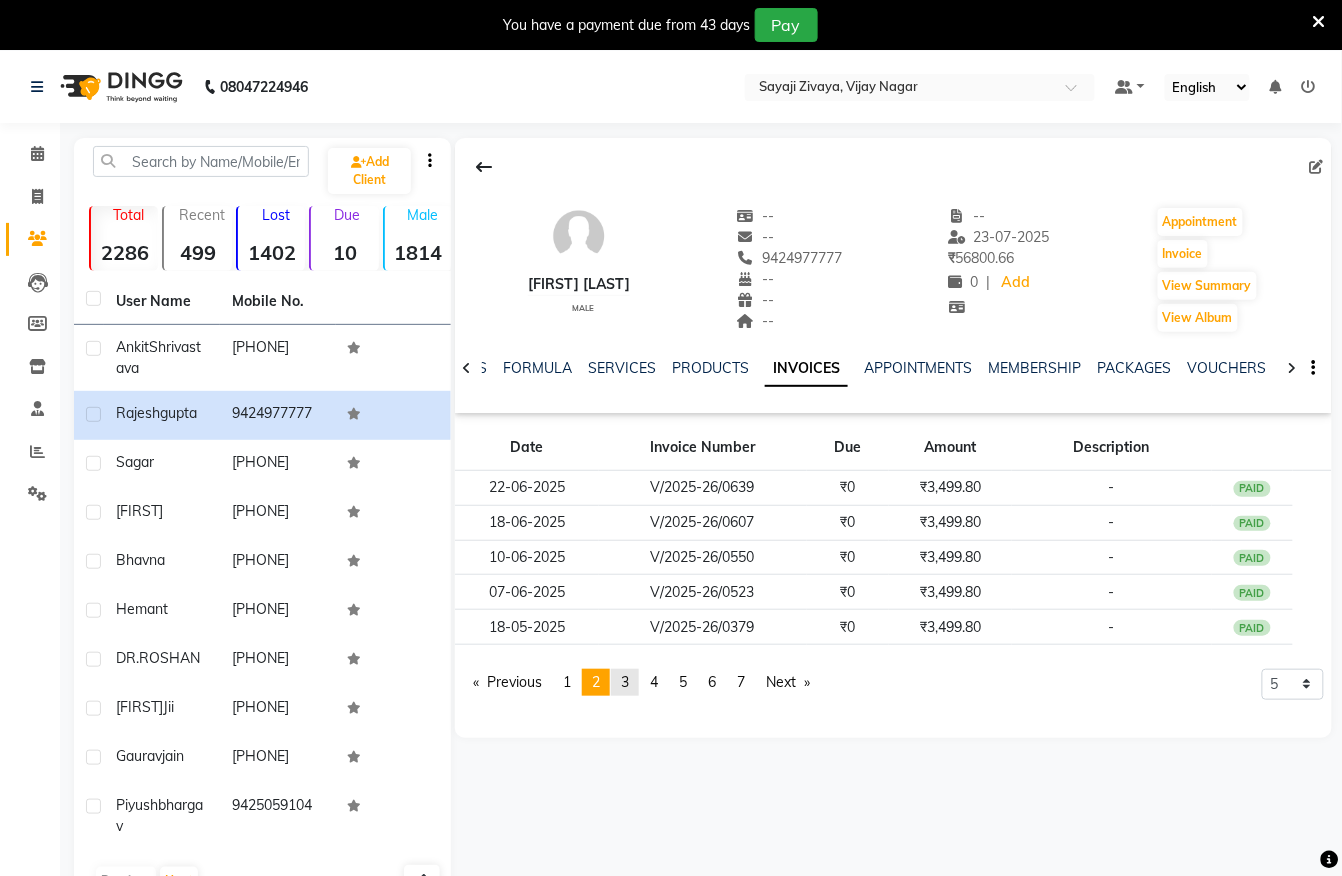 click on "3" 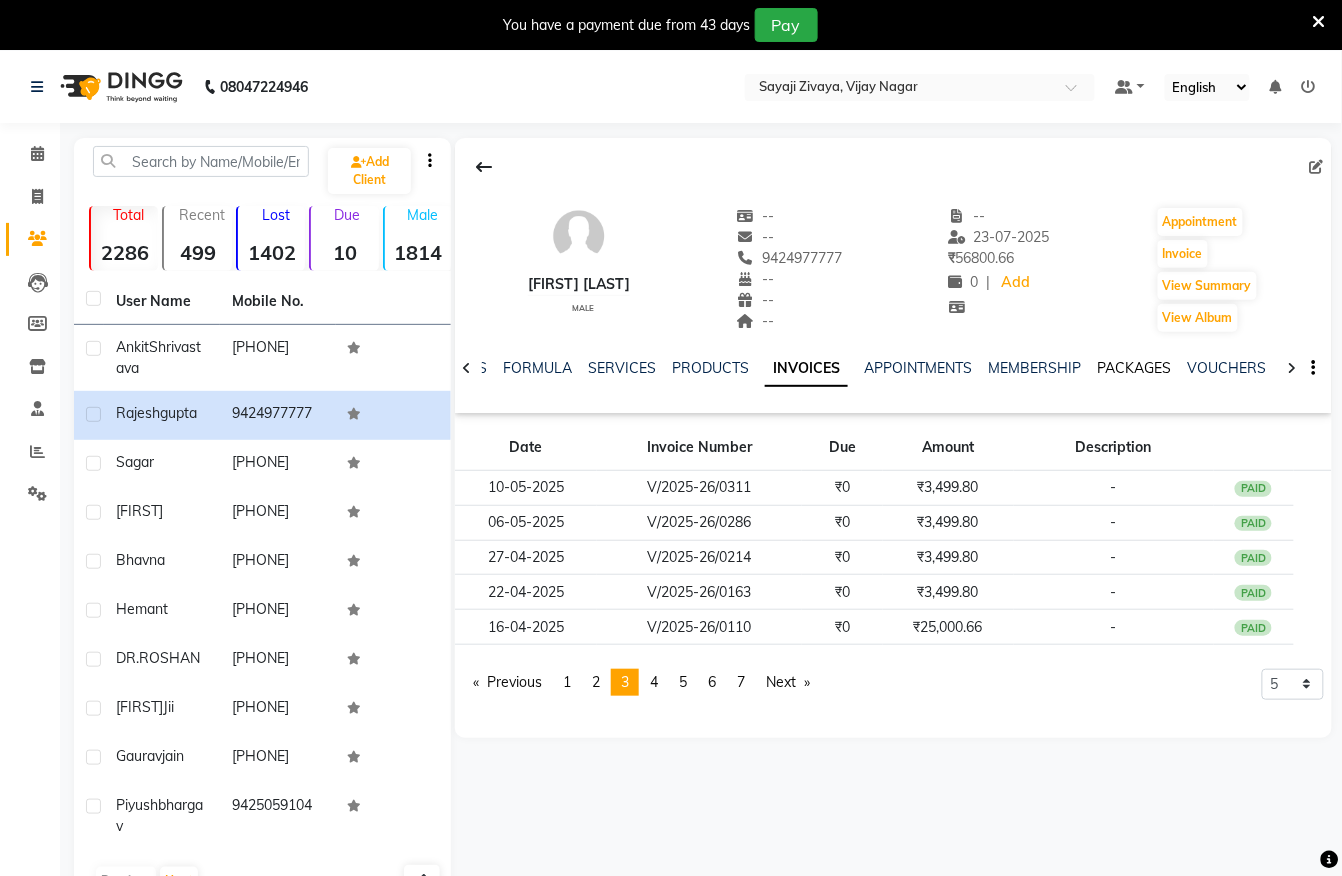 click on "PACKAGES" 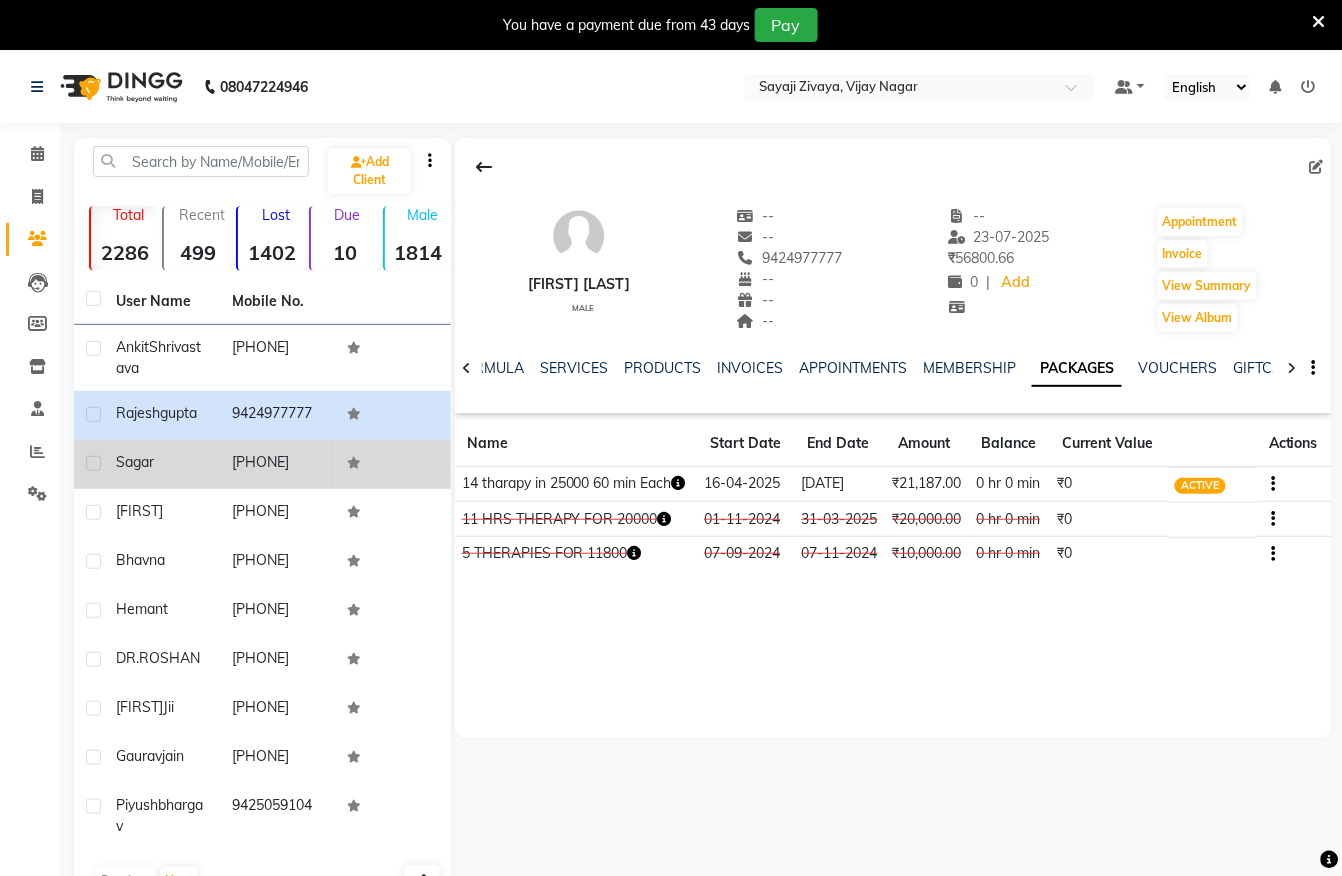 click on "[PHONE]" 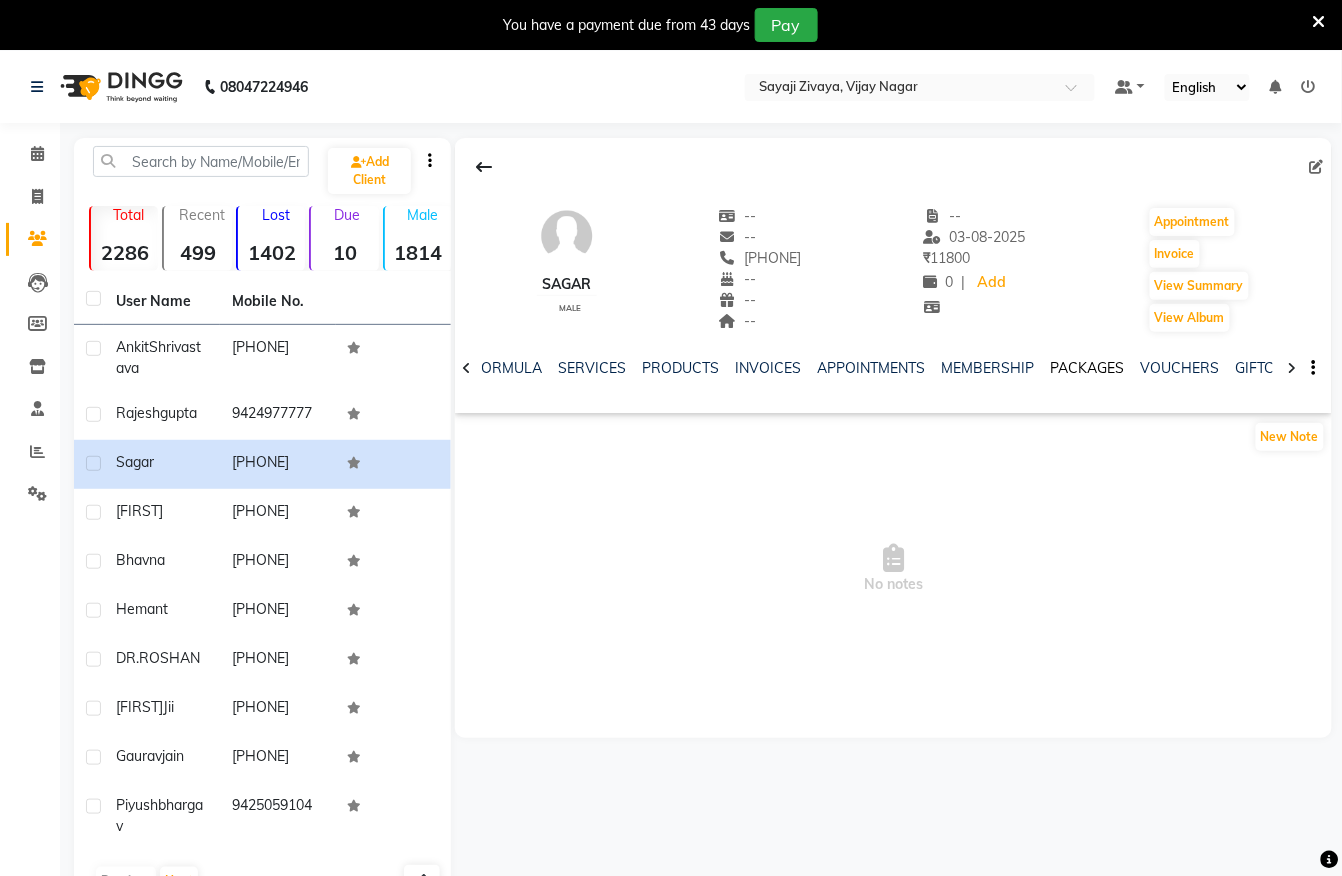 click on "PACKAGES" 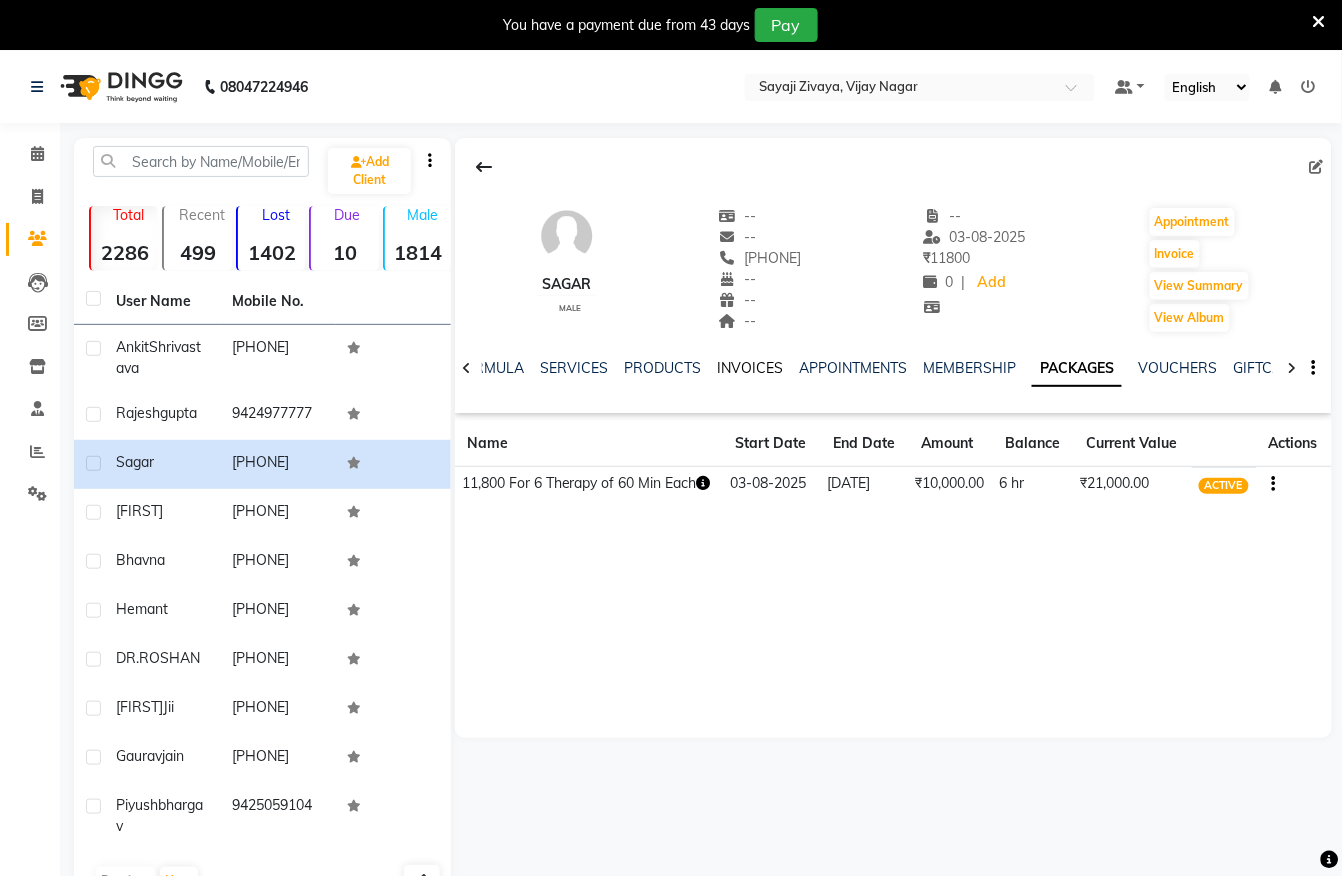 click on "INVOICES" 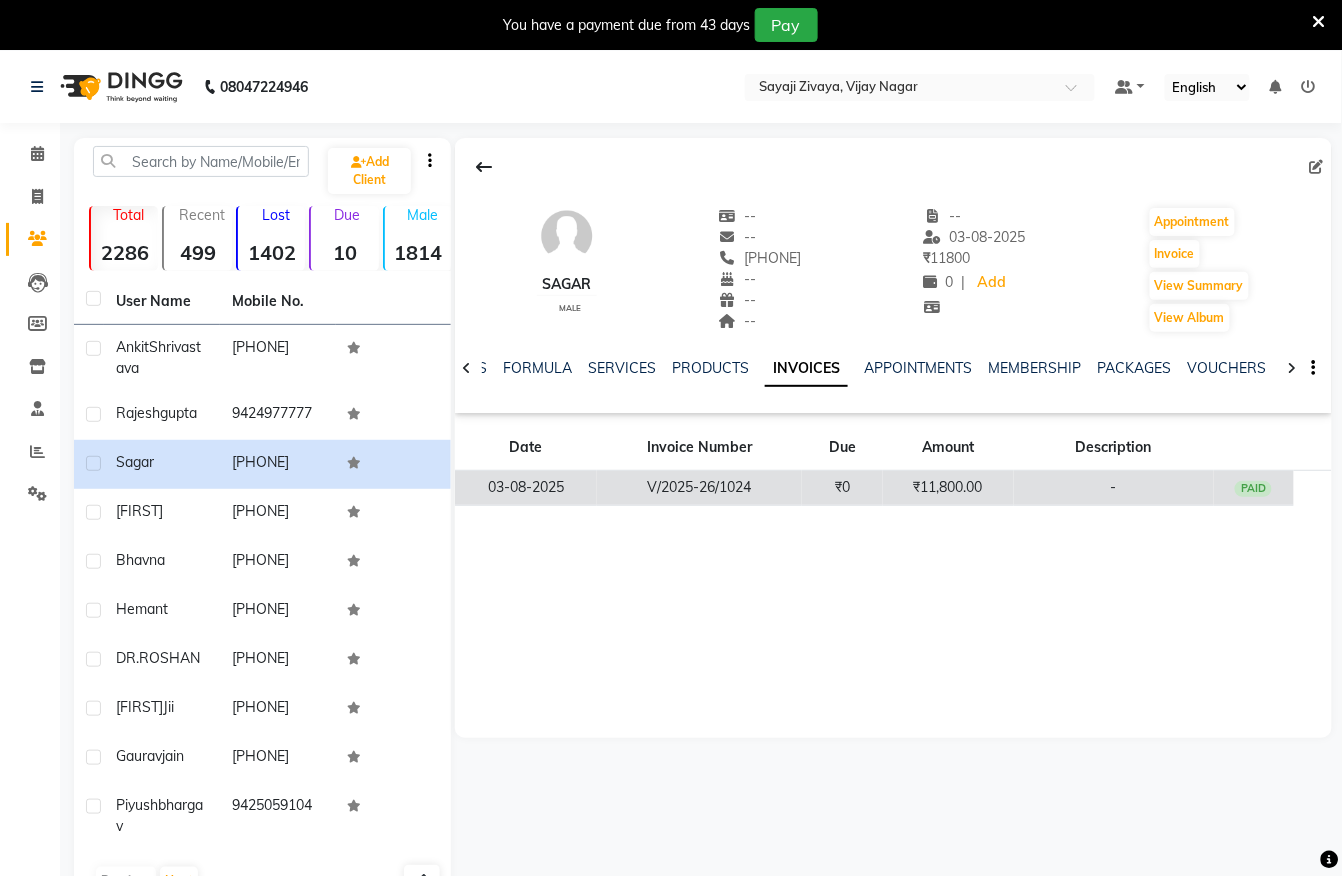 click on "₹11,800.00" 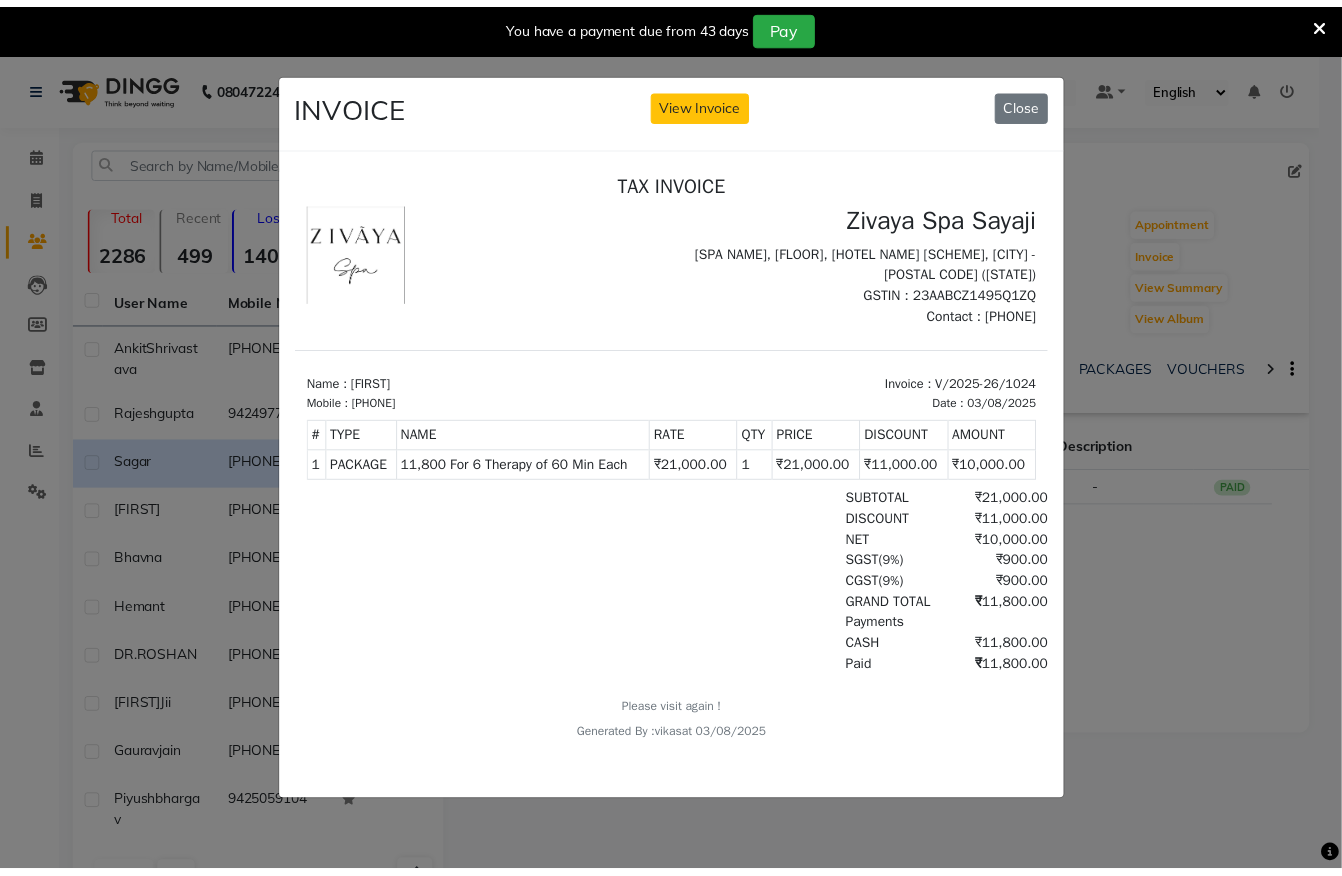 scroll, scrollTop: 0, scrollLeft: 0, axis: both 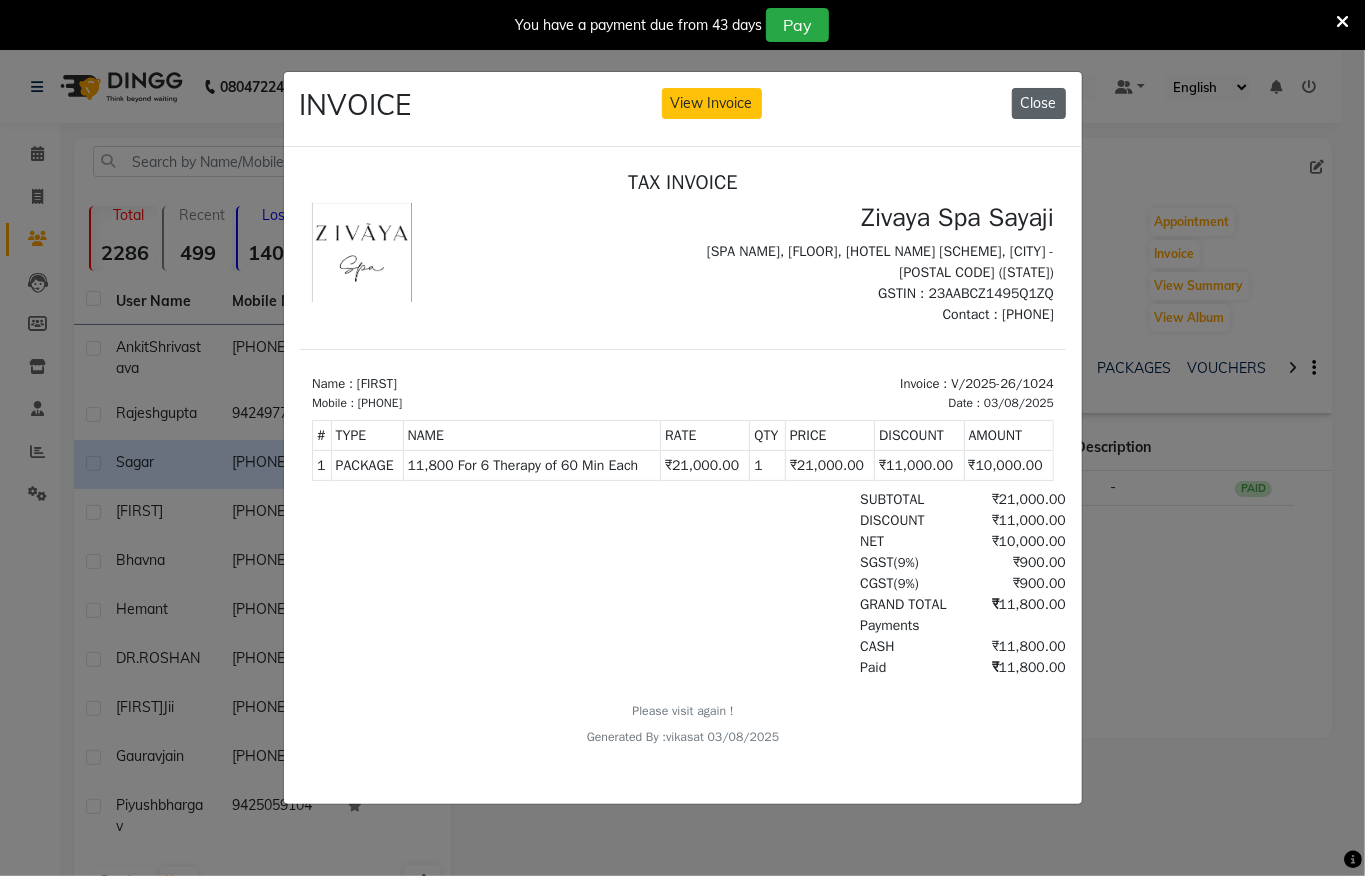 click on "Close" 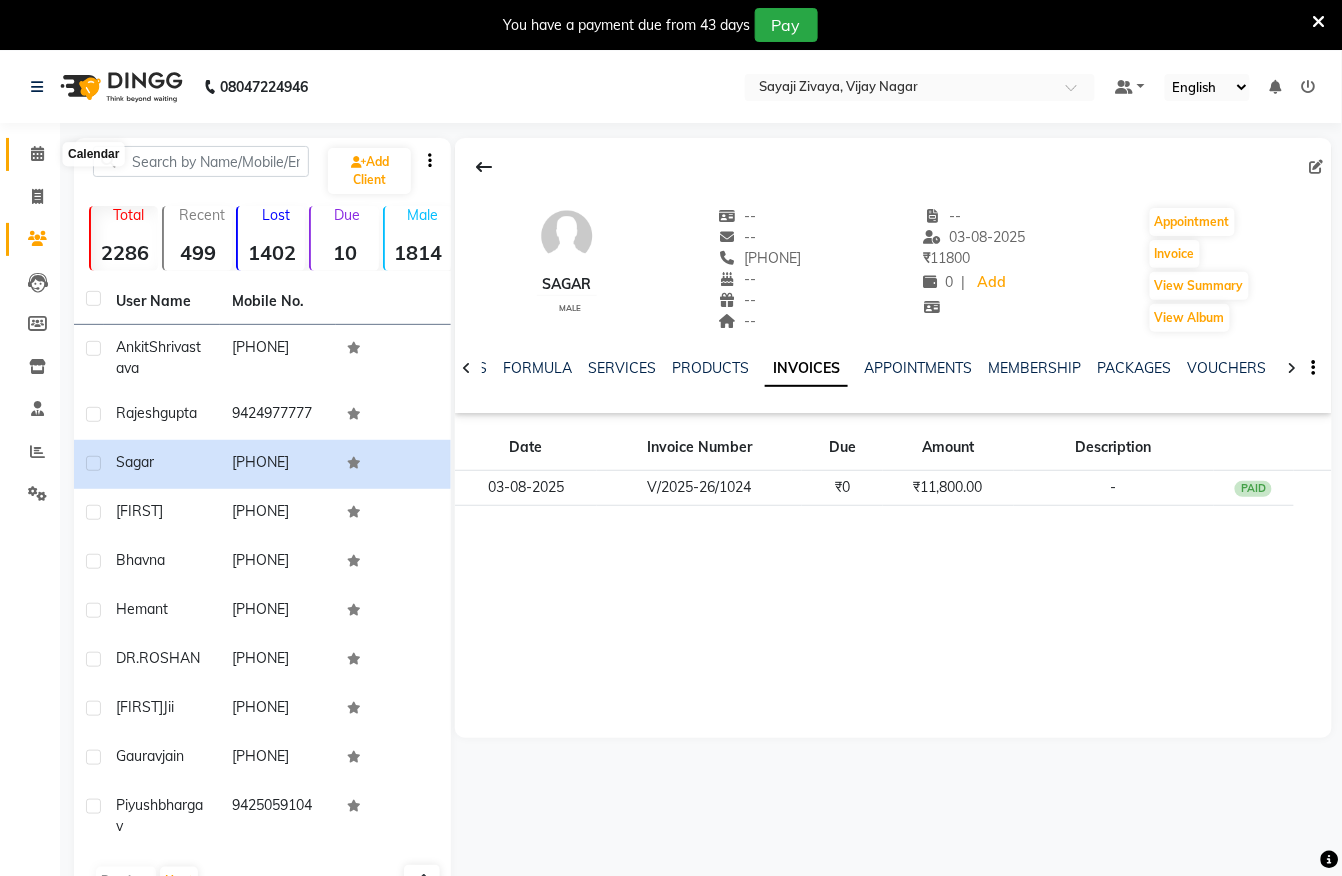 click 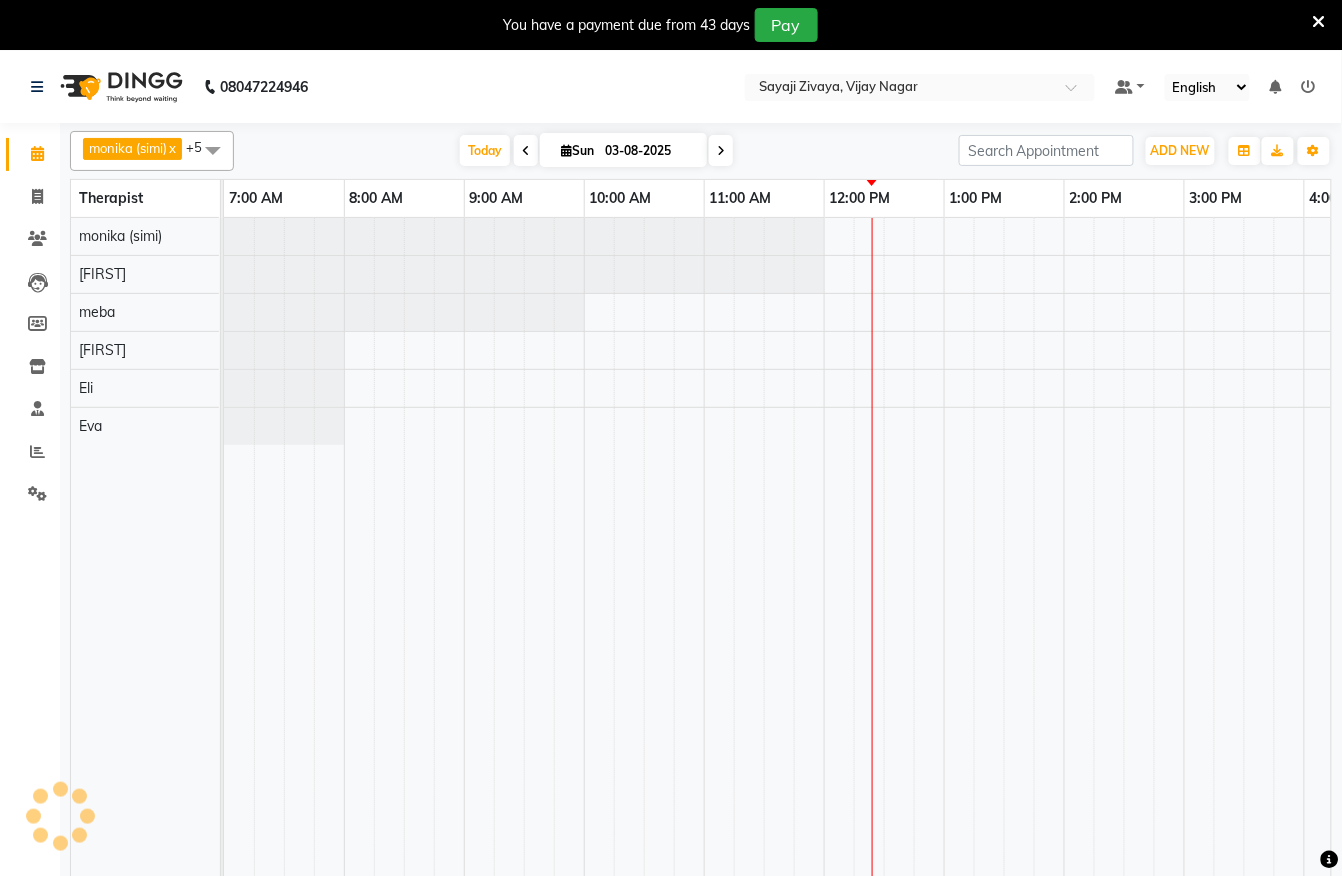 scroll, scrollTop: 0, scrollLeft: 0, axis: both 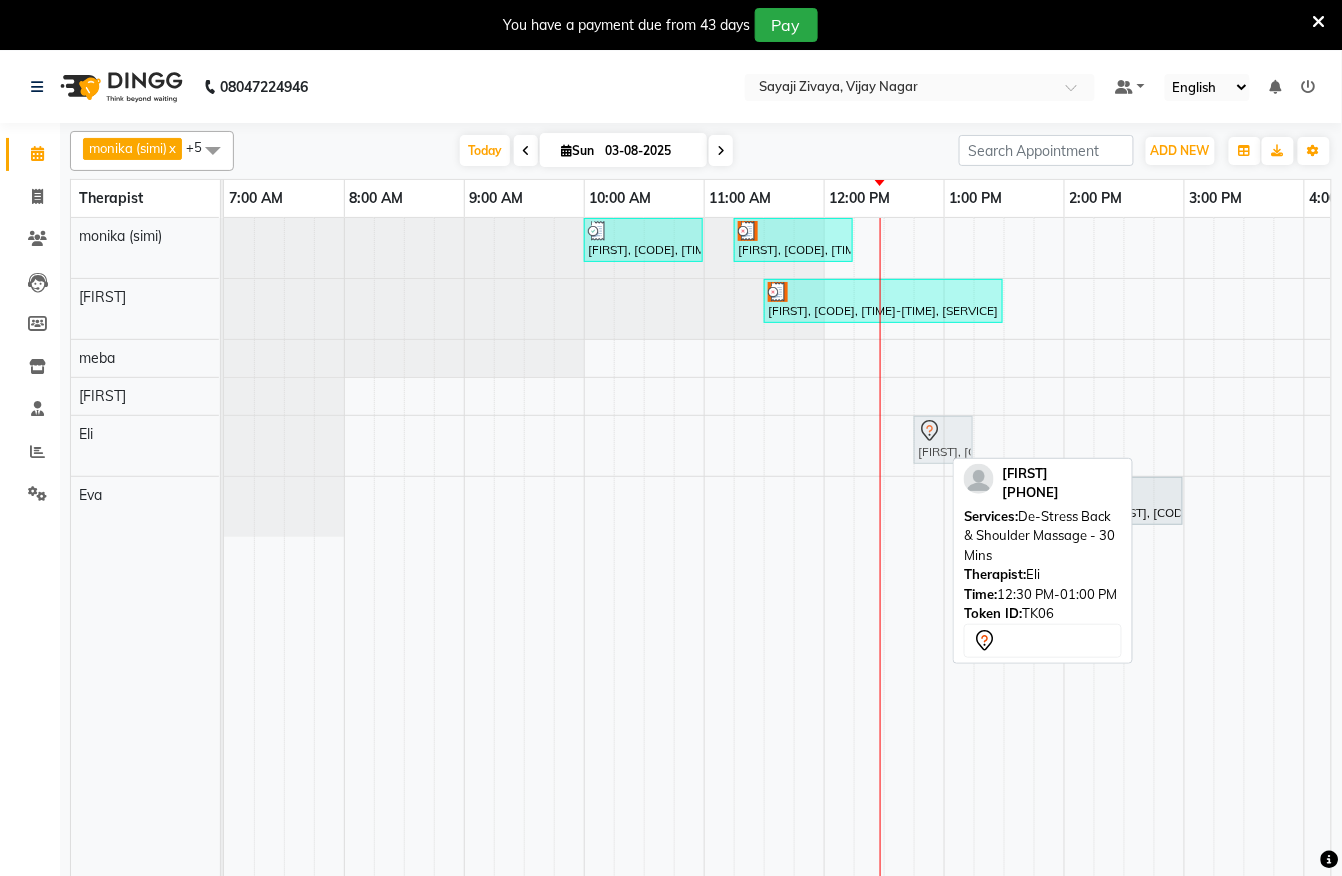 drag, startPoint x: 921, startPoint y: 433, endPoint x: 964, endPoint y: 440, distance: 43.56604 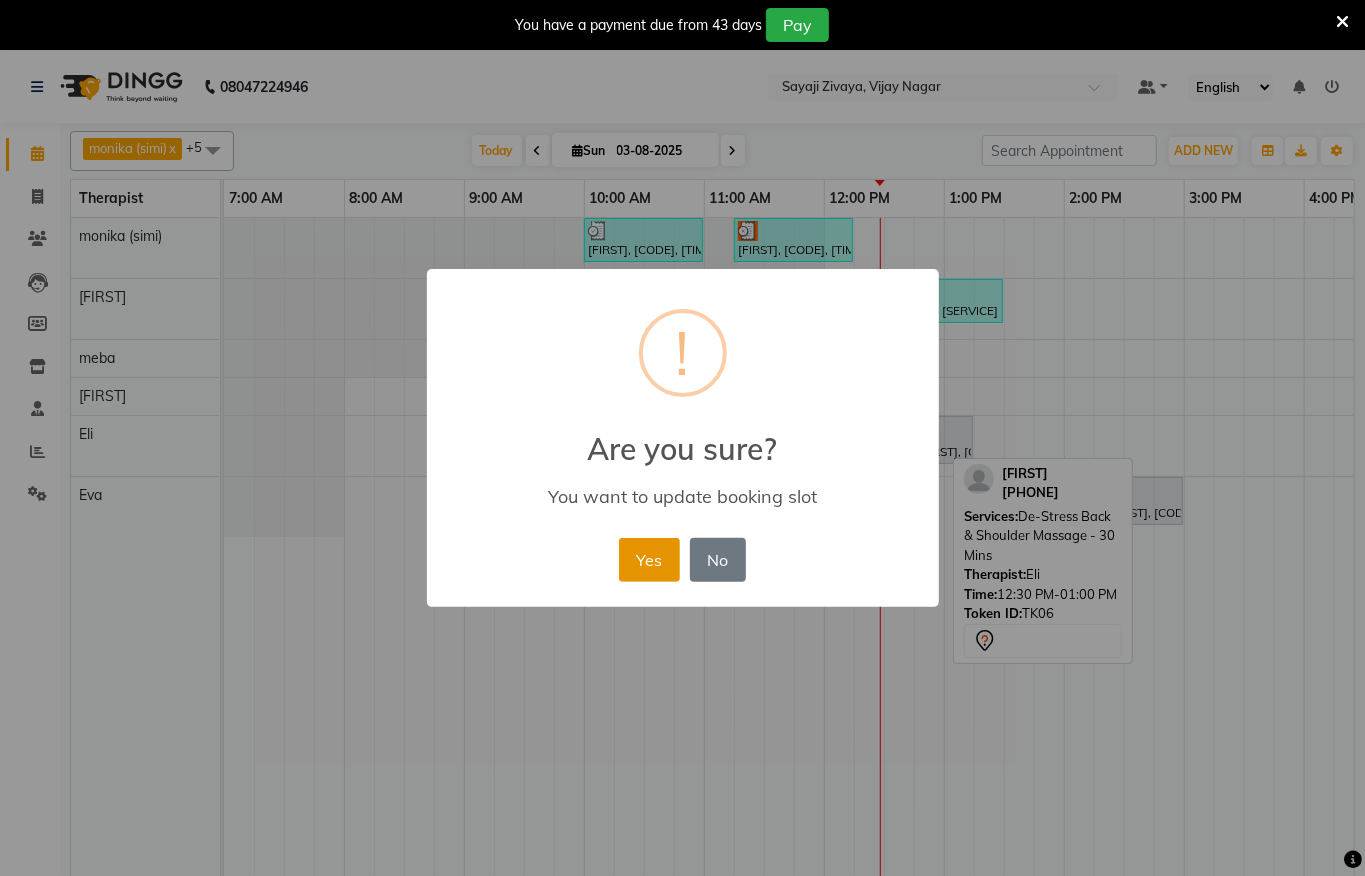 click on "Yes" at bounding box center (649, 560) 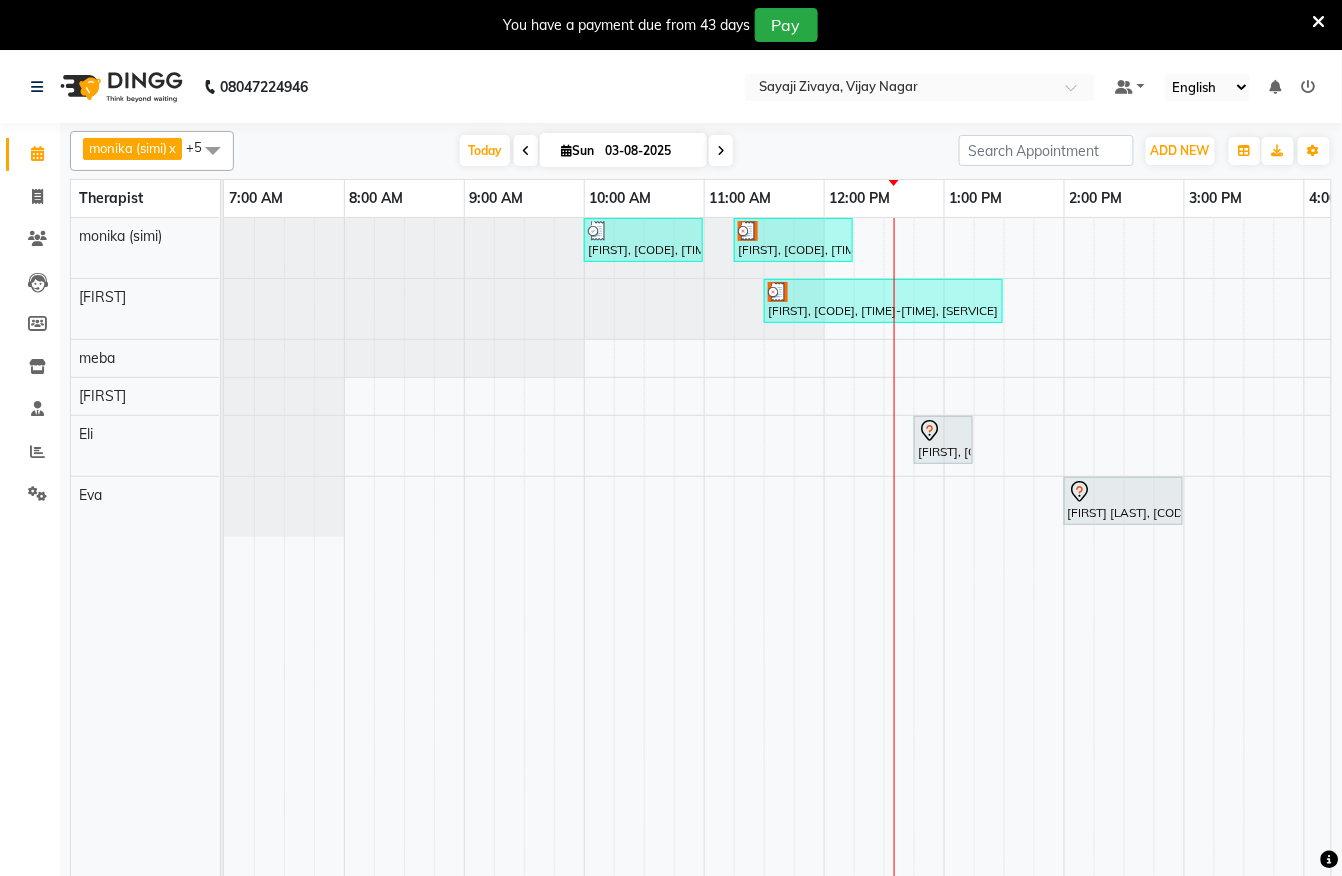 click at bounding box center [1319, 22] 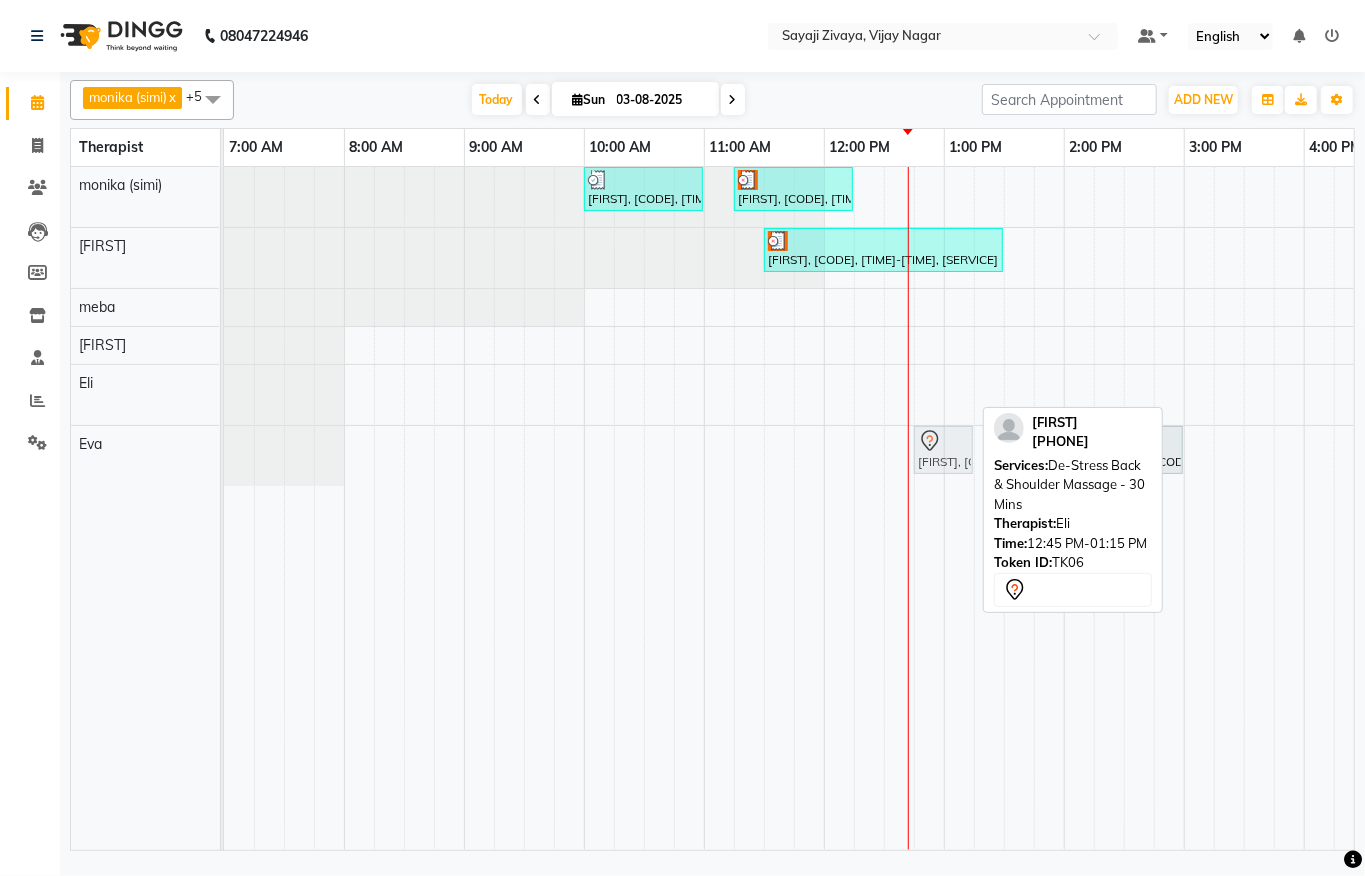 drag, startPoint x: 936, startPoint y: 401, endPoint x: 941, endPoint y: 465, distance: 64.195015 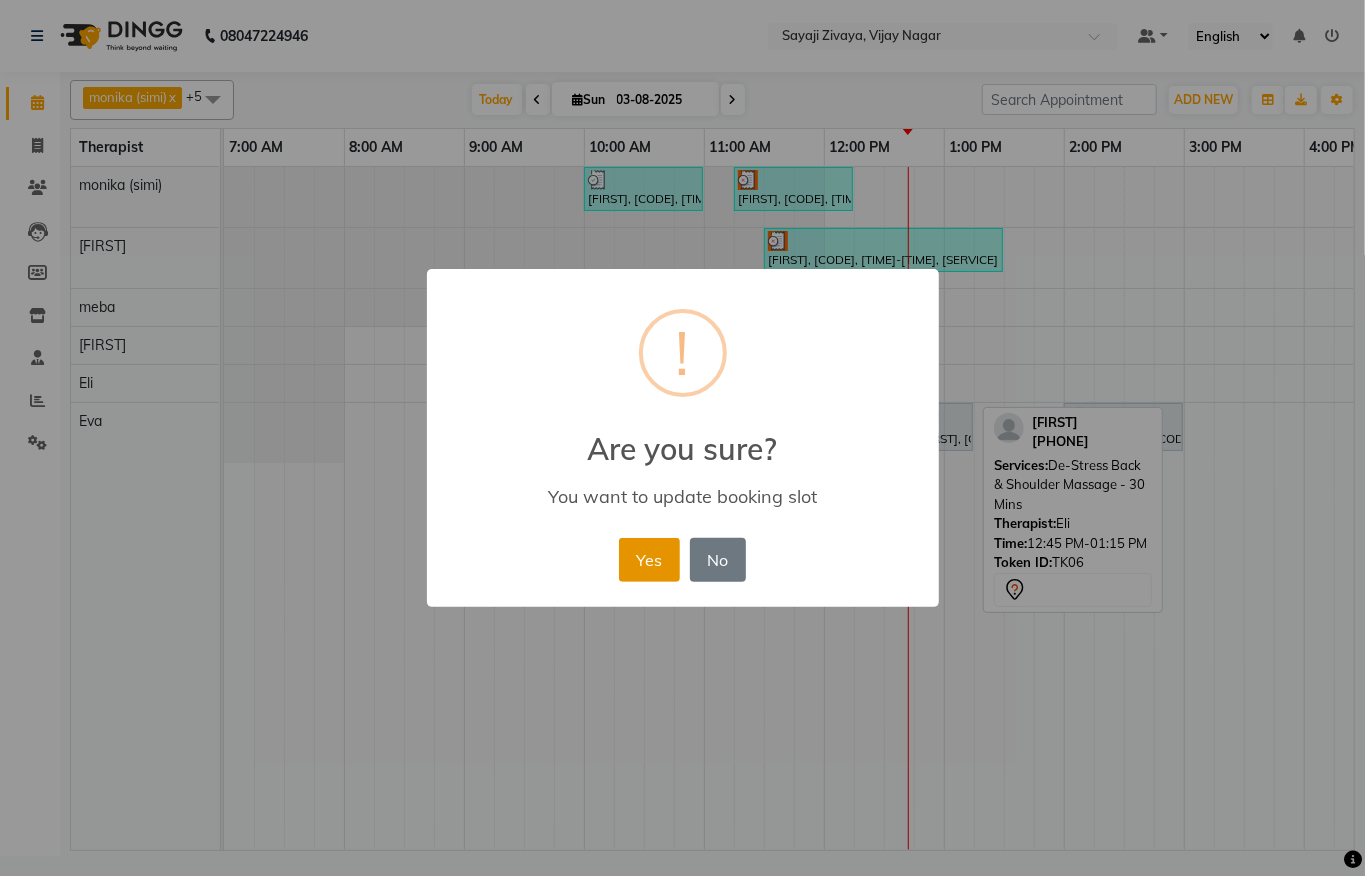 click on "Yes" at bounding box center [649, 560] 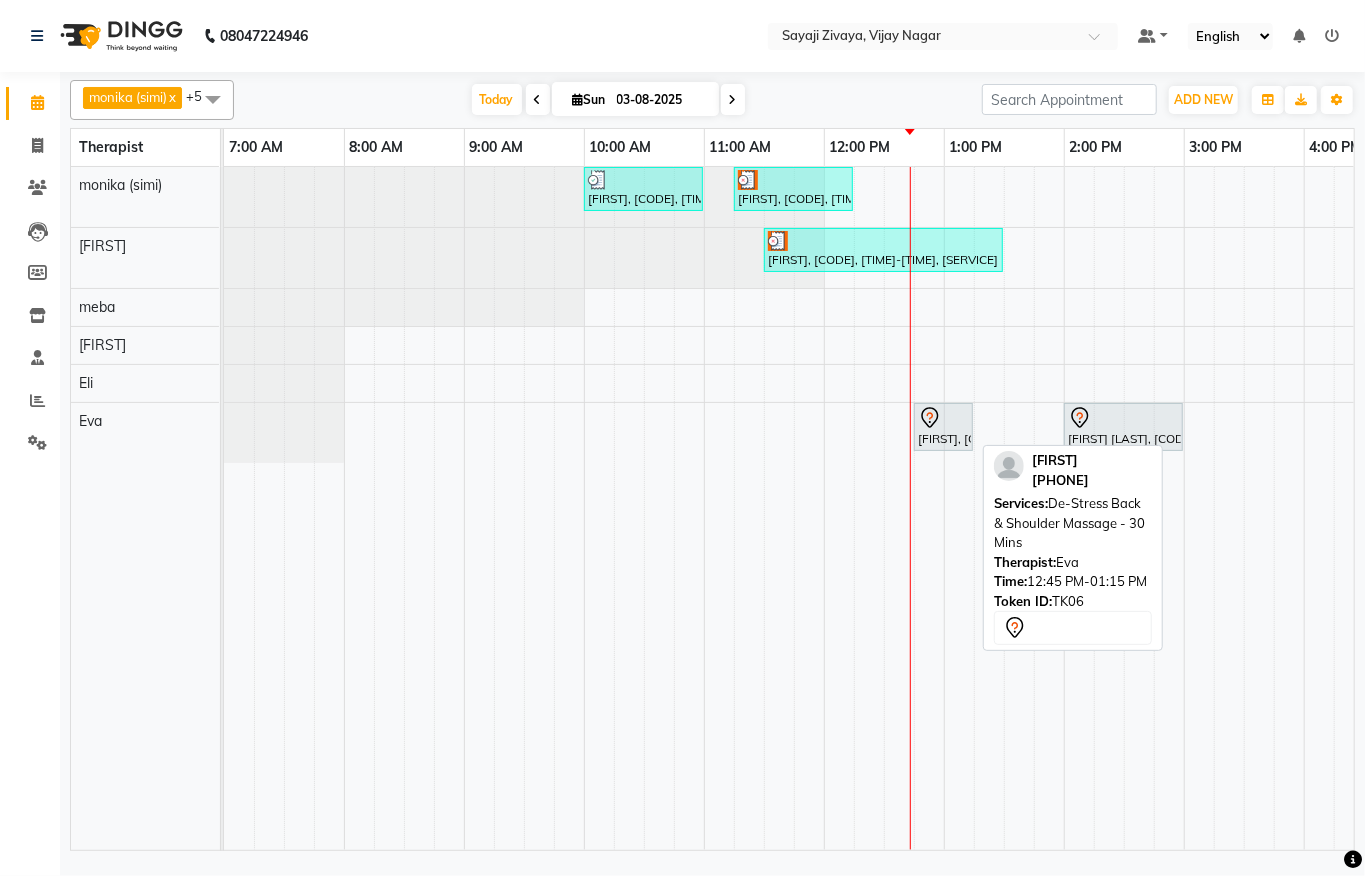 click at bounding box center (943, 418) 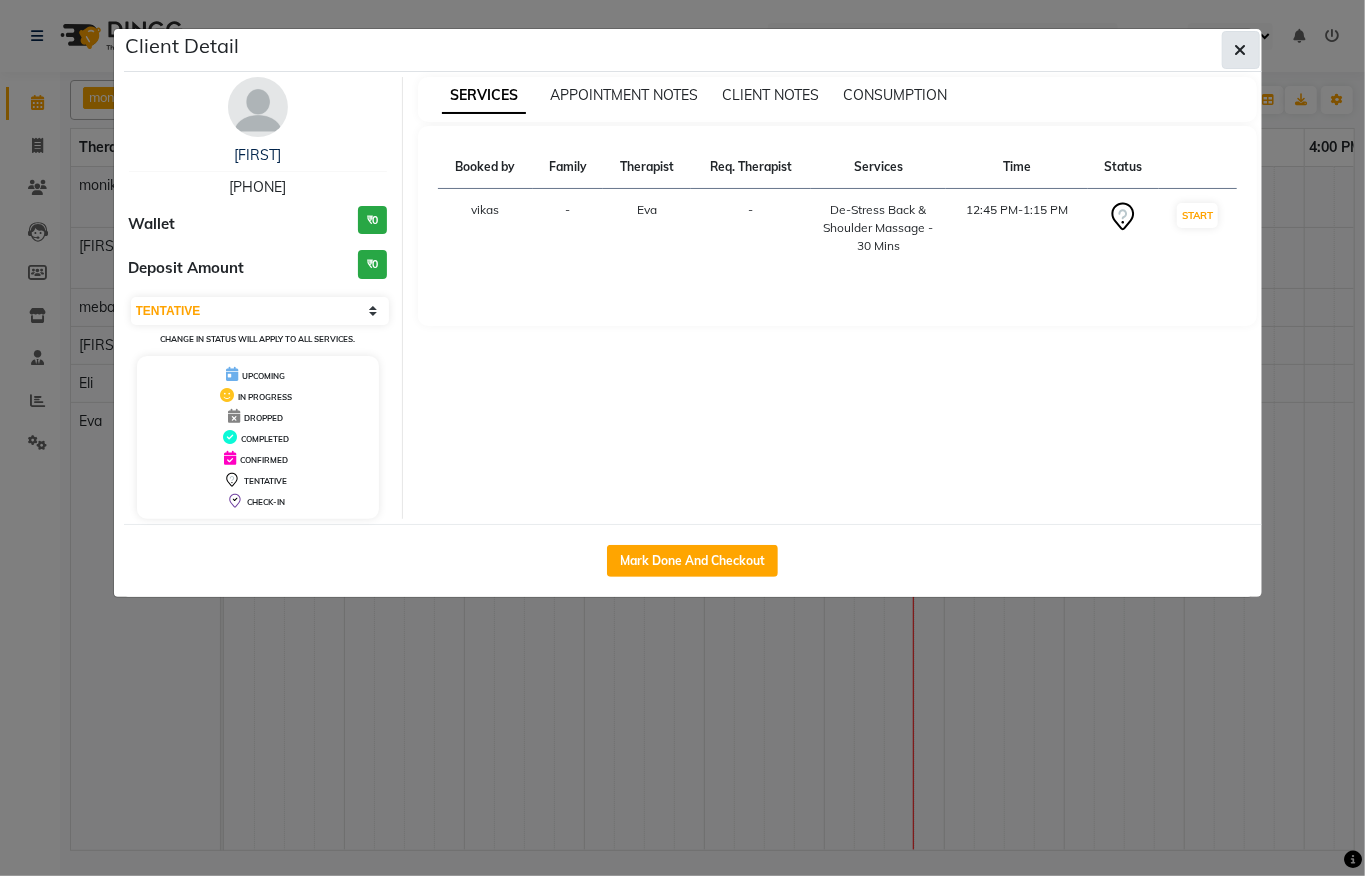 click 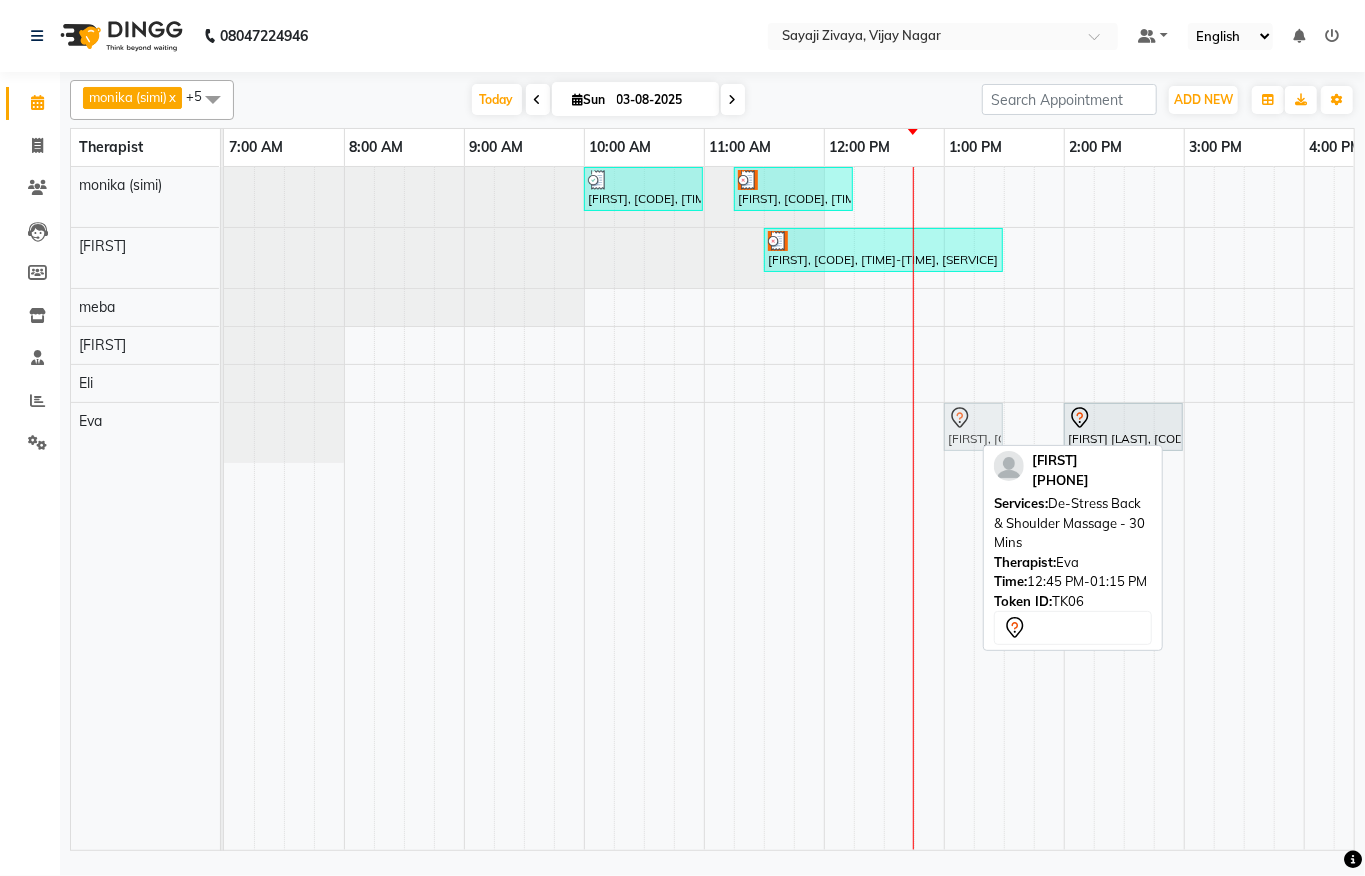 drag, startPoint x: 941, startPoint y: 425, endPoint x: 972, endPoint y: 432, distance: 31.780497 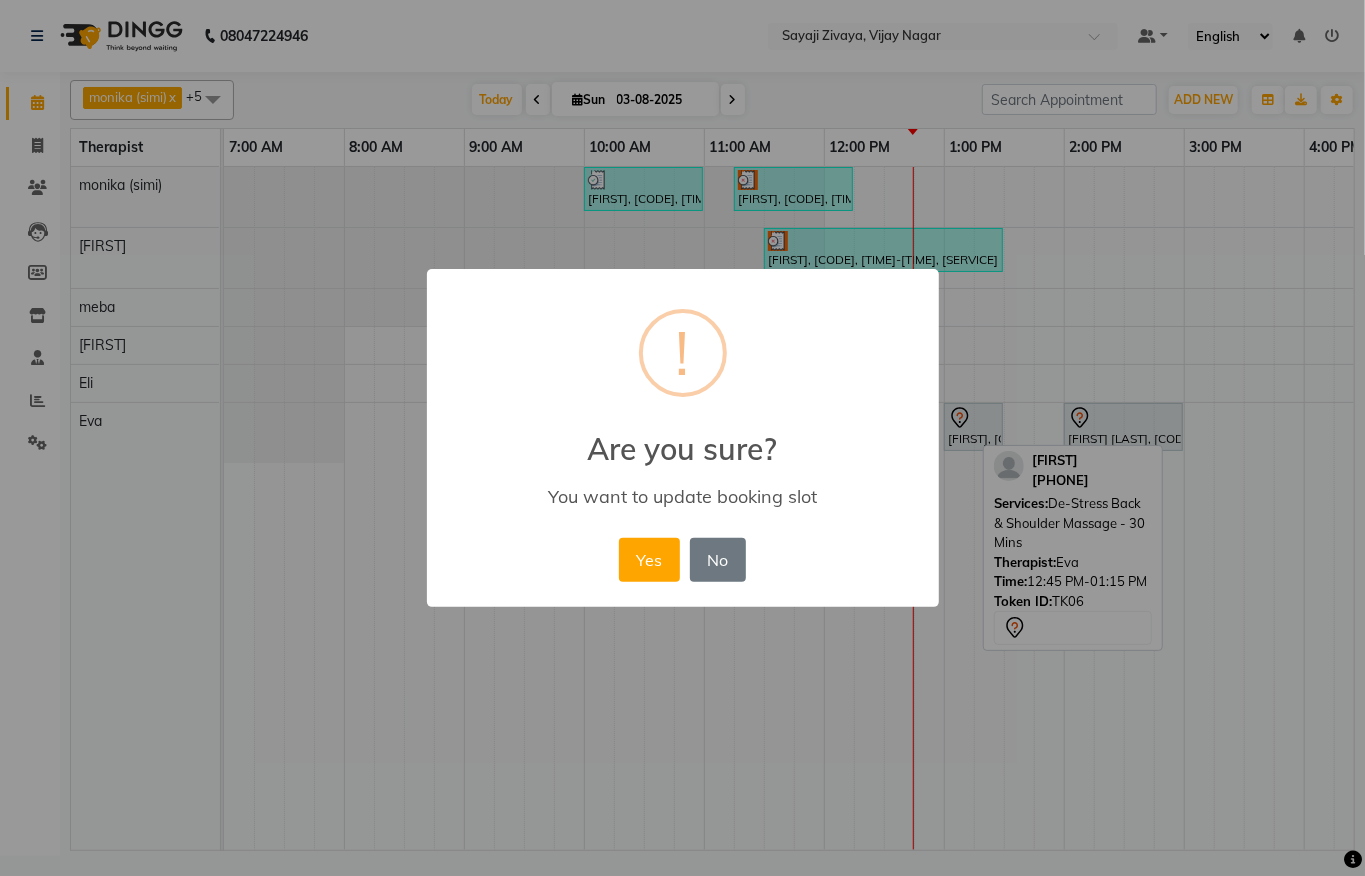 click on "Yes" at bounding box center [649, 560] 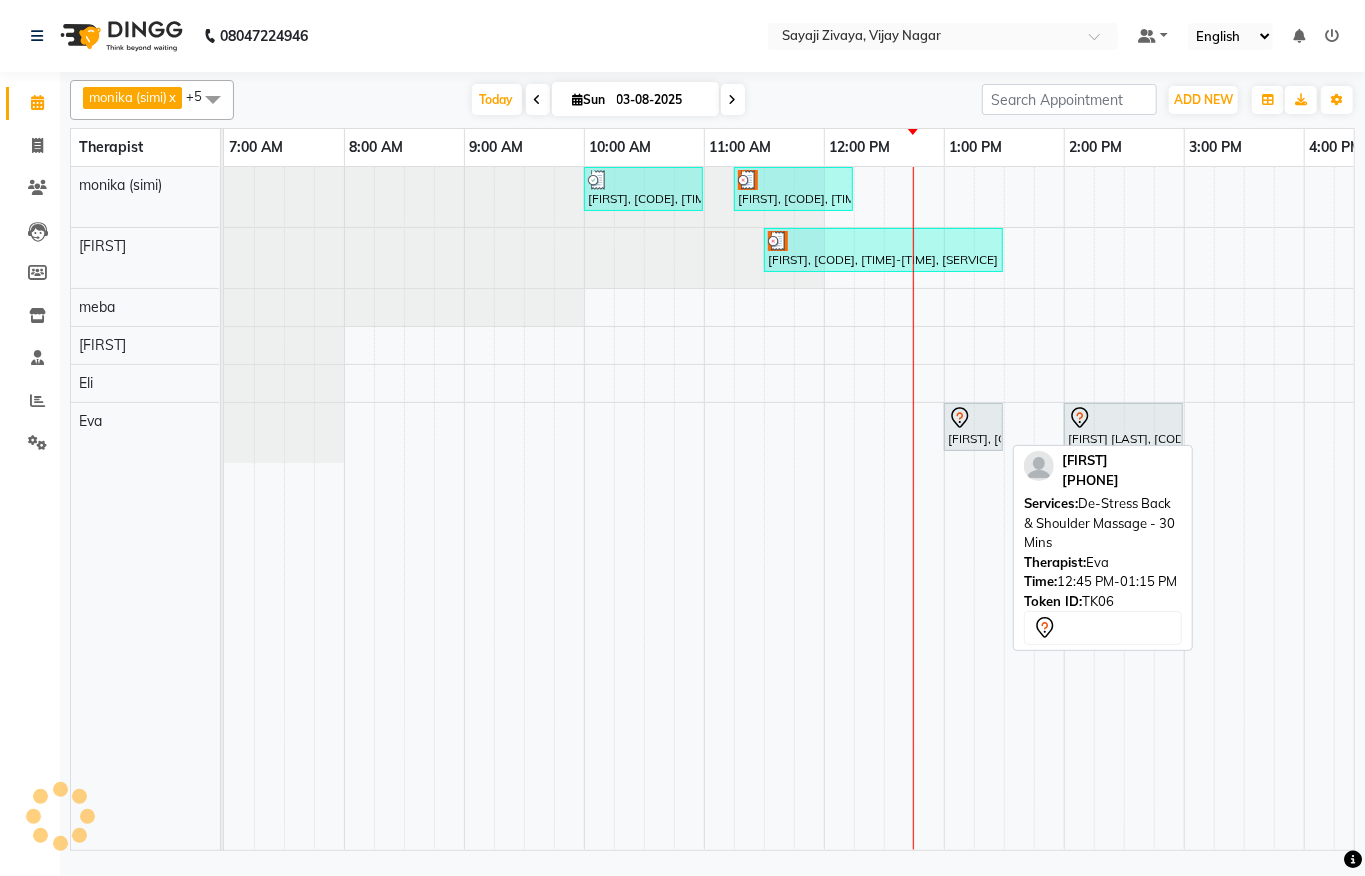 click 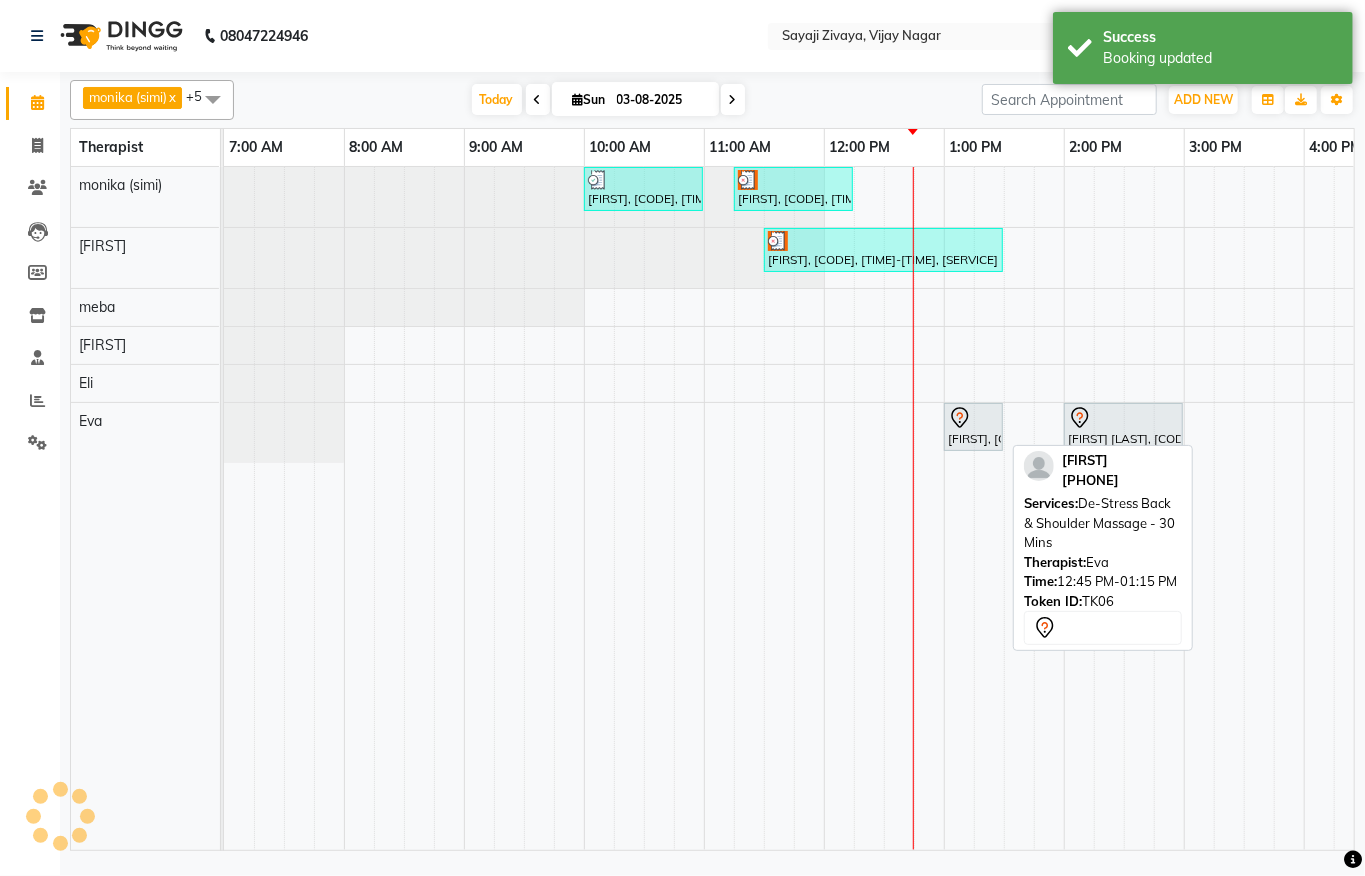 click 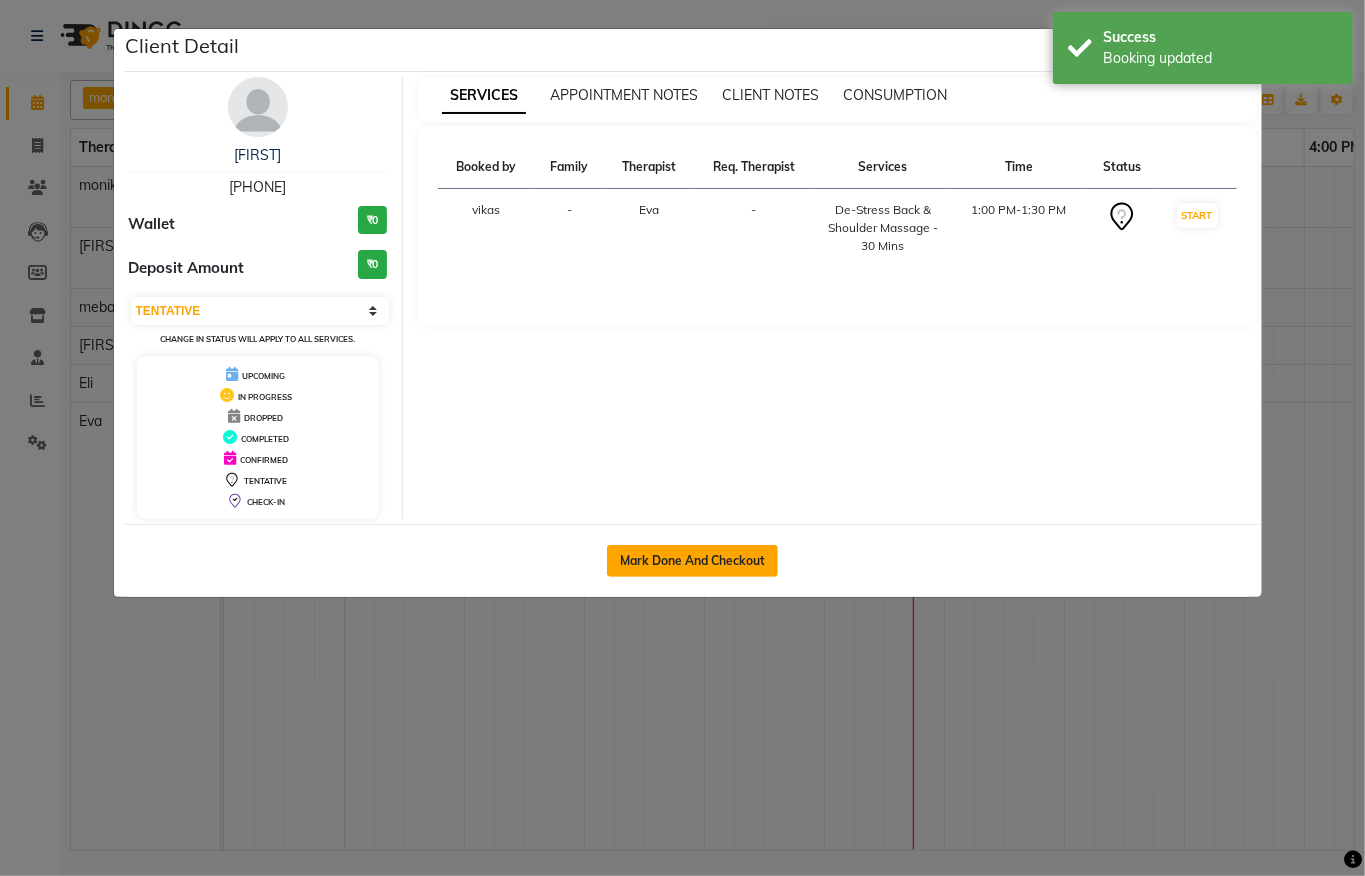 click on "Mark Done And Checkout" 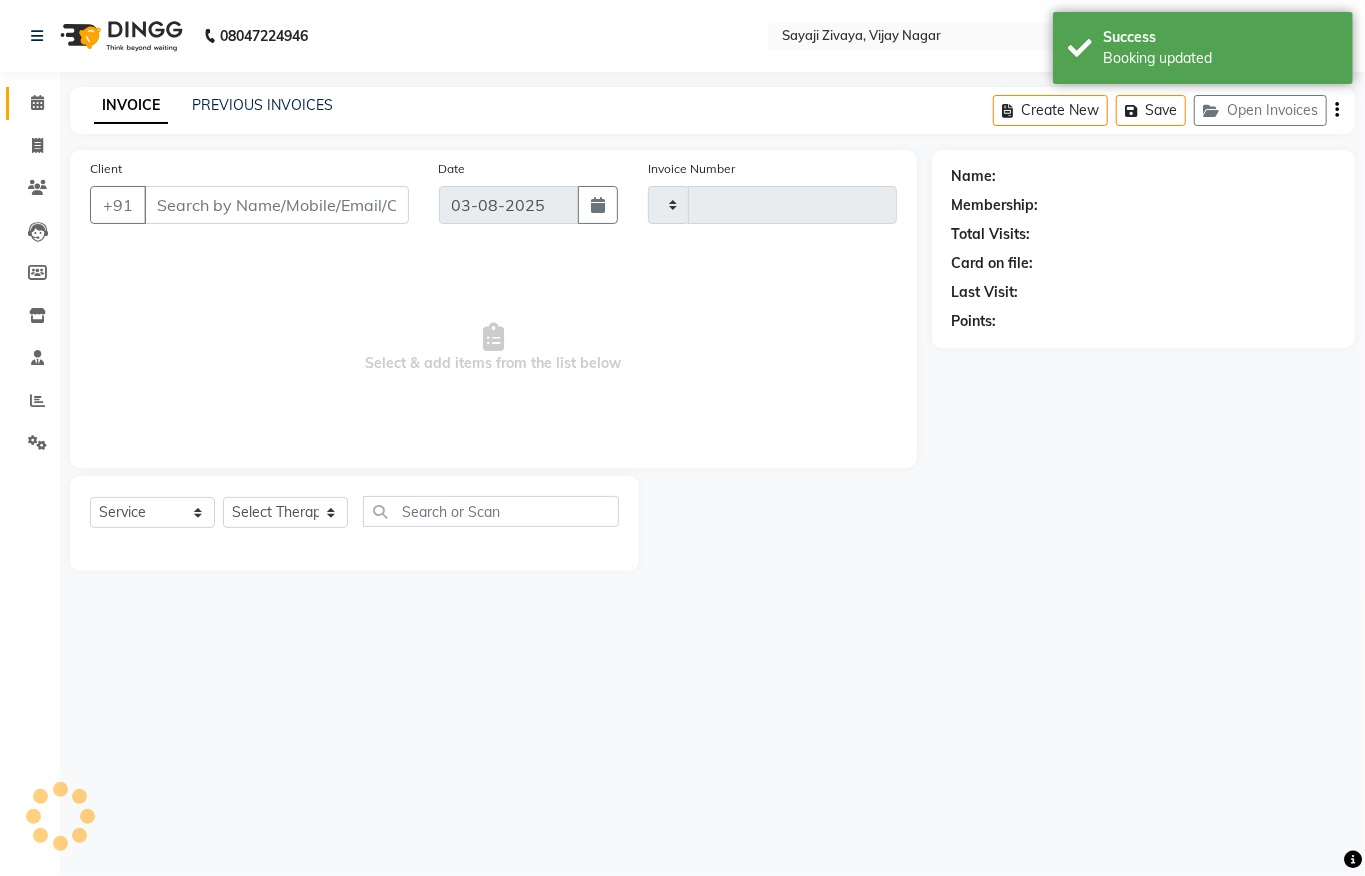 type on "1025" 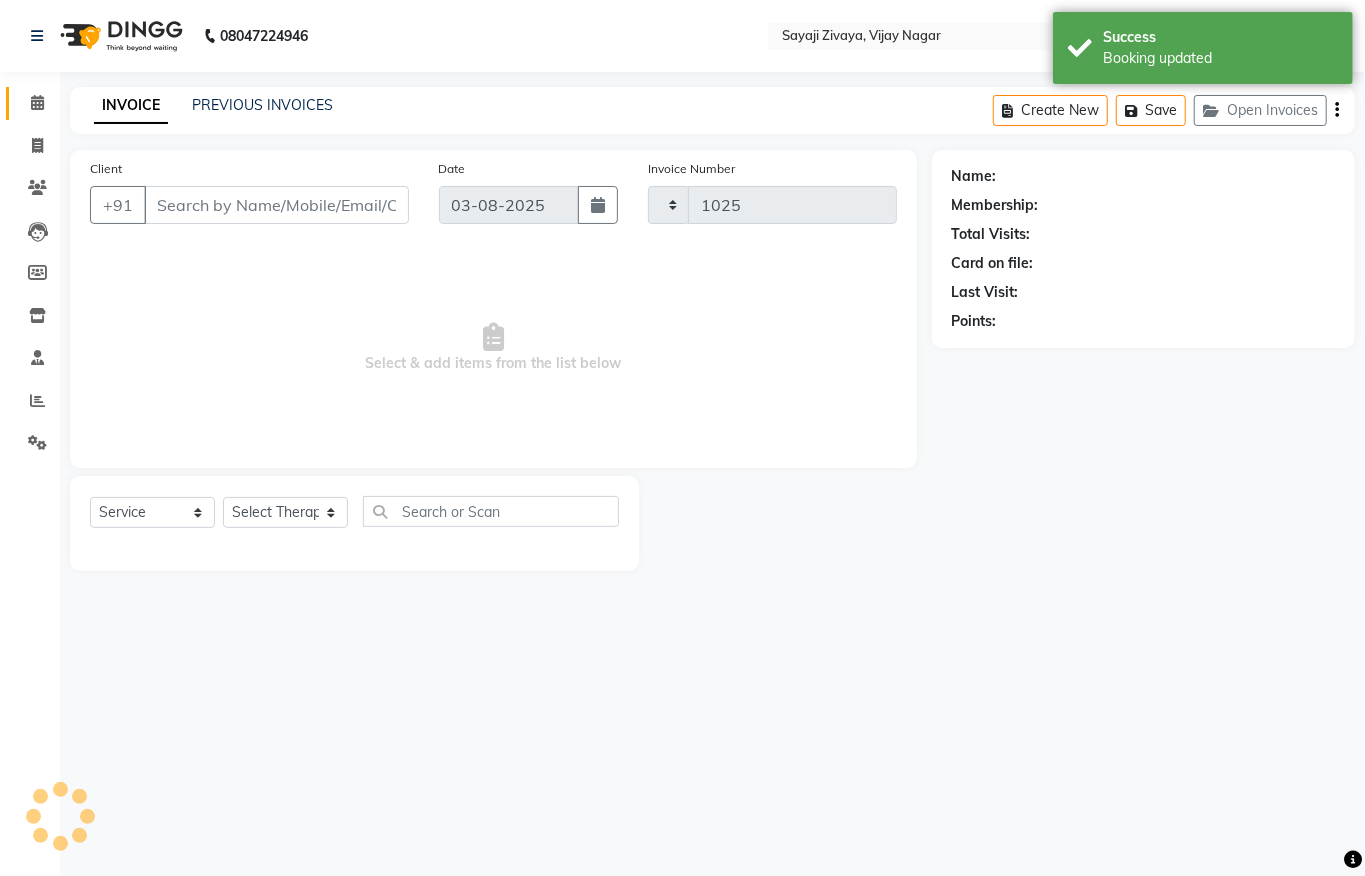 select on "6399" 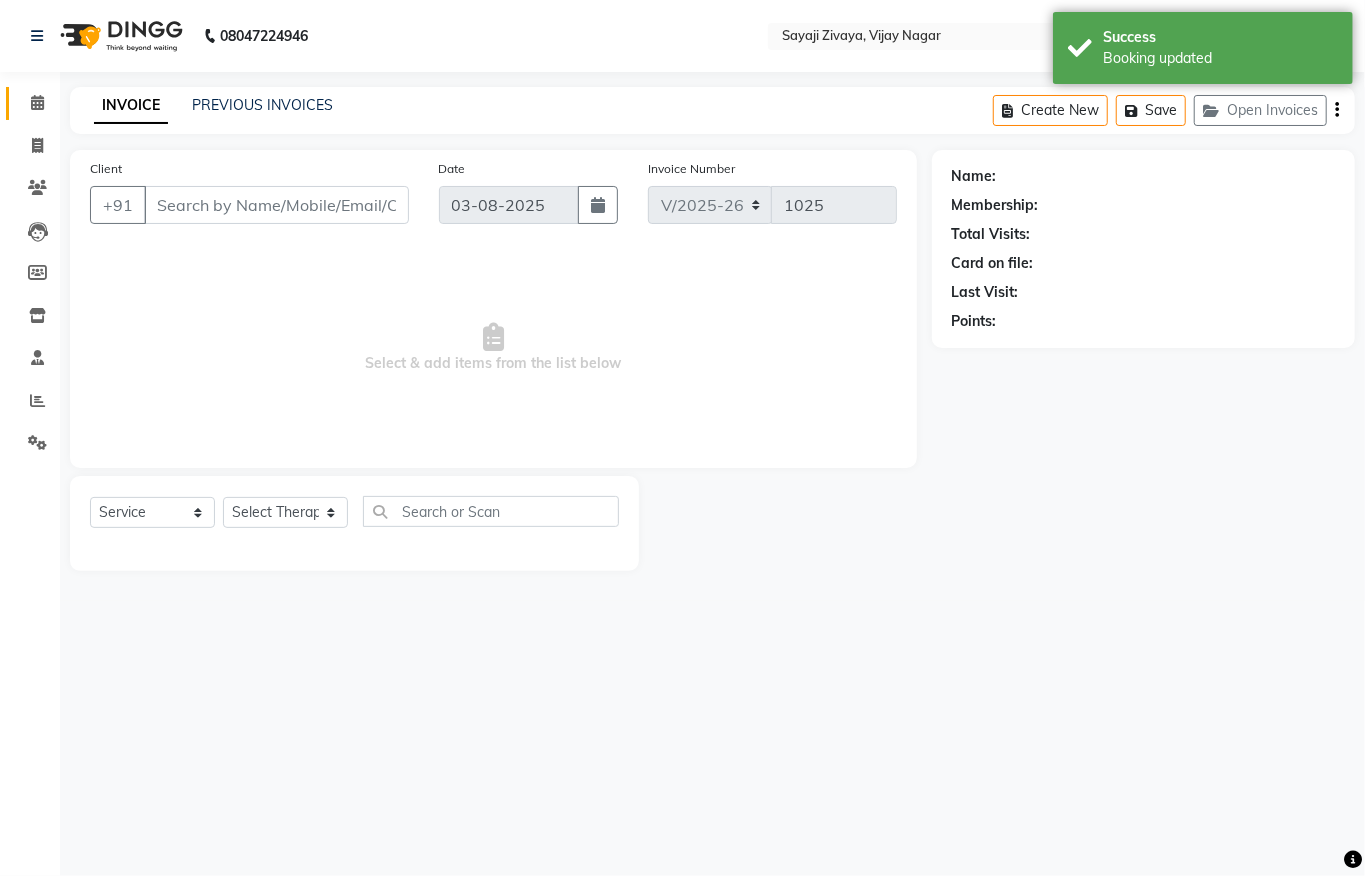 type on "[PHONE]" 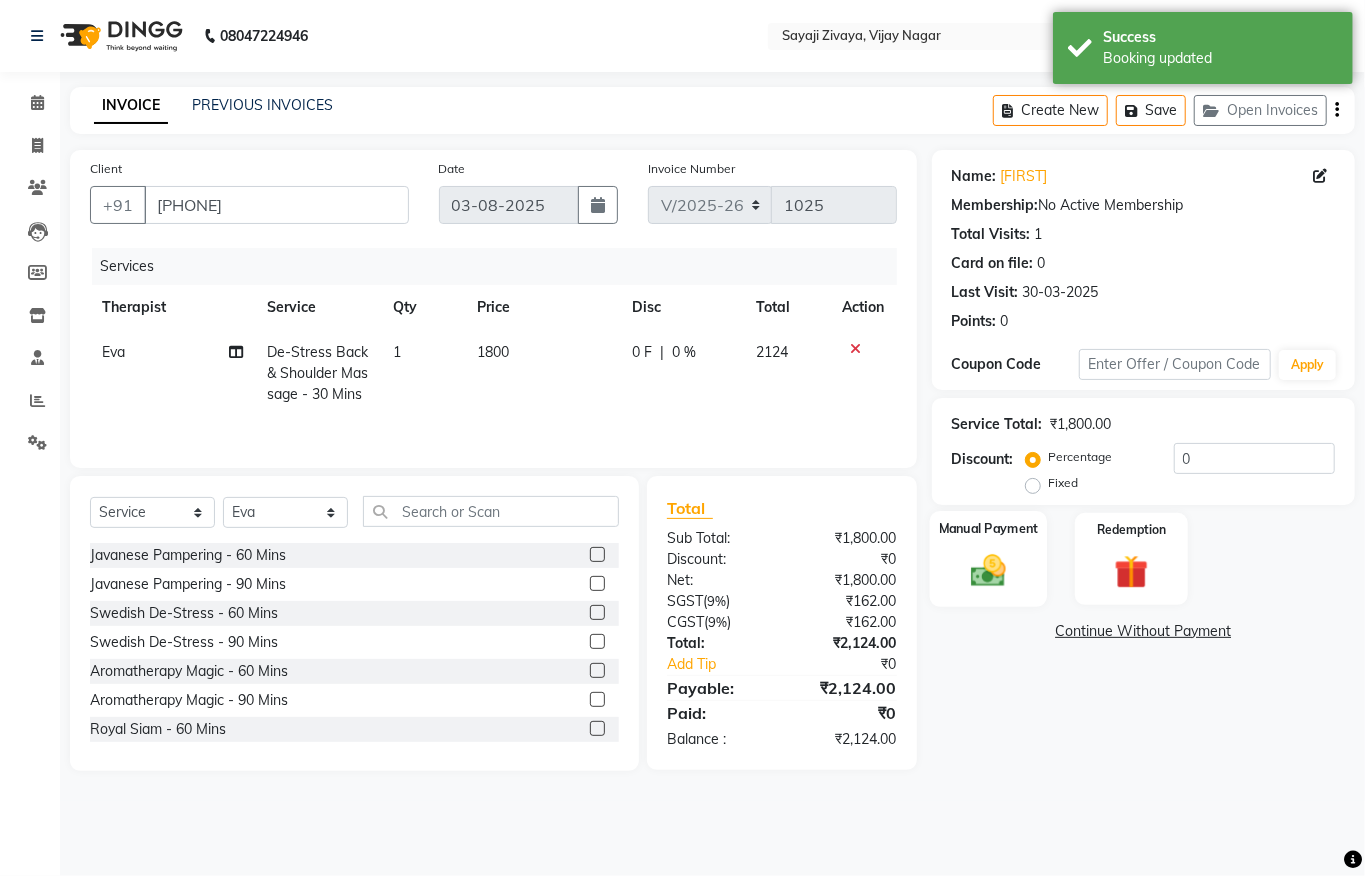 click on "Manual Payment" 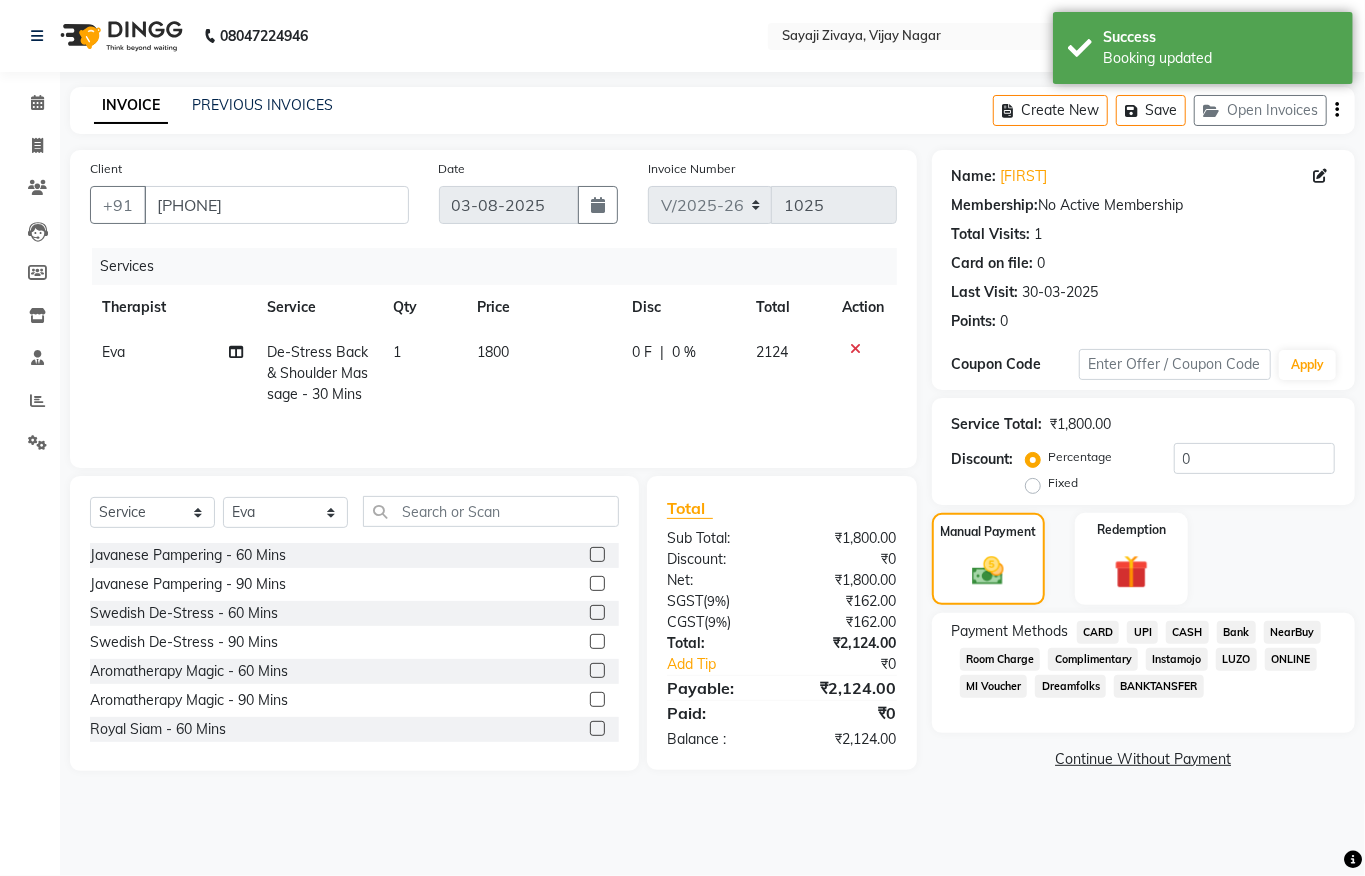 click on "Payment Methods  CARD   UPI   CASH   Bank   NearBuy   Room Charge   Complimentary   Instamojo   LUZO   ONLINE   MI Voucher   Dreamfolks   BANKTANSFER" 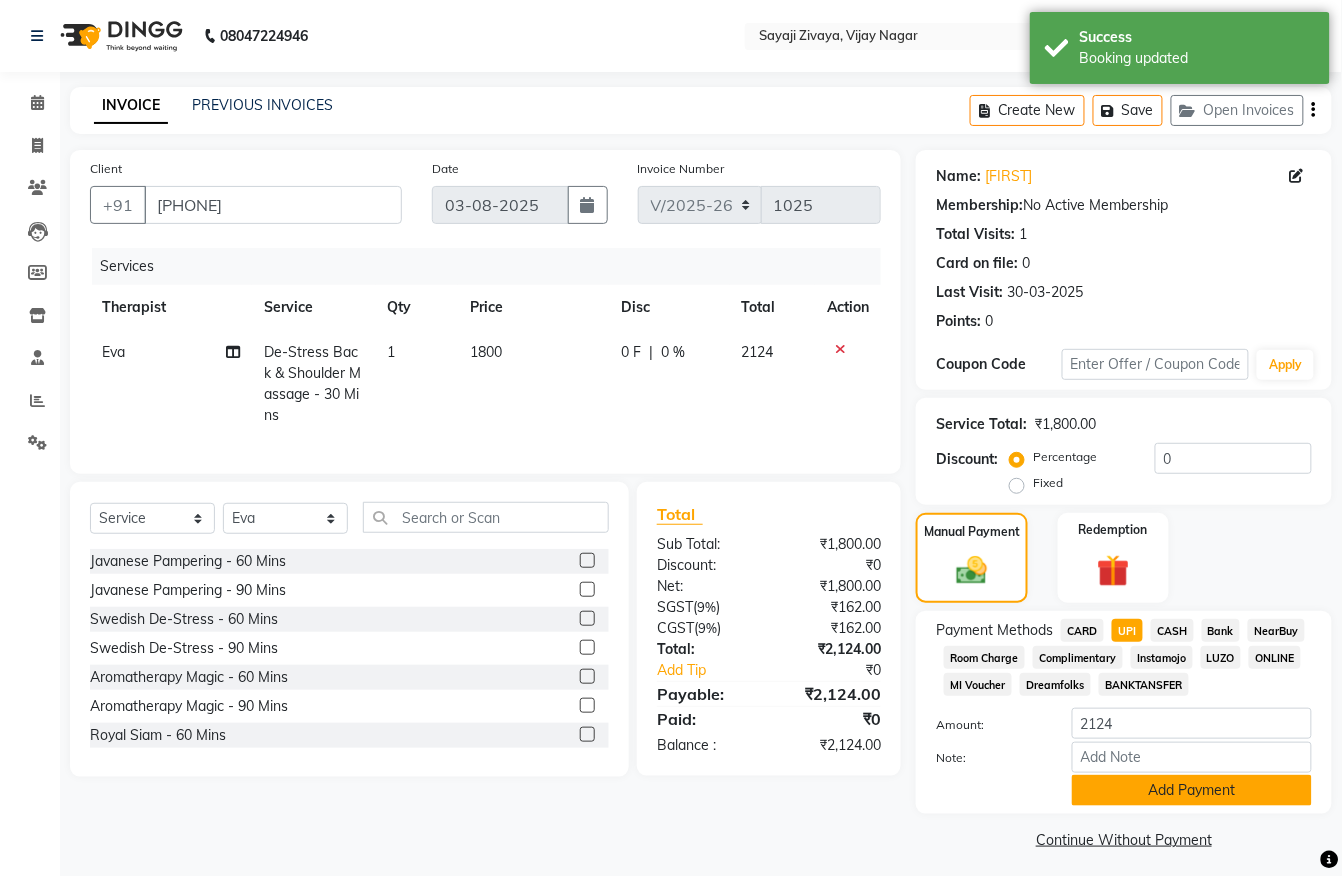 click on "Add Payment" 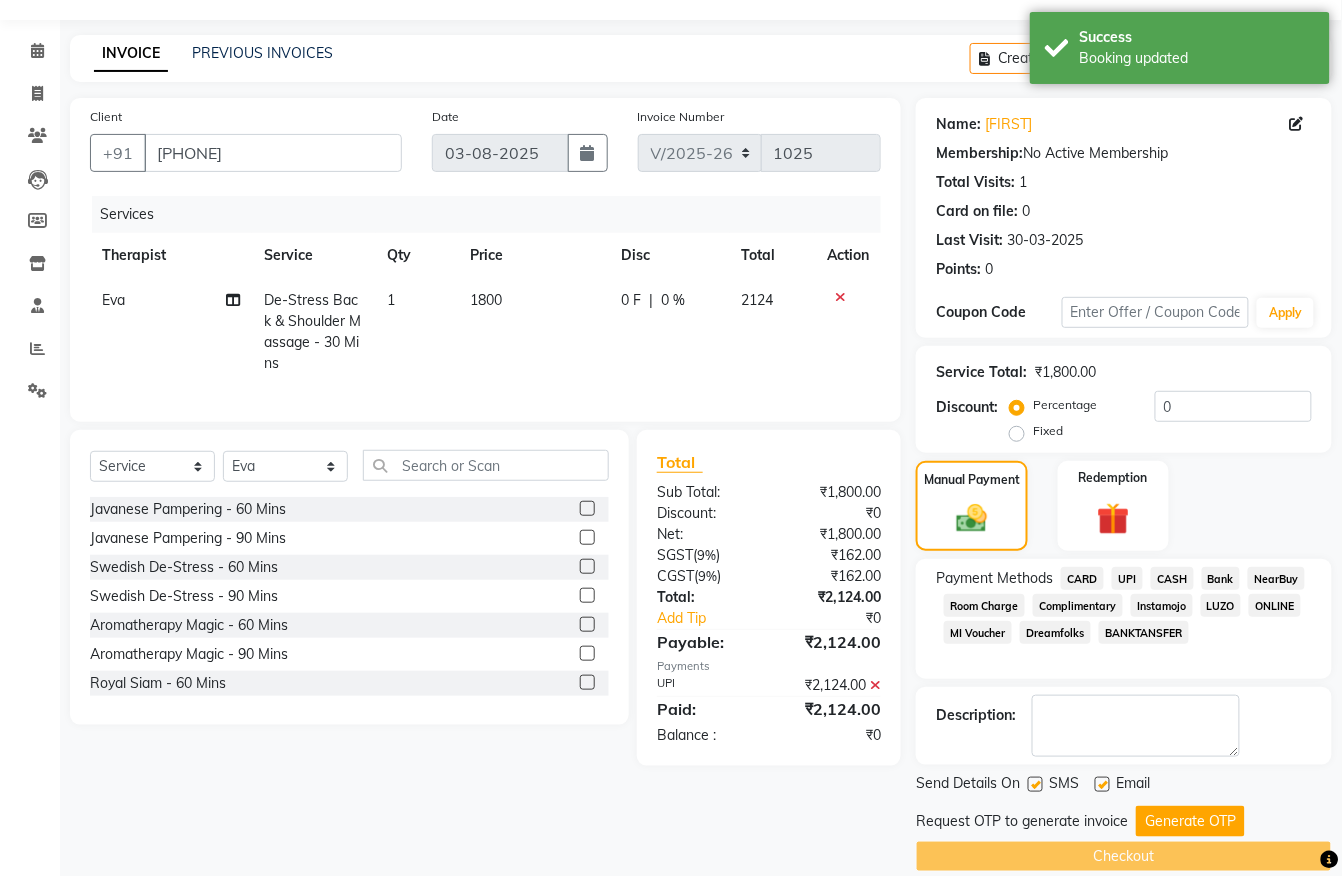 scroll, scrollTop: 81, scrollLeft: 0, axis: vertical 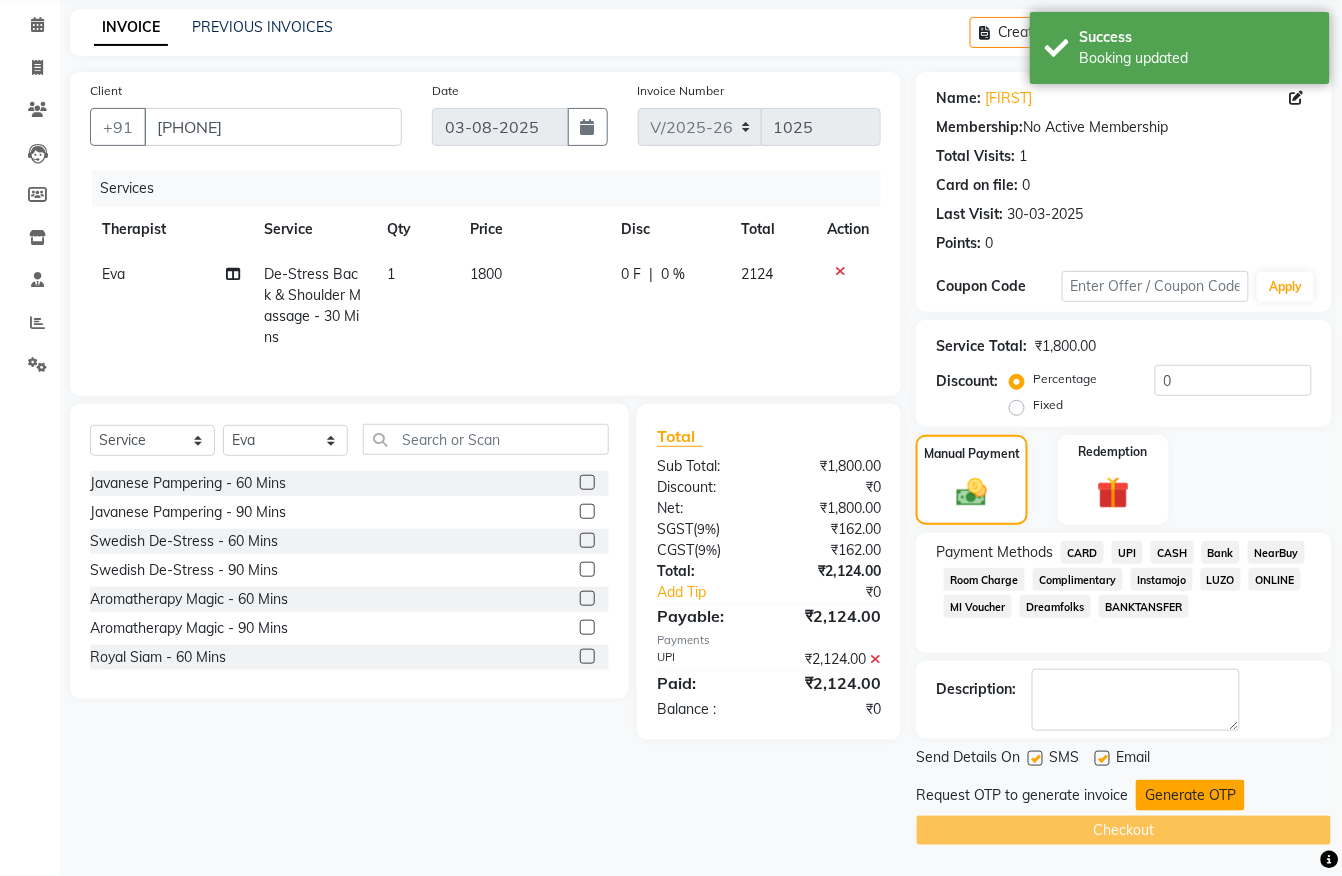 click on "Generate OTP" 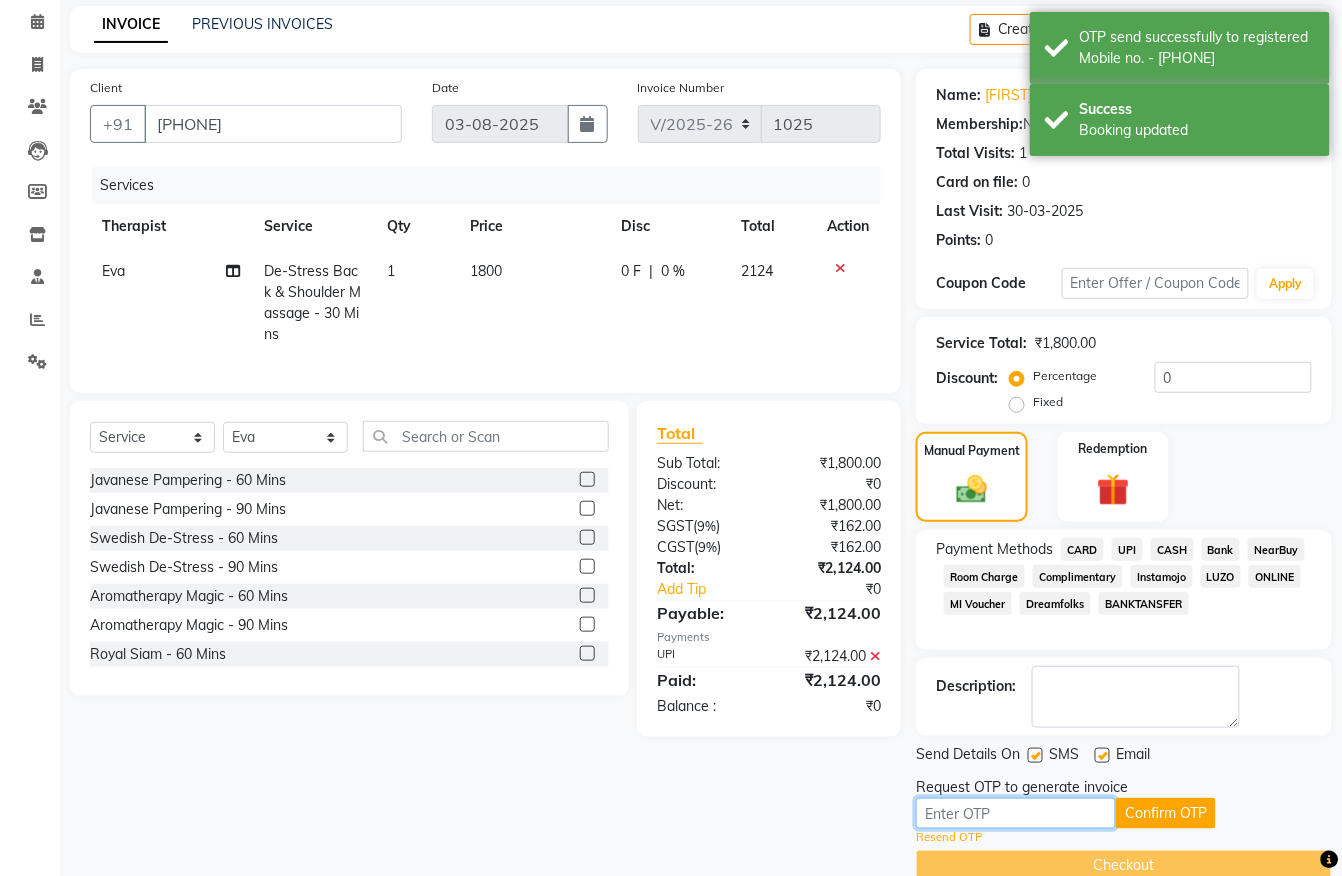 click at bounding box center [1016, 813] 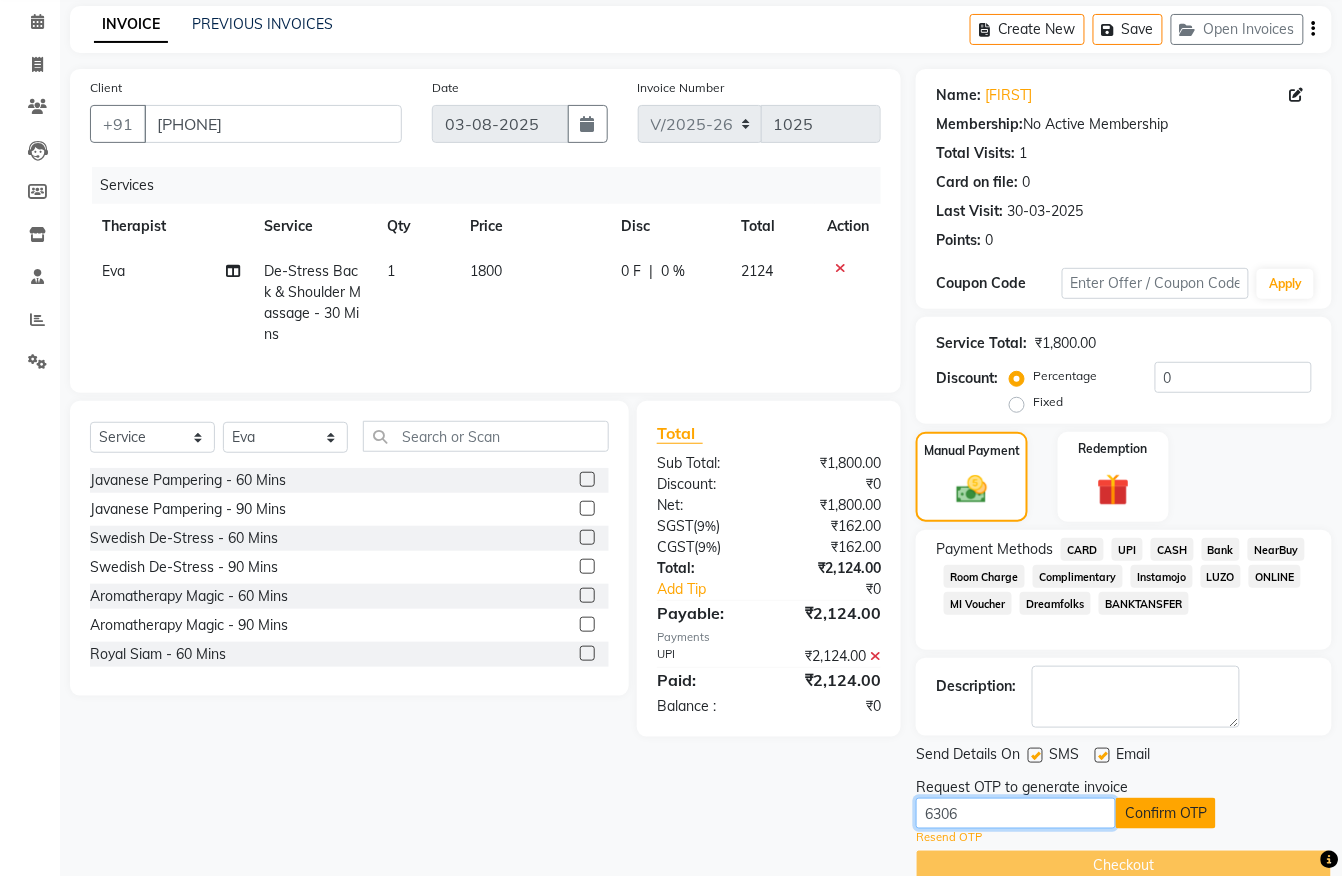 type on "6306" 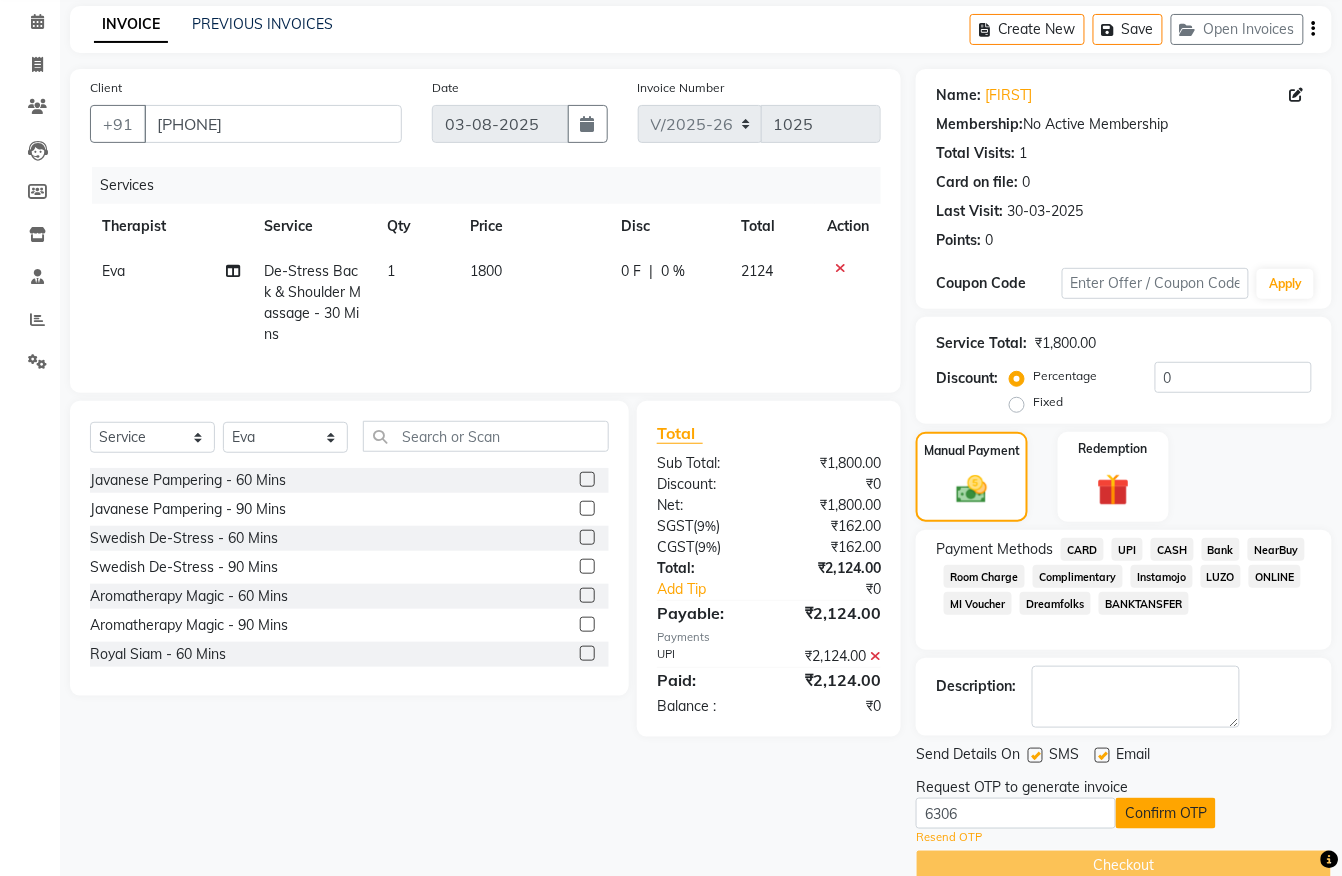 click on "Confirm OTP" 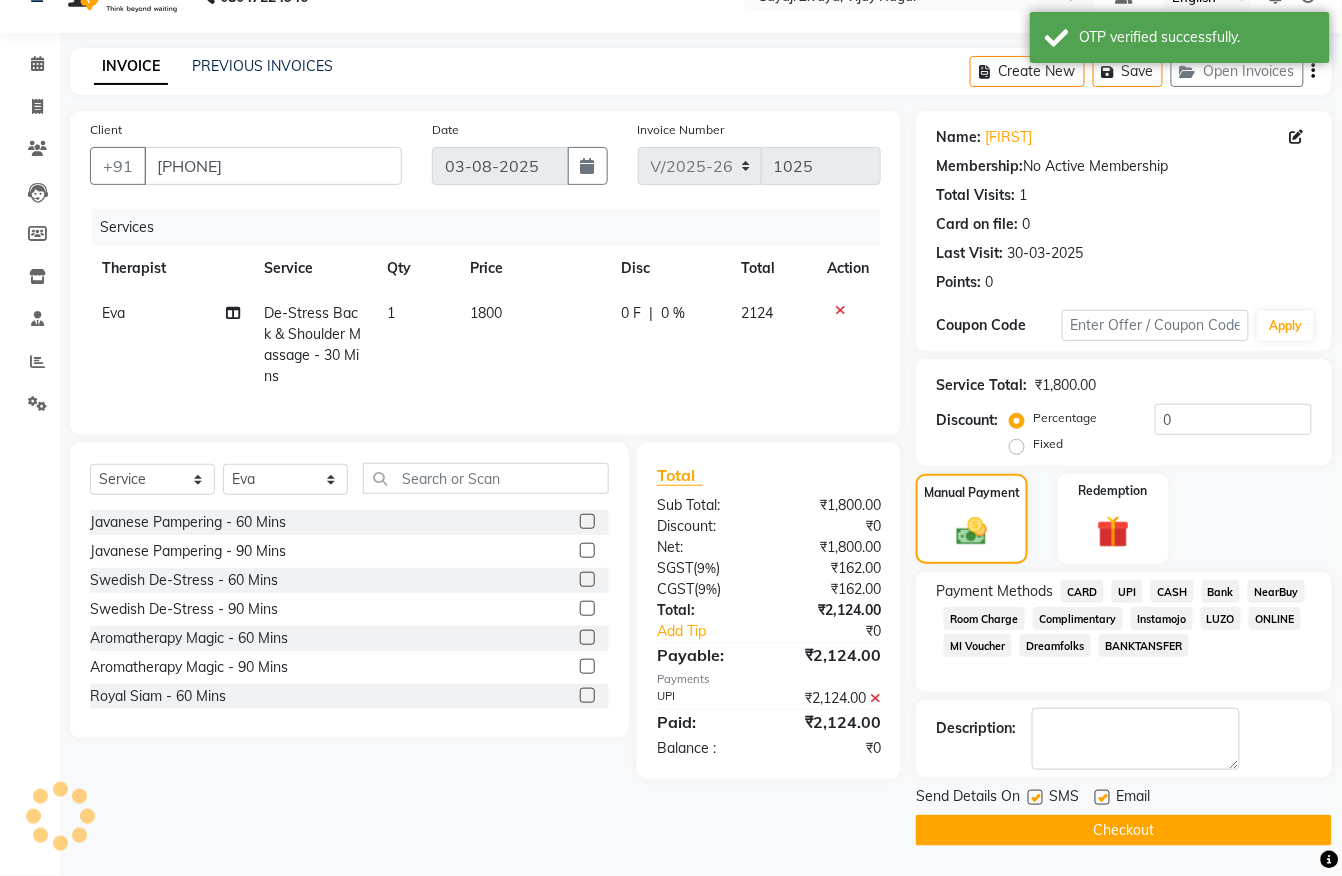 scroll, scrollTop: 41, scrollLeft: 0, axis: vertical 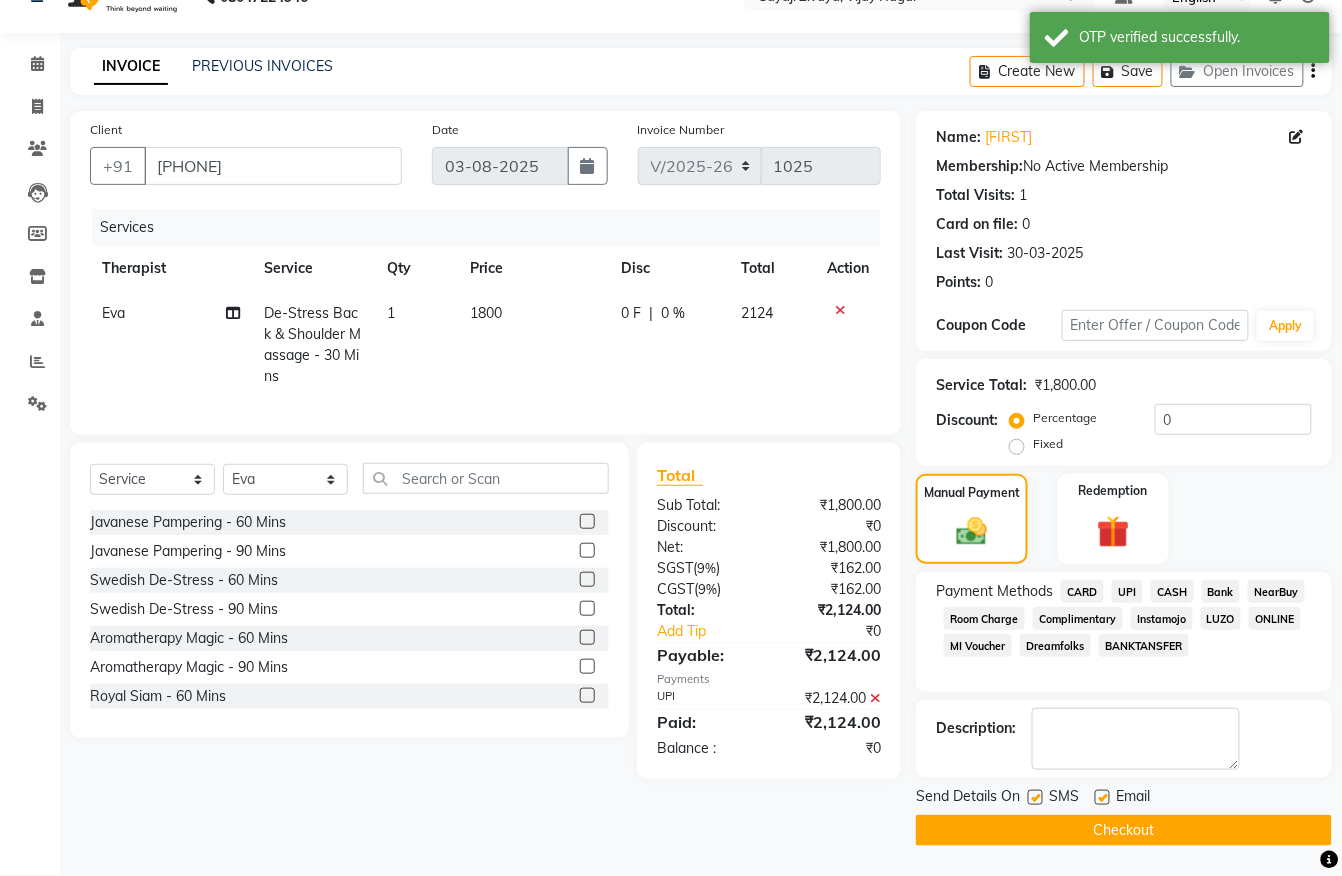 drag, startPoint x: 1154, startPoint y: 830, endPoint x: 1112, endPoint y: 792, distance: 56.63921 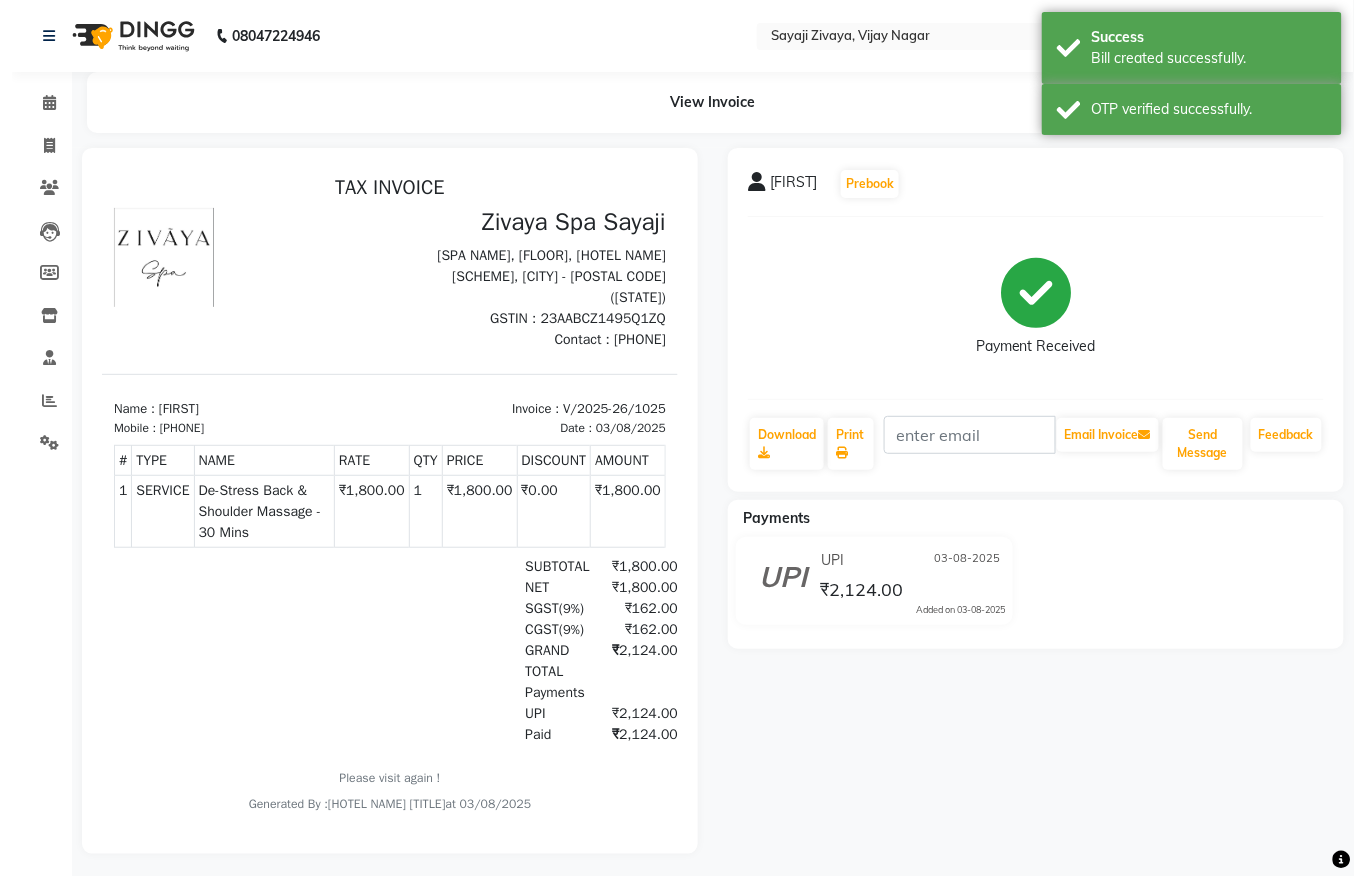 scroll, scrollTop: 0, scrollLeft: 0, axis: both 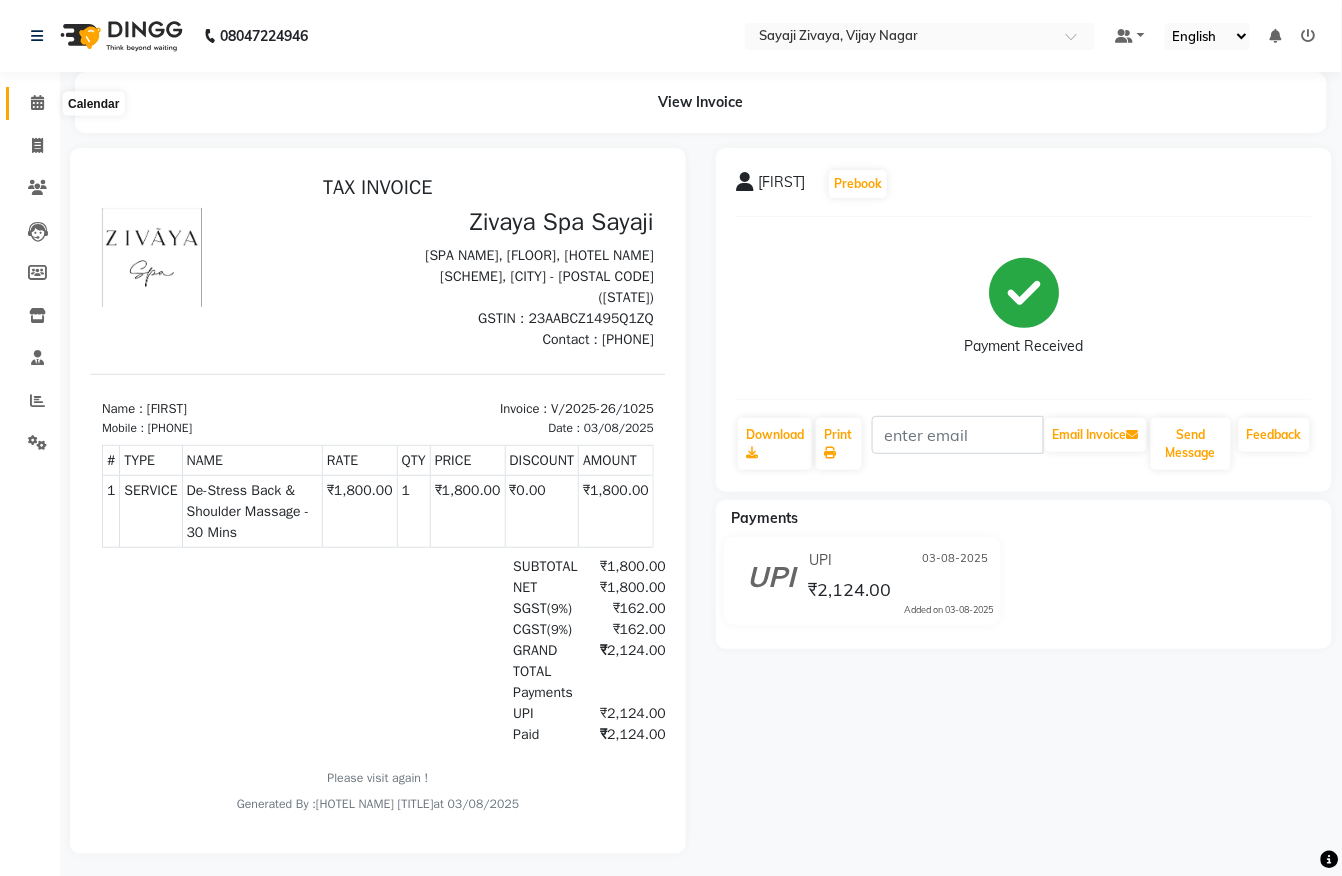 click 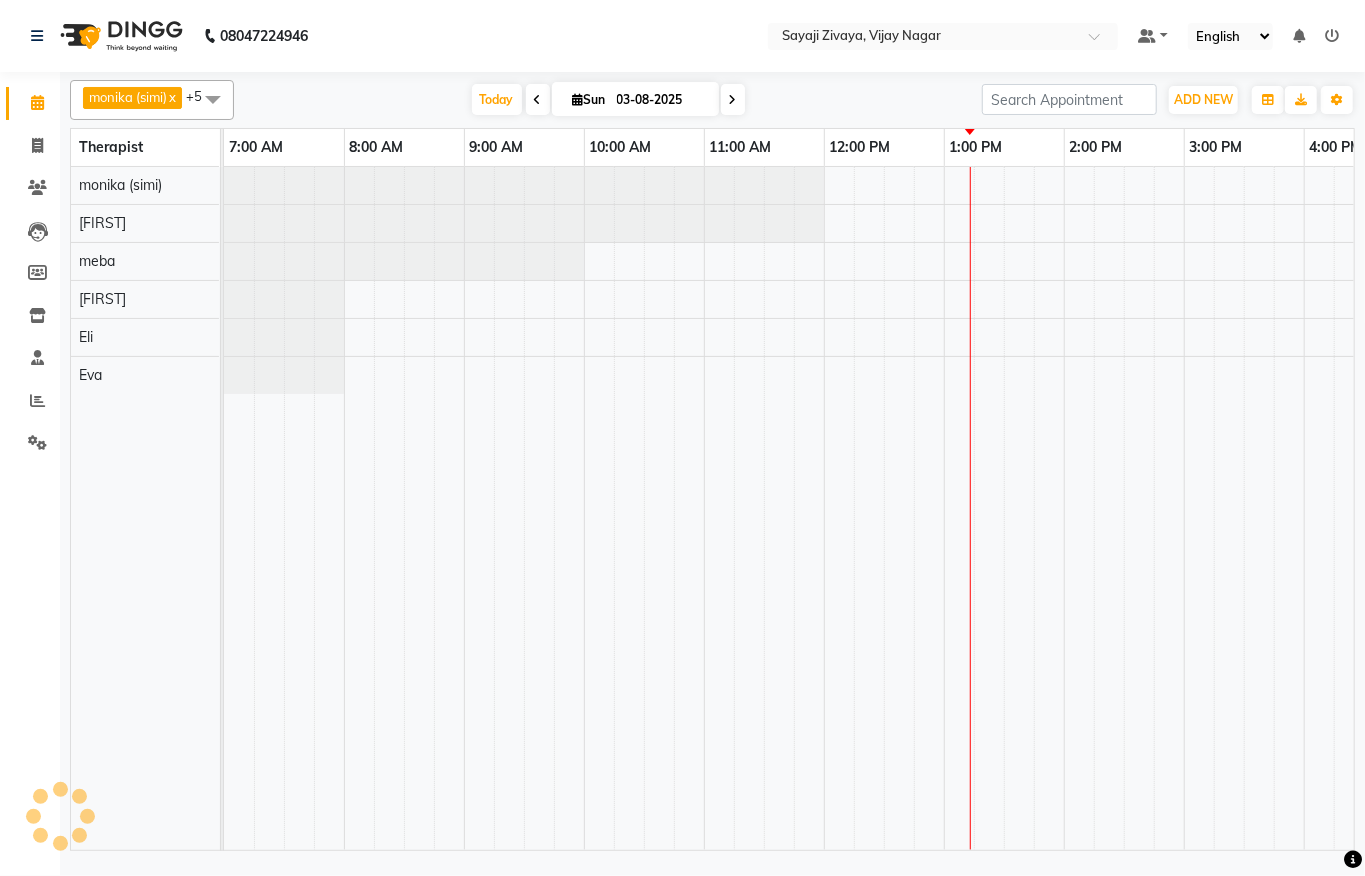 scroll, scrollTop: 0, scrollLeft: 0, axis: both 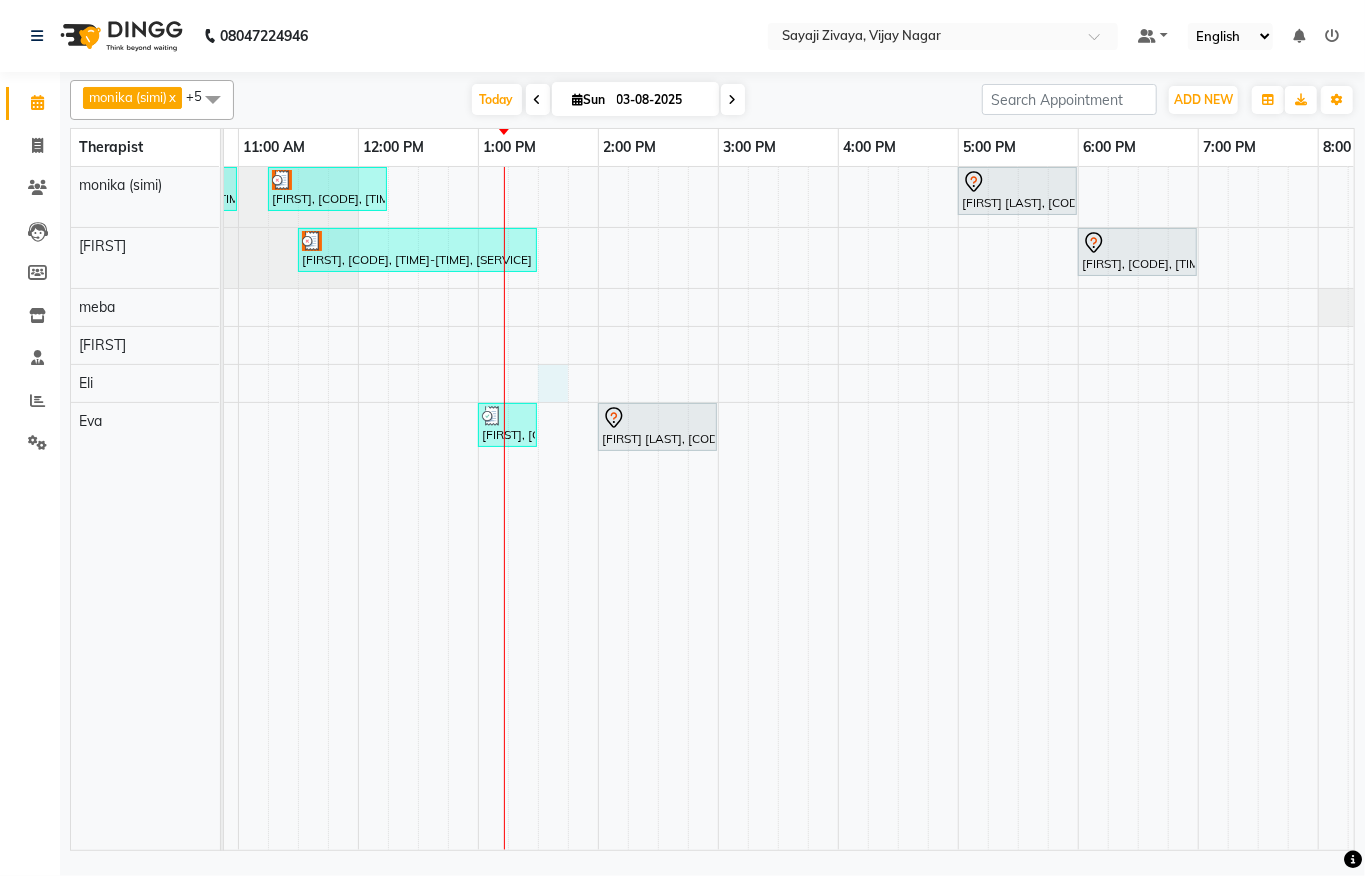 click on "[FIRST], [CODE], [TIME]-[TIME], [SERVICE] - [DURATION]     [FIRST], [CODE], [TIME]-[TIME], [SERVICE] - [DURATION]             [FIRST] [LAST], [CODE], [TIME]-[TIME], [SERVICE] - [DURATION]     [FIRST], [CODE], [TIME]-[TIME], [SERVICE] - [DURATION]             [FIRST], [CODE], [TIME]-[TIME], [SERVICE] - [DURATION]     [FIRST], [CODE], [TIME]-[TIME], [SERVICE] - [DURATION]             [FIRST] [LAST], [CODE], [TIME]-[TIME], [SERVICE] - [DURATION]" at bounding box center [718, 508] 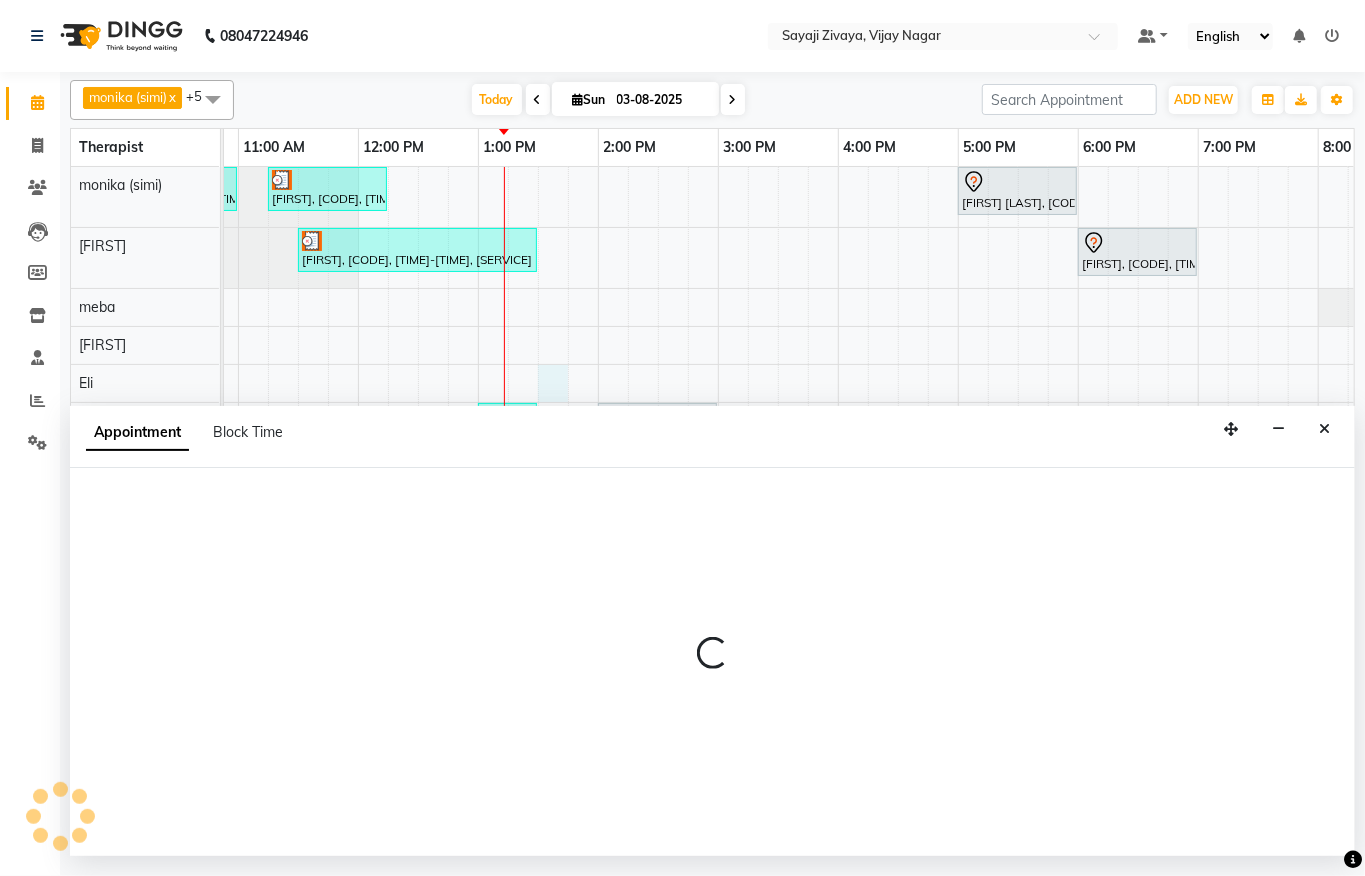 select on "83147" 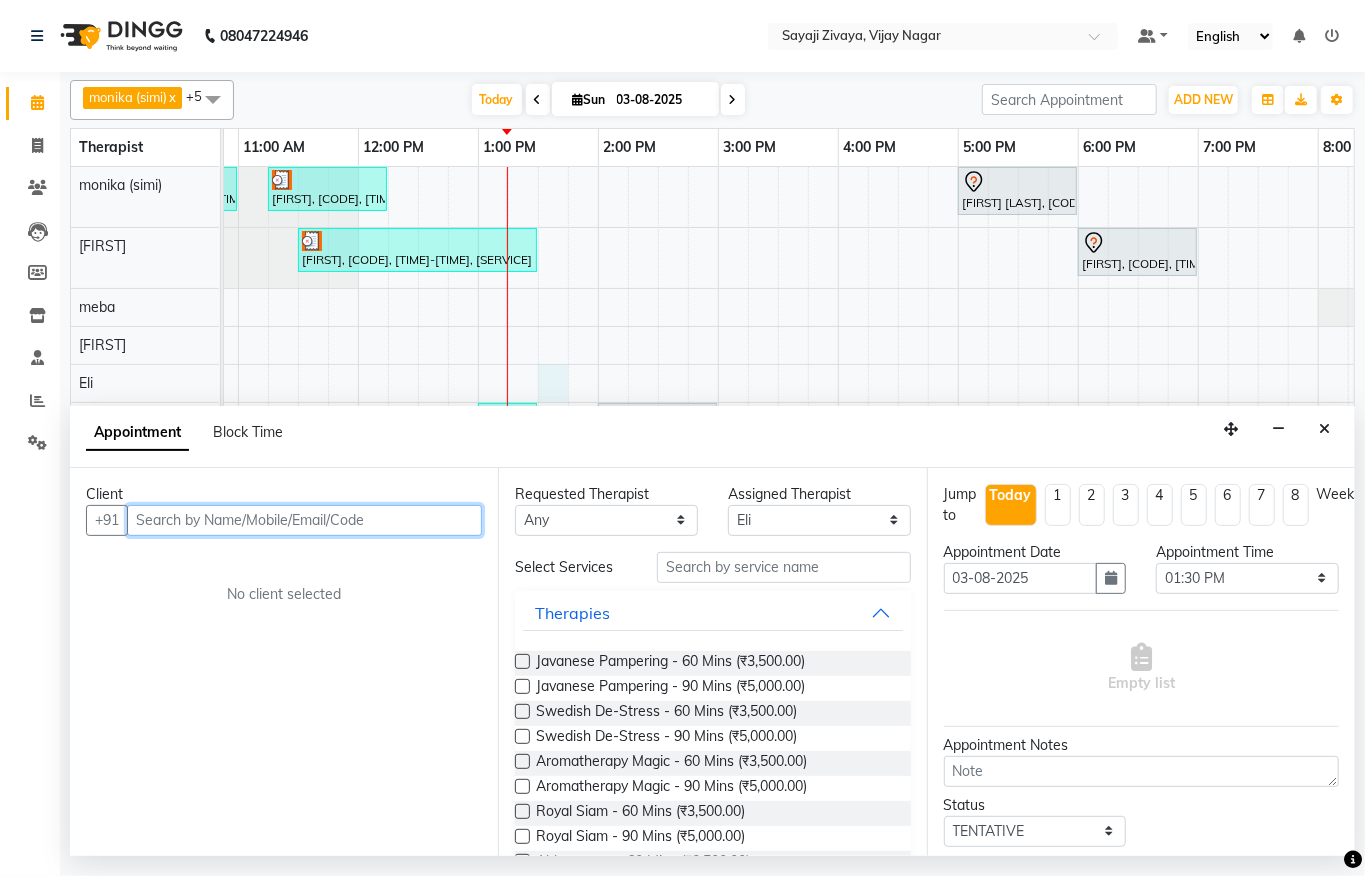 click at bounding box center [304, 520] 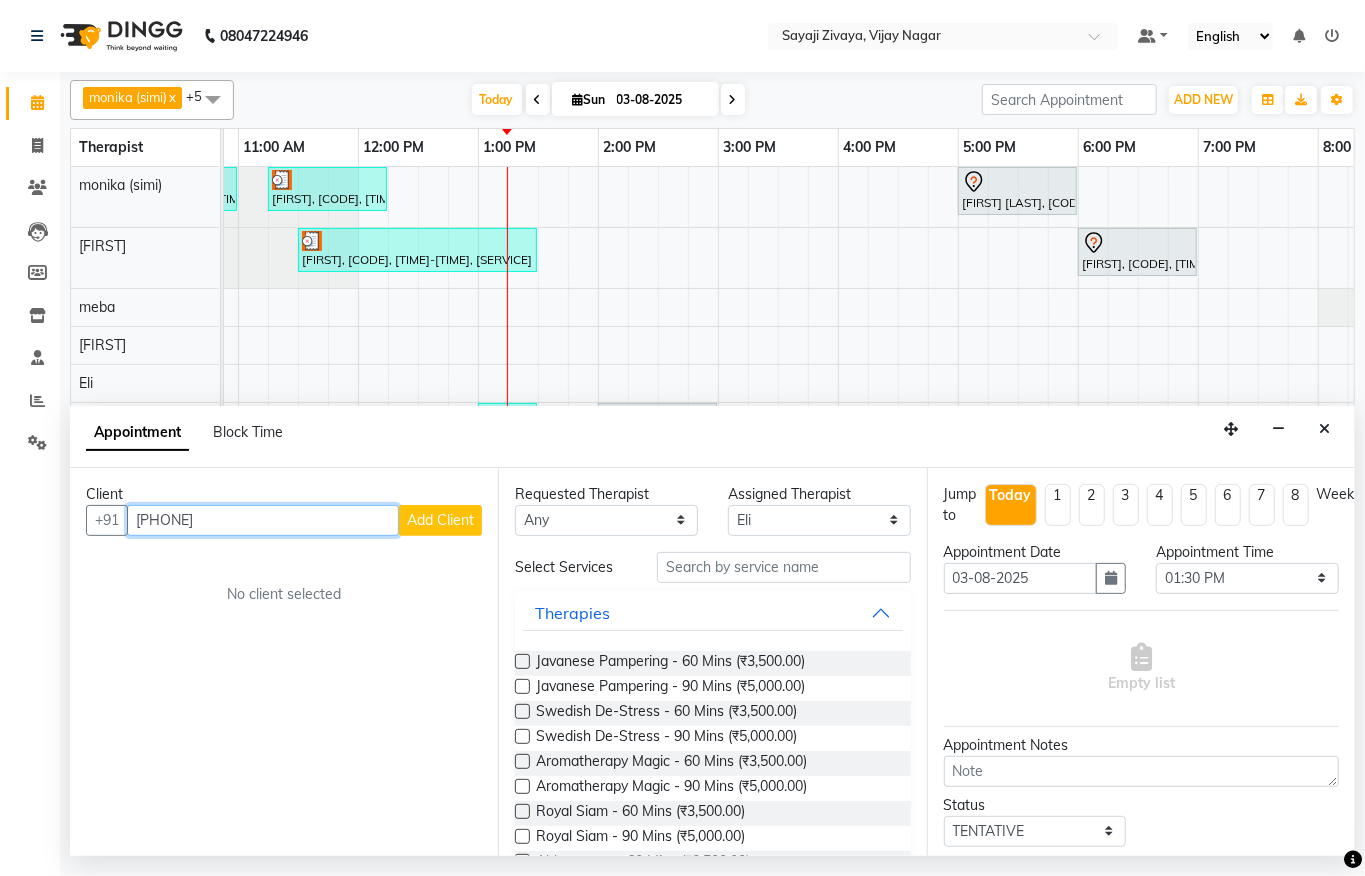 type on "[PHONE]" 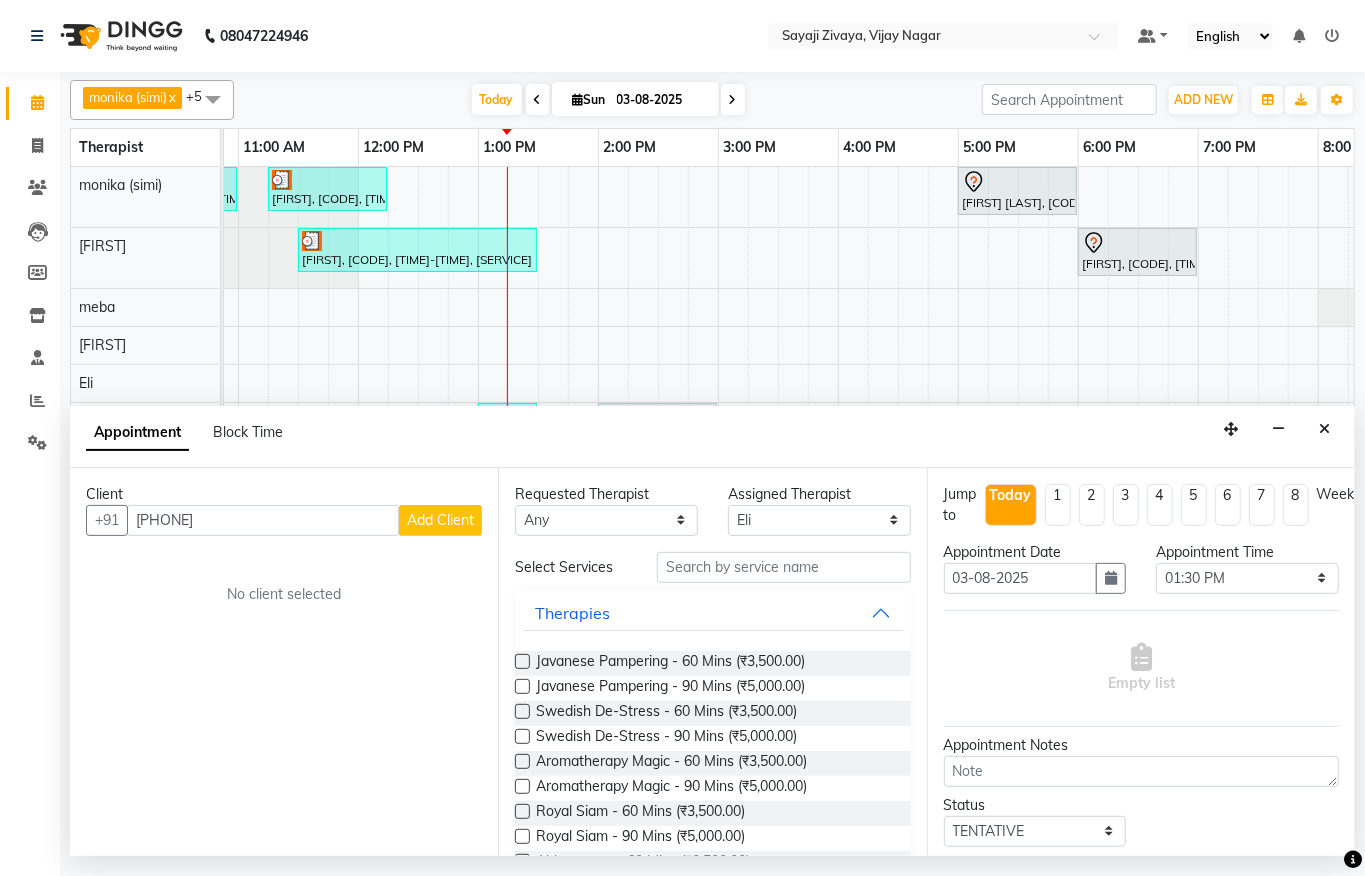 click on "Add Client" at bounding box center (440, 520) 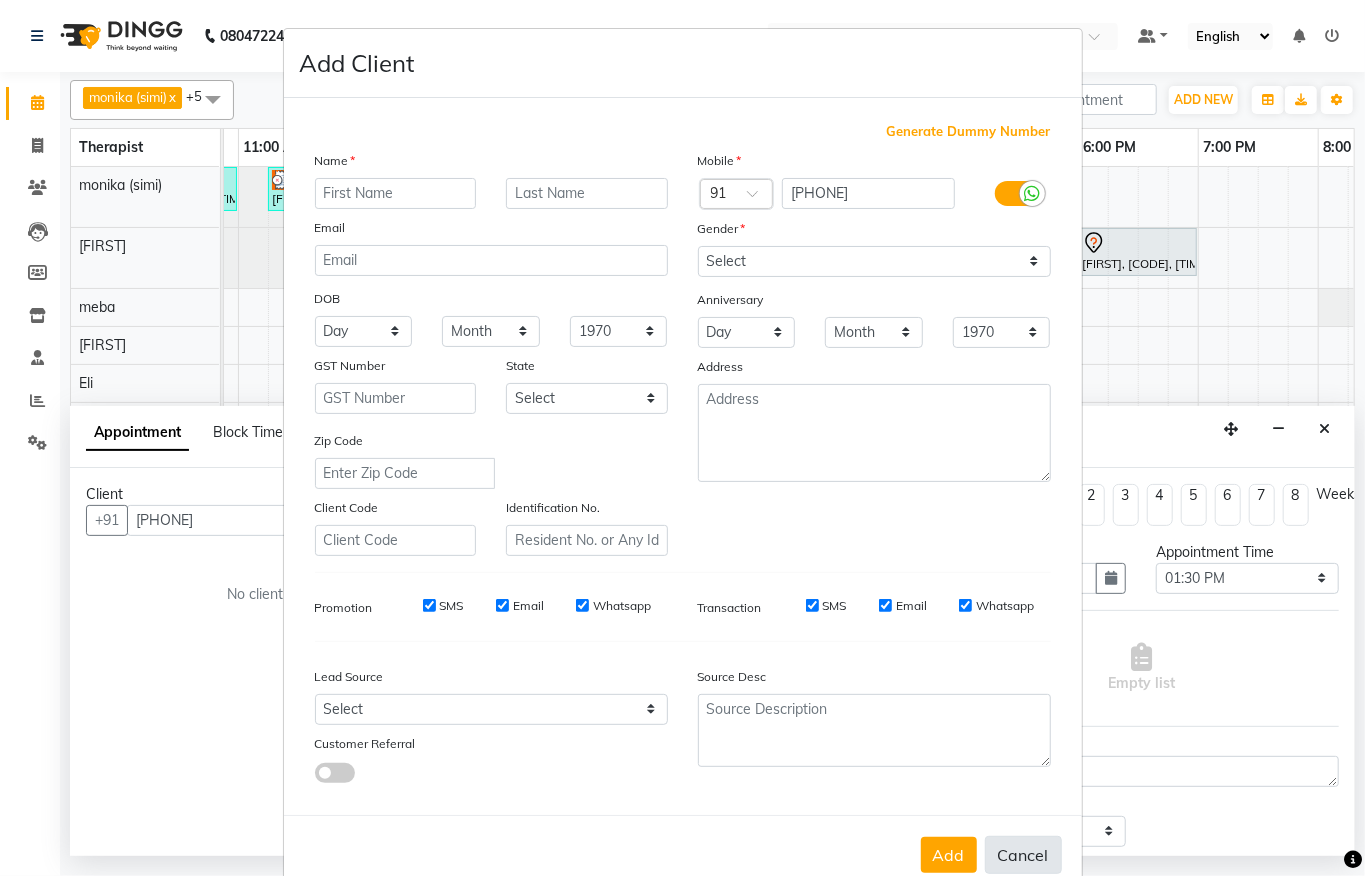 click on "Cancel" at bounding box center (1023, 855) 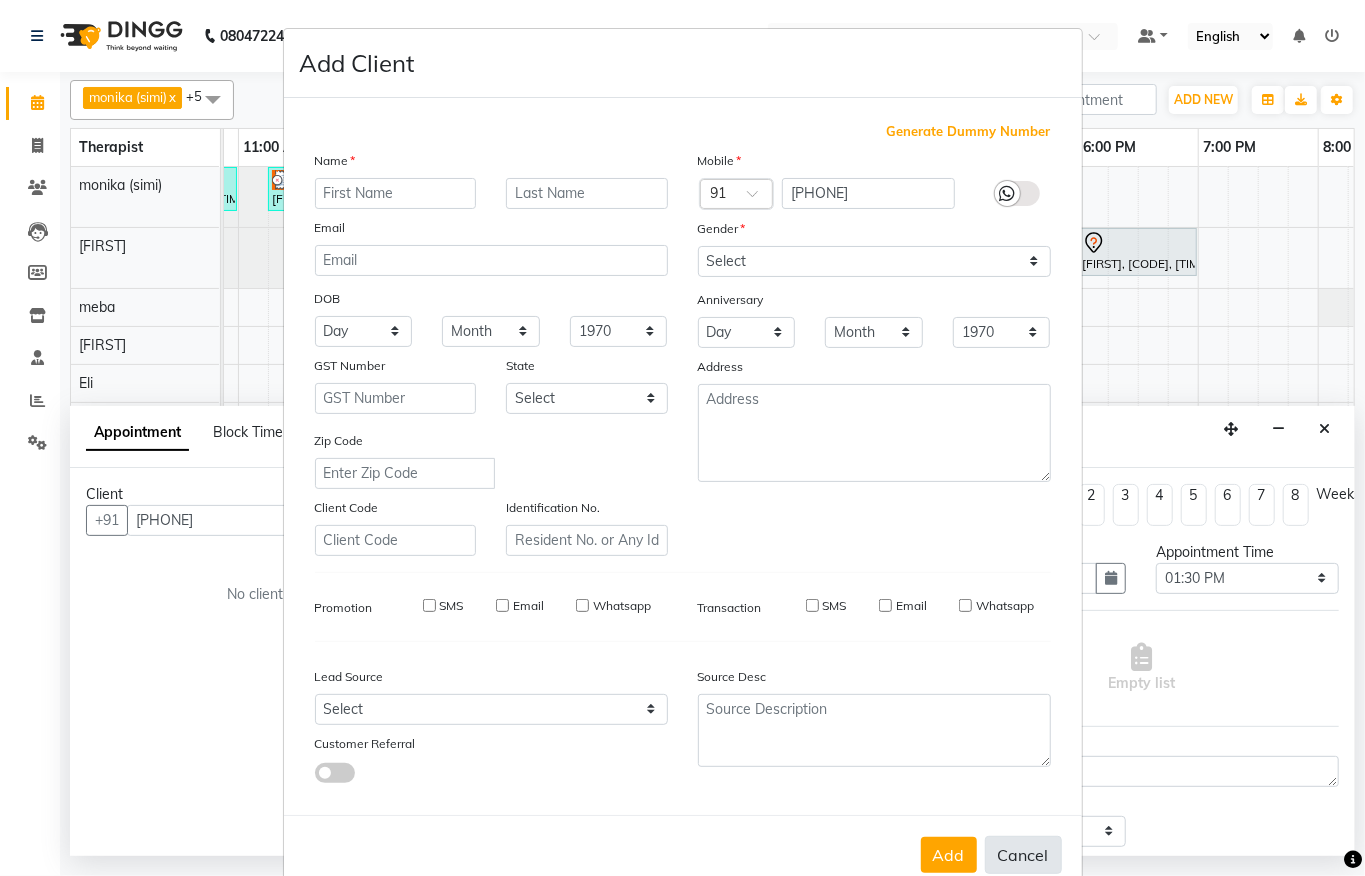 select 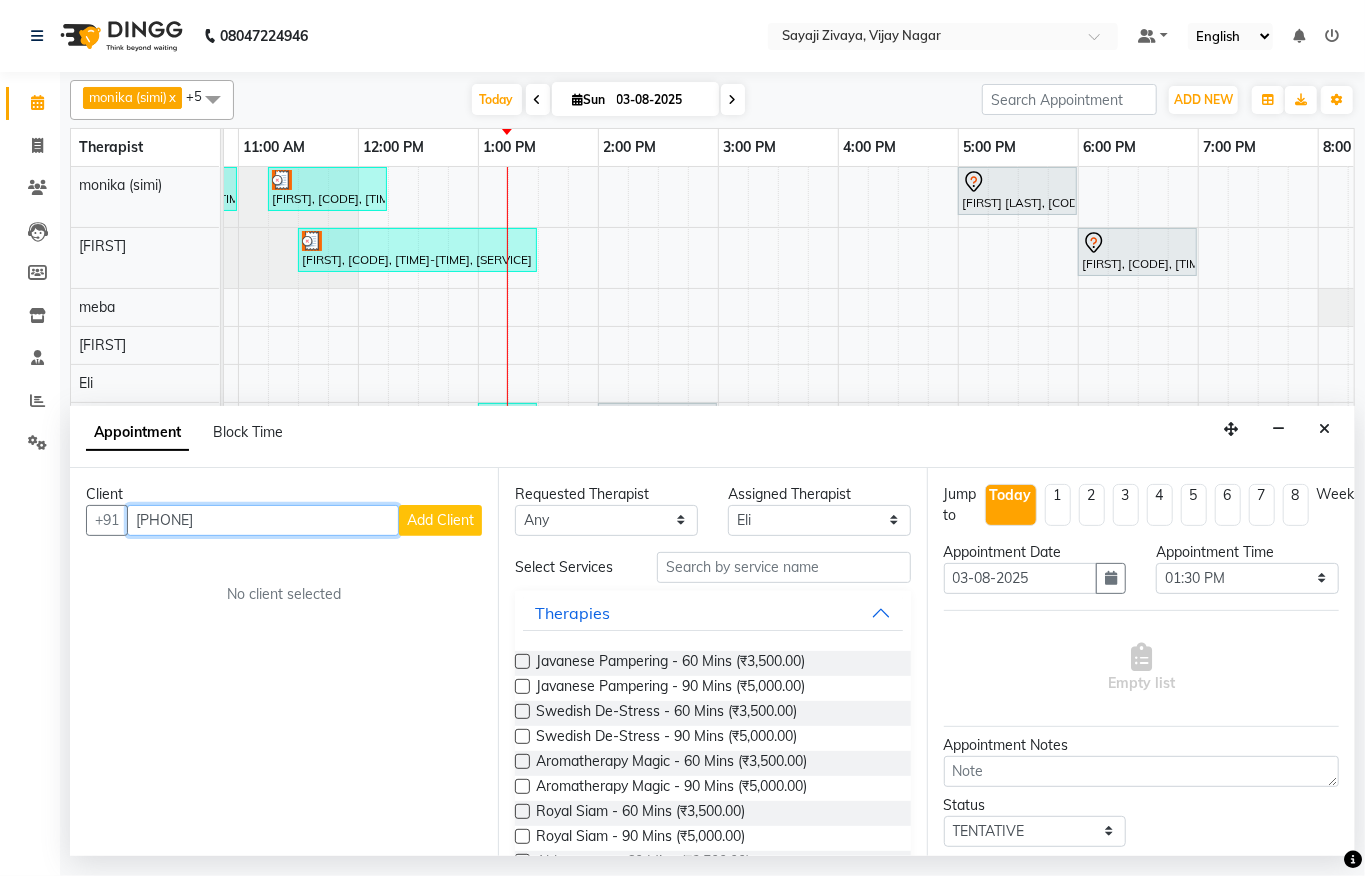 click on "[PHONE]" at bounding box center (263, 520) 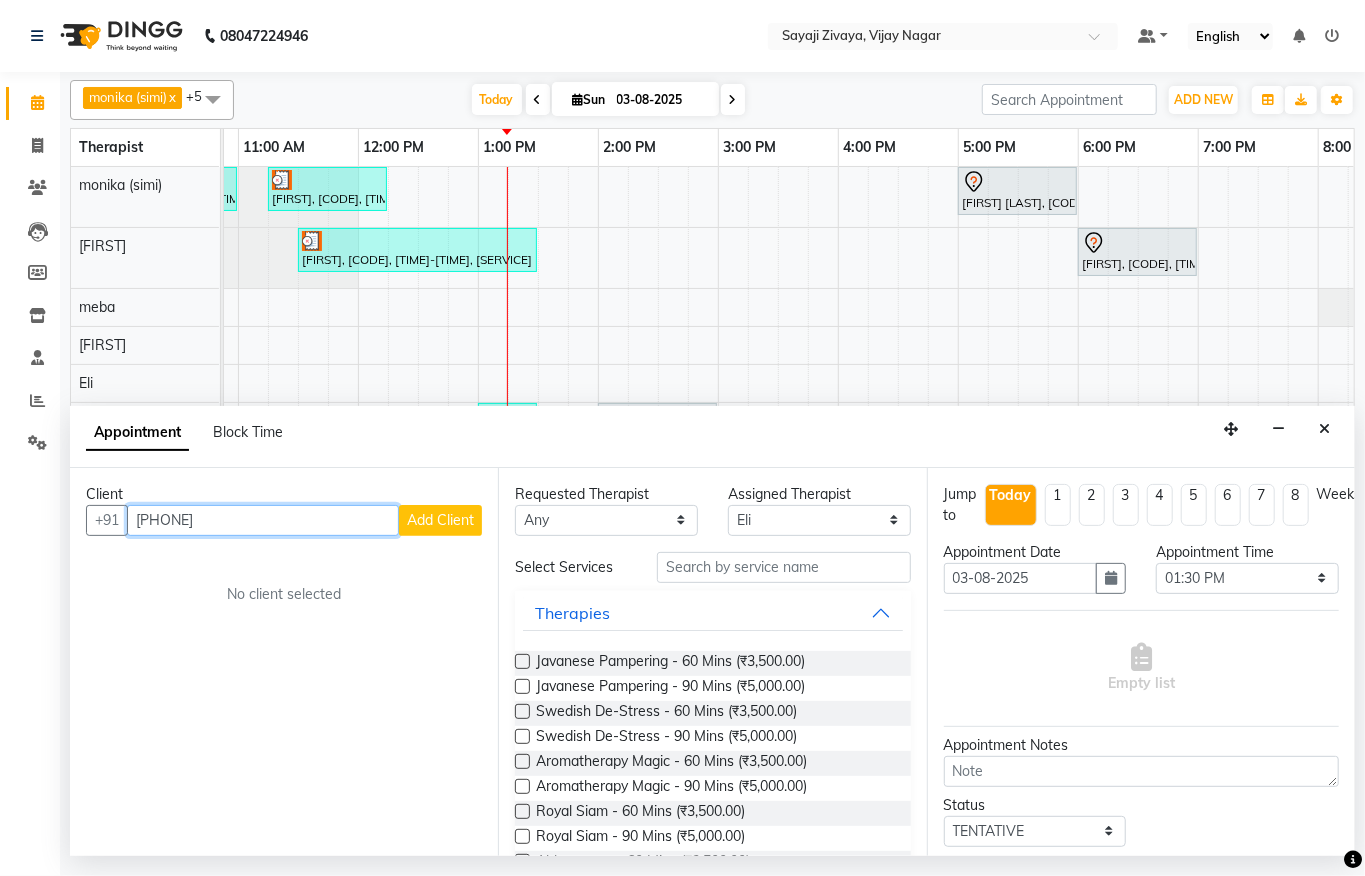 type on "[PHONE]" 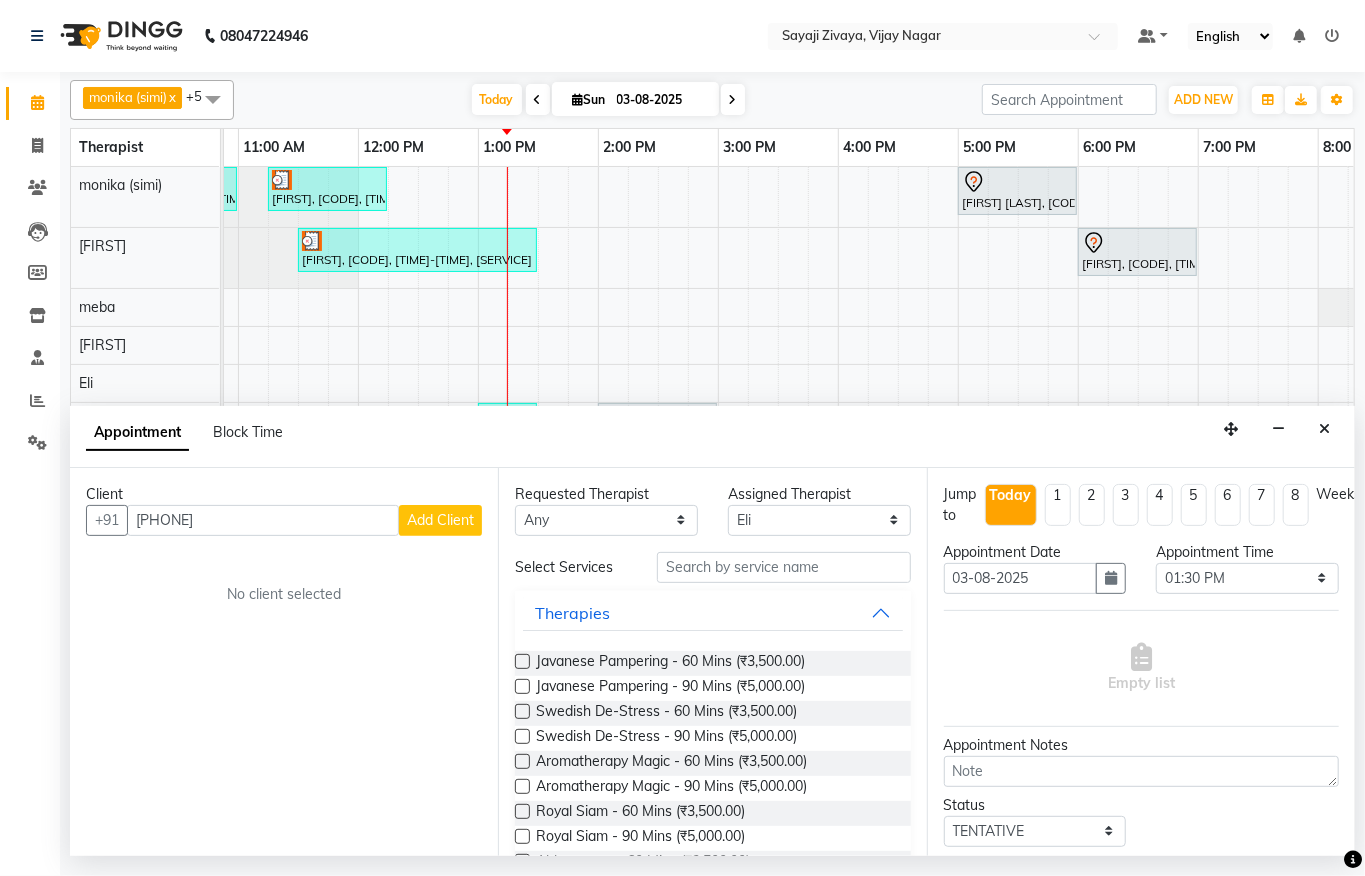 click on "Add Client" at bounding box center (440, 520) 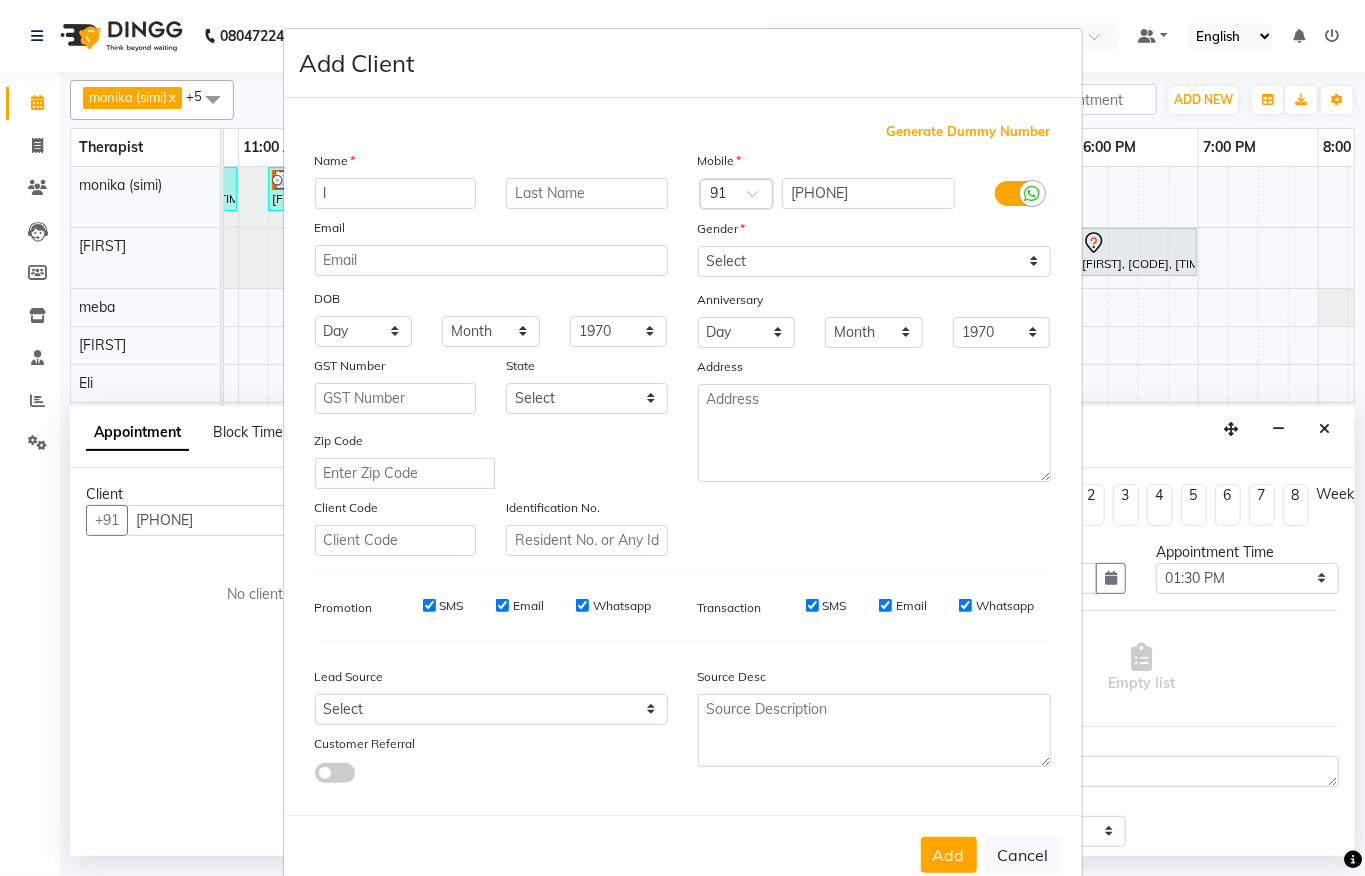 type on "l" 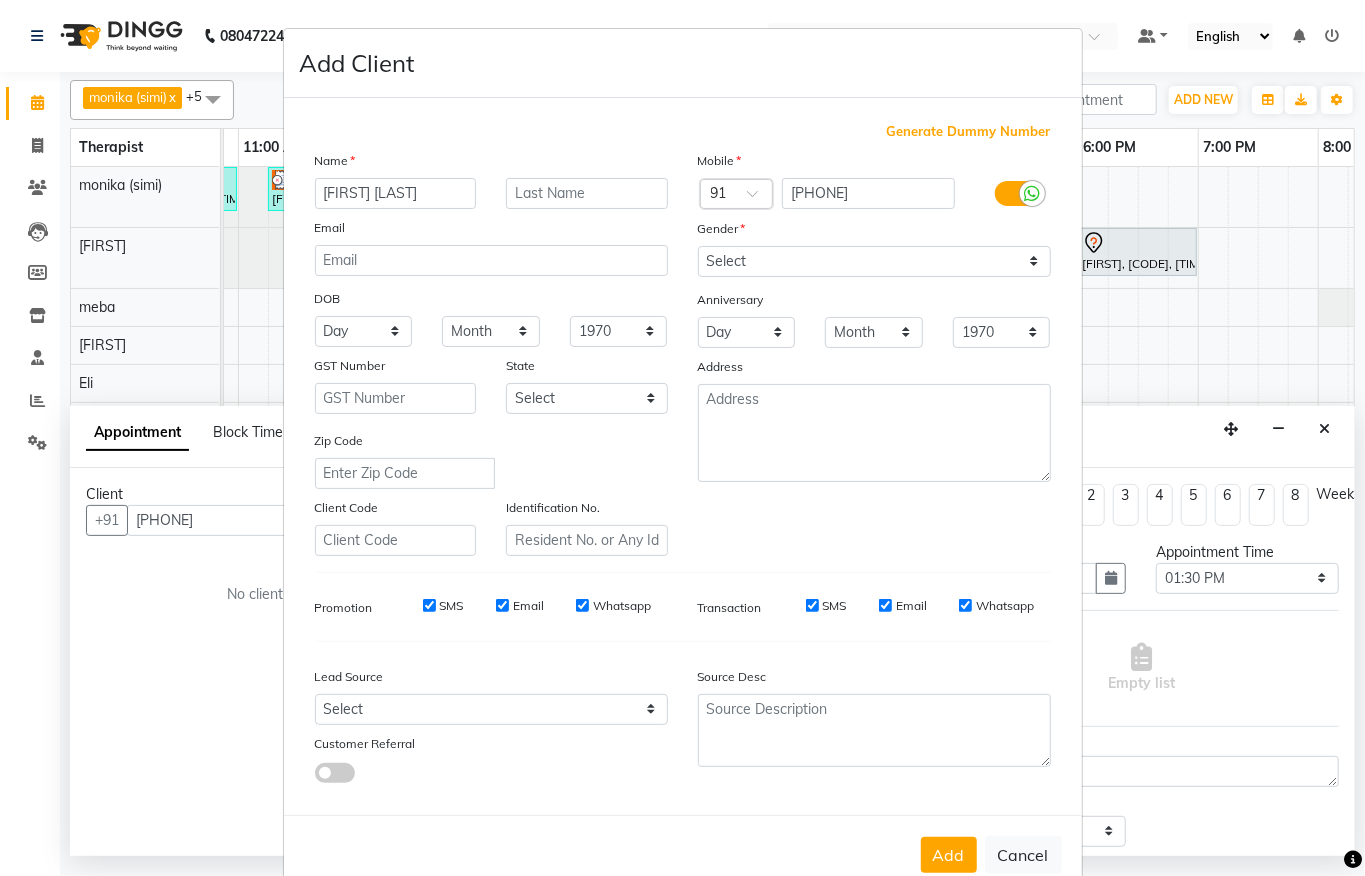 type on "[FIRST] [LAST]" 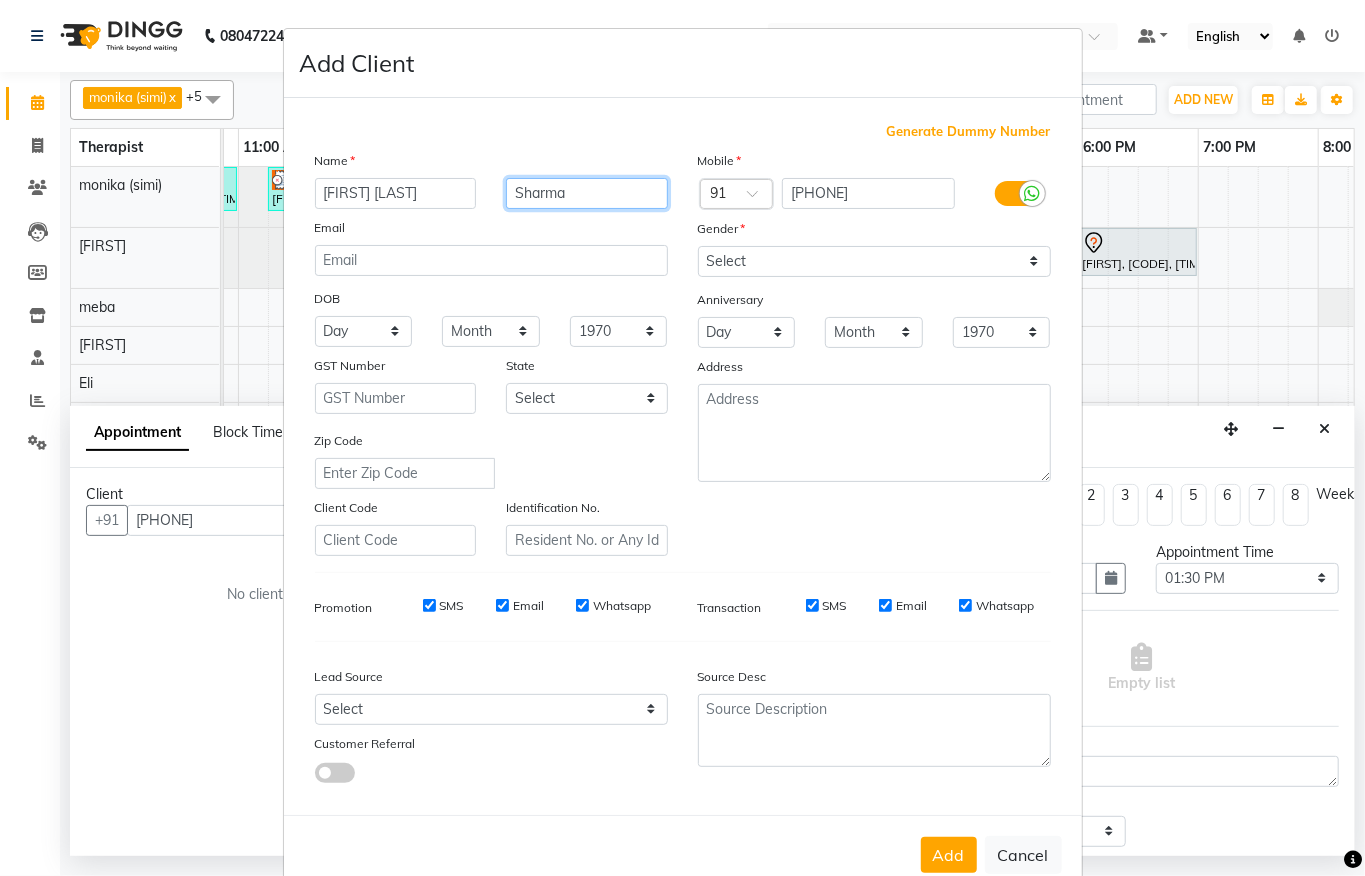 type on "Sharma" 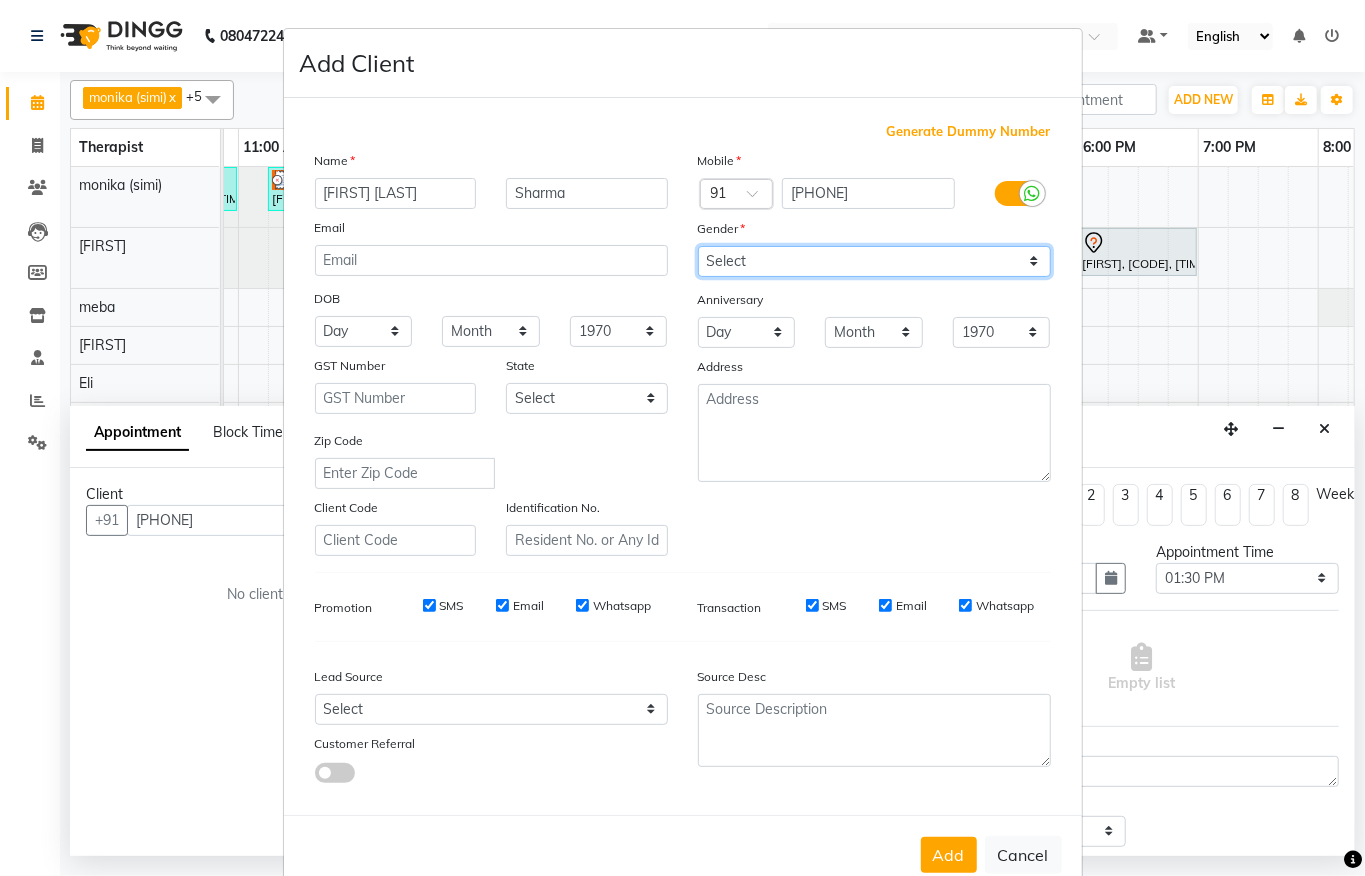 click on "Select Male Female Other Prefer Not To Say" at bounding box center [874, 261] 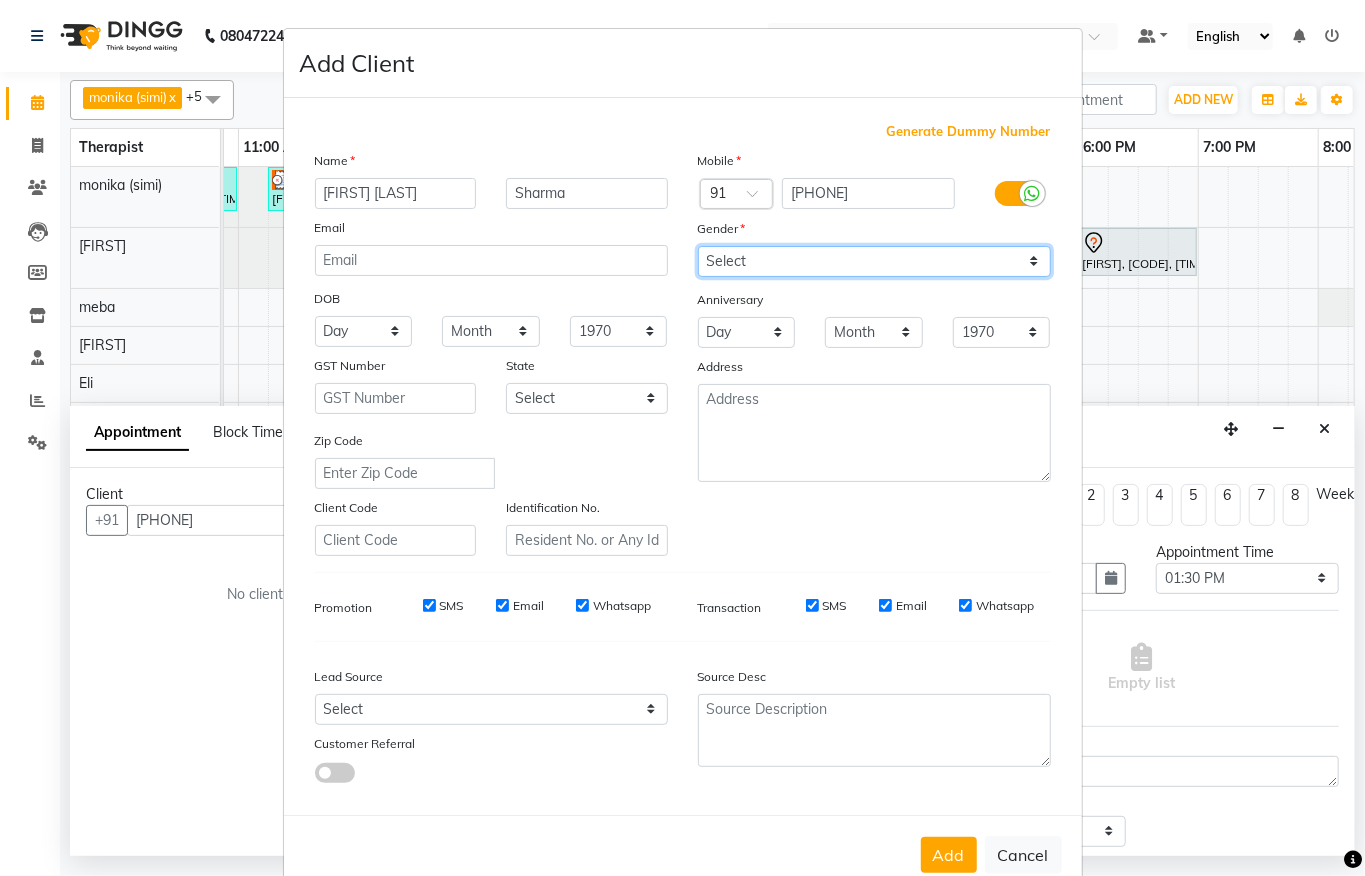 select on "male" 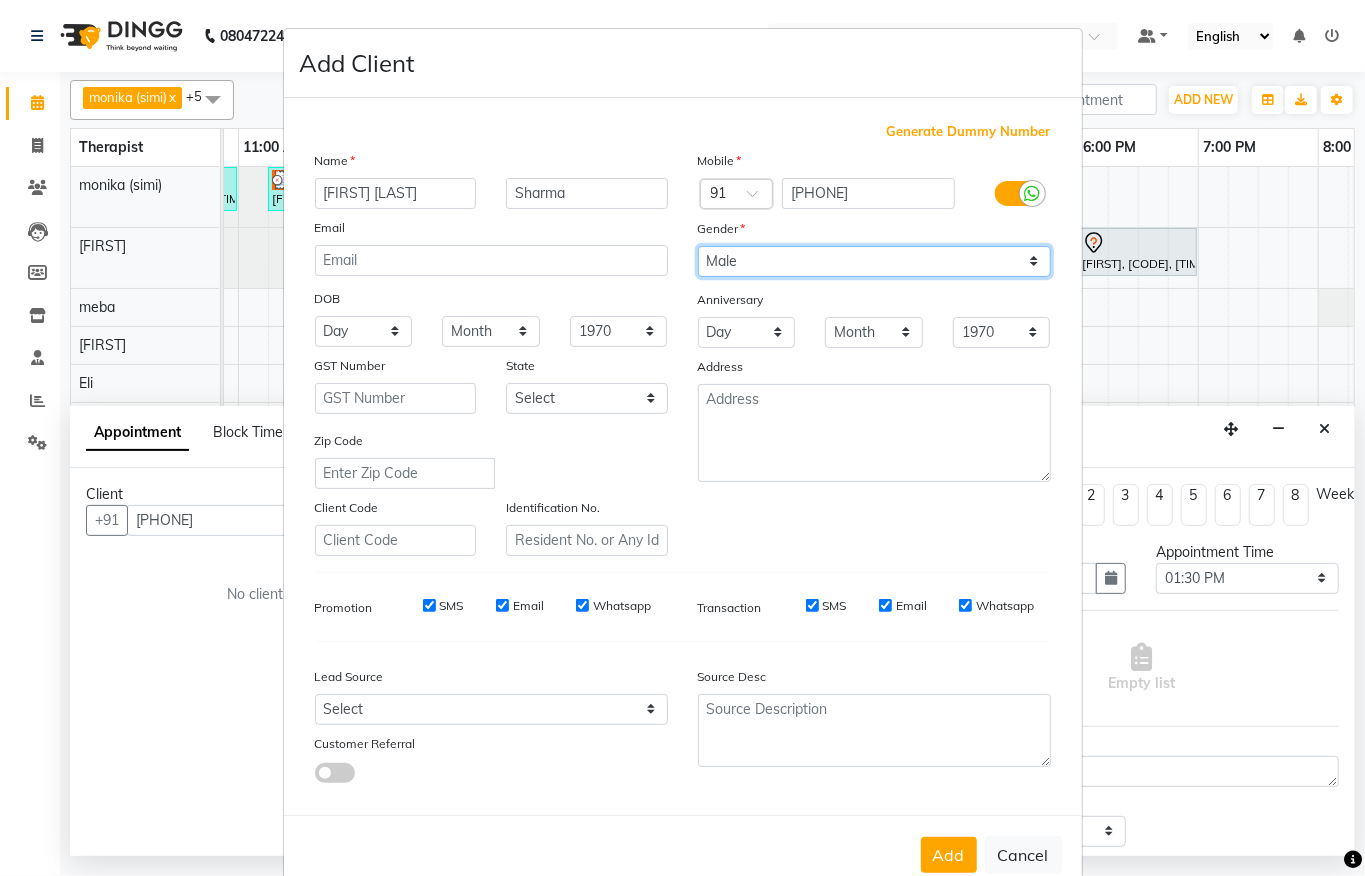 click on "Select Male Female Other Prefer Not To Say" at bounding box center (874, 261) 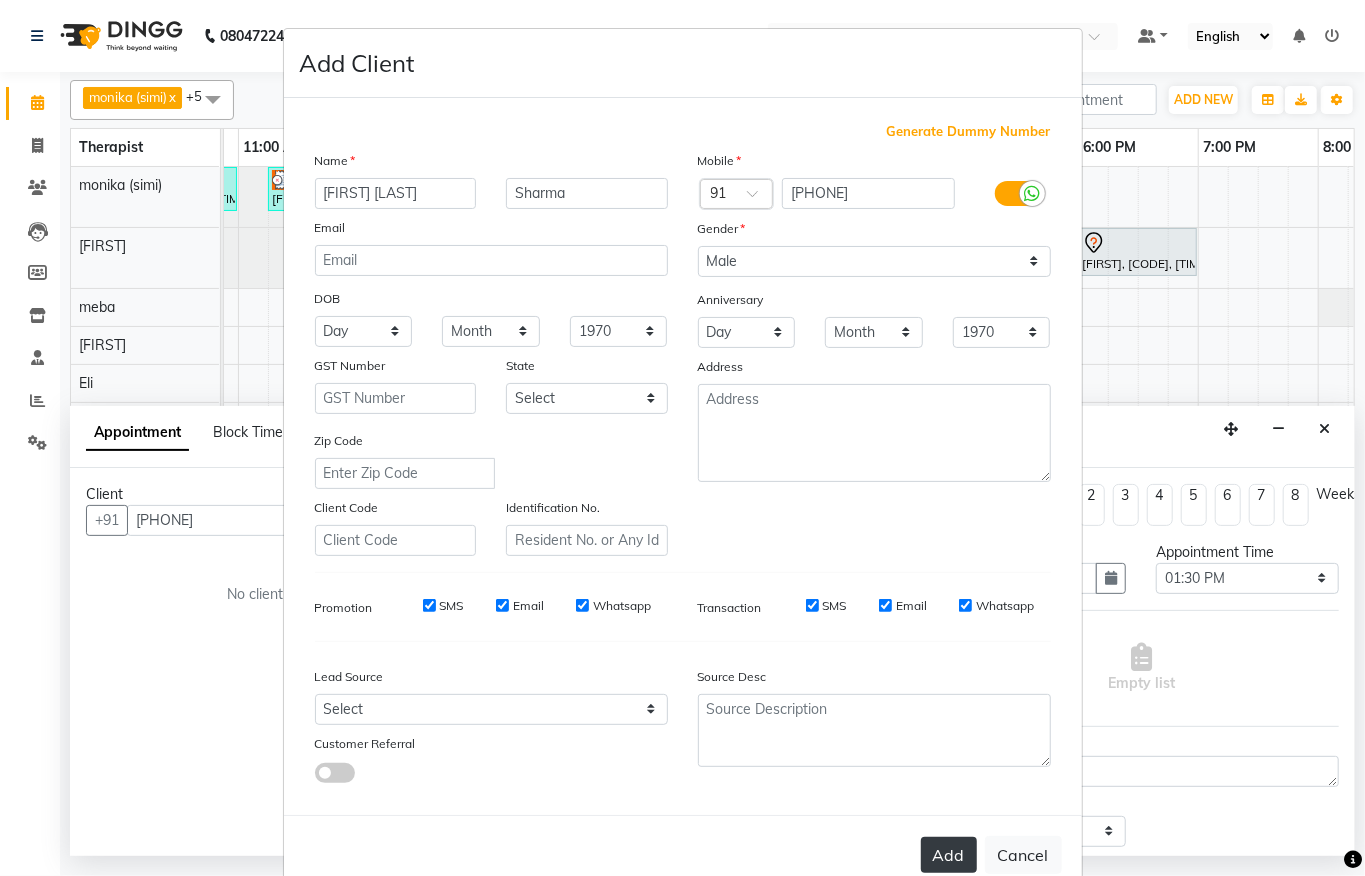 click on "Add" at bounding box center [949, 855] 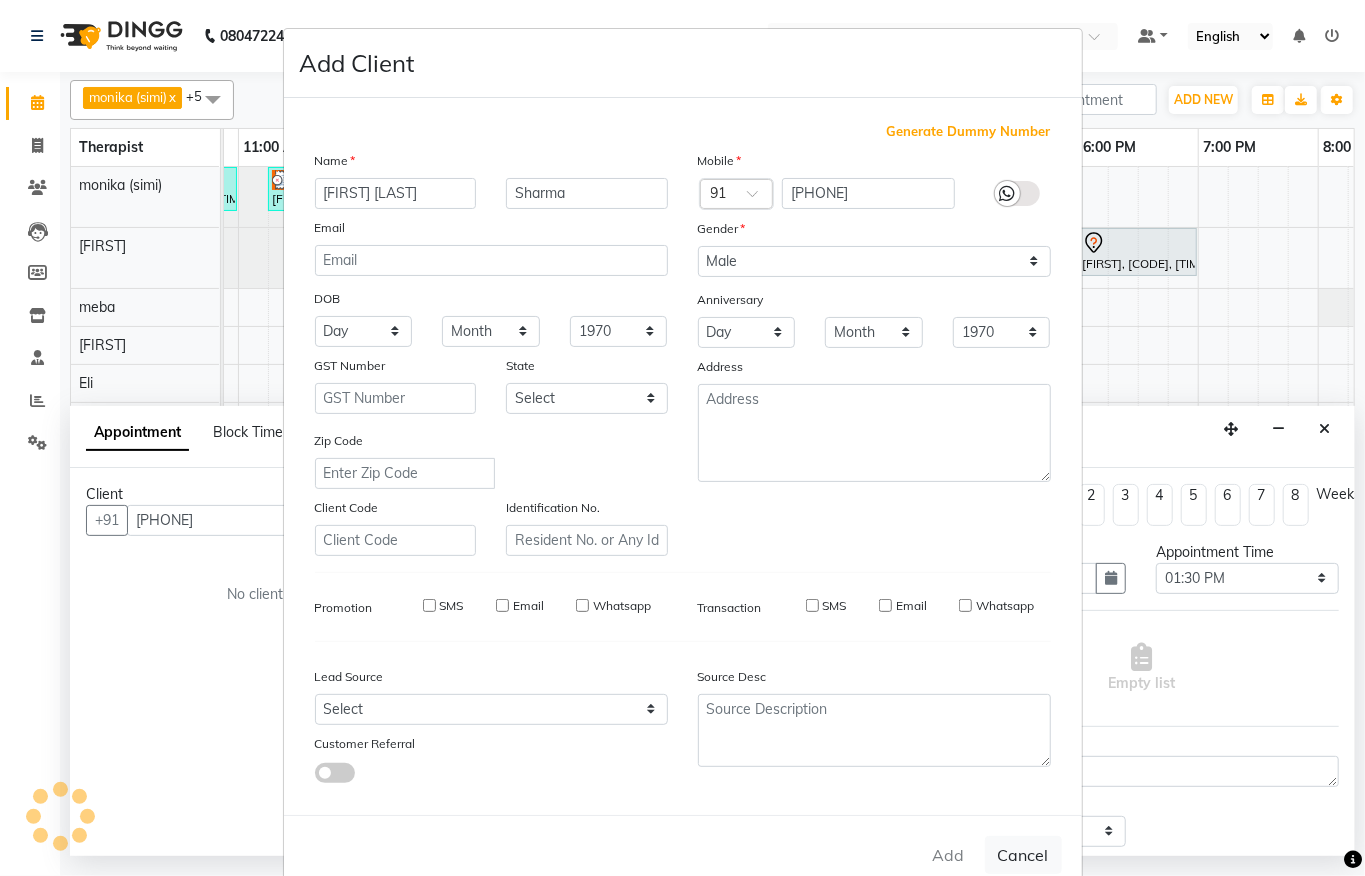 type 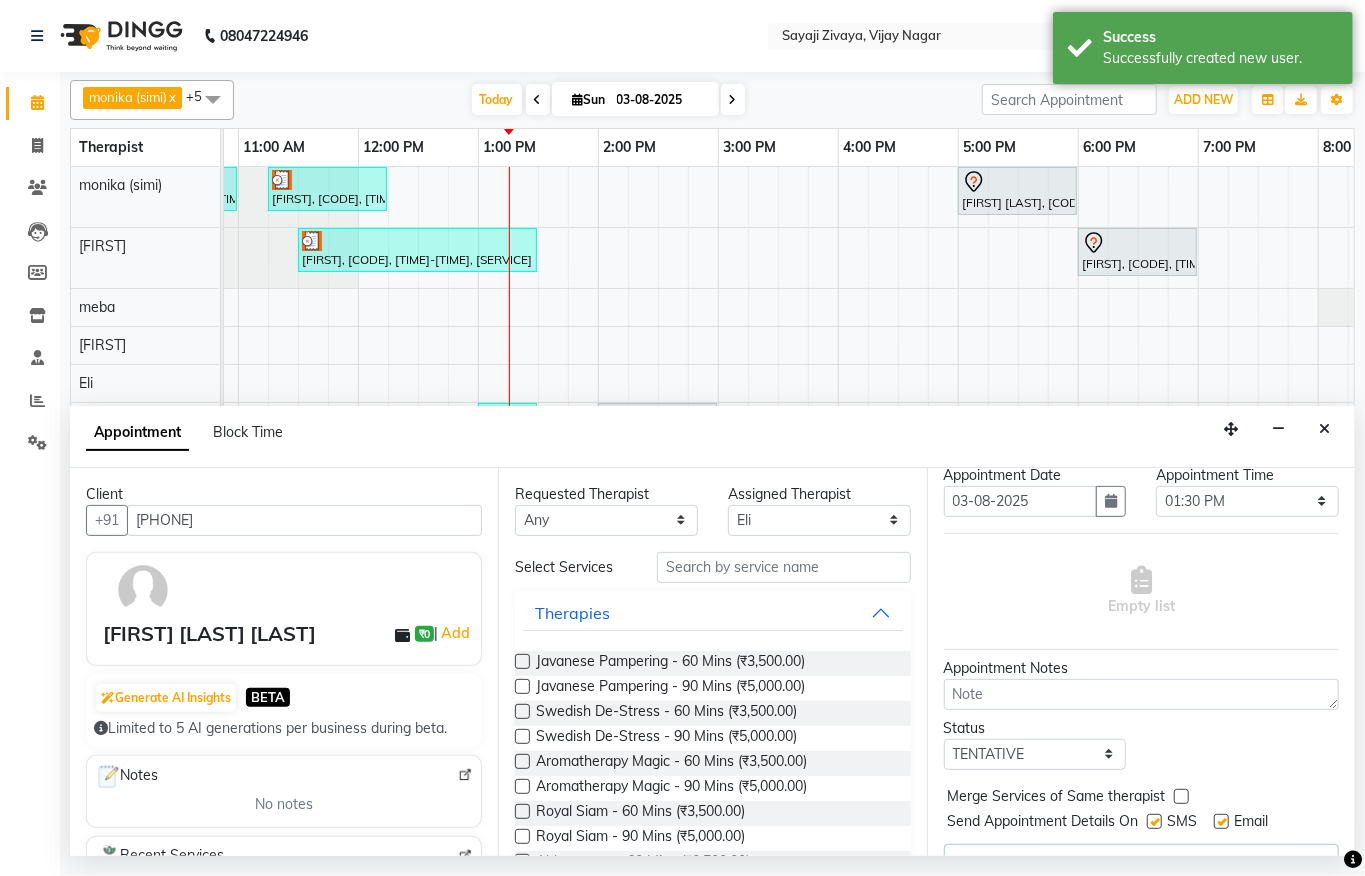 scroll, scrollTop: 145, scrollLeft: 0, axis: vertical 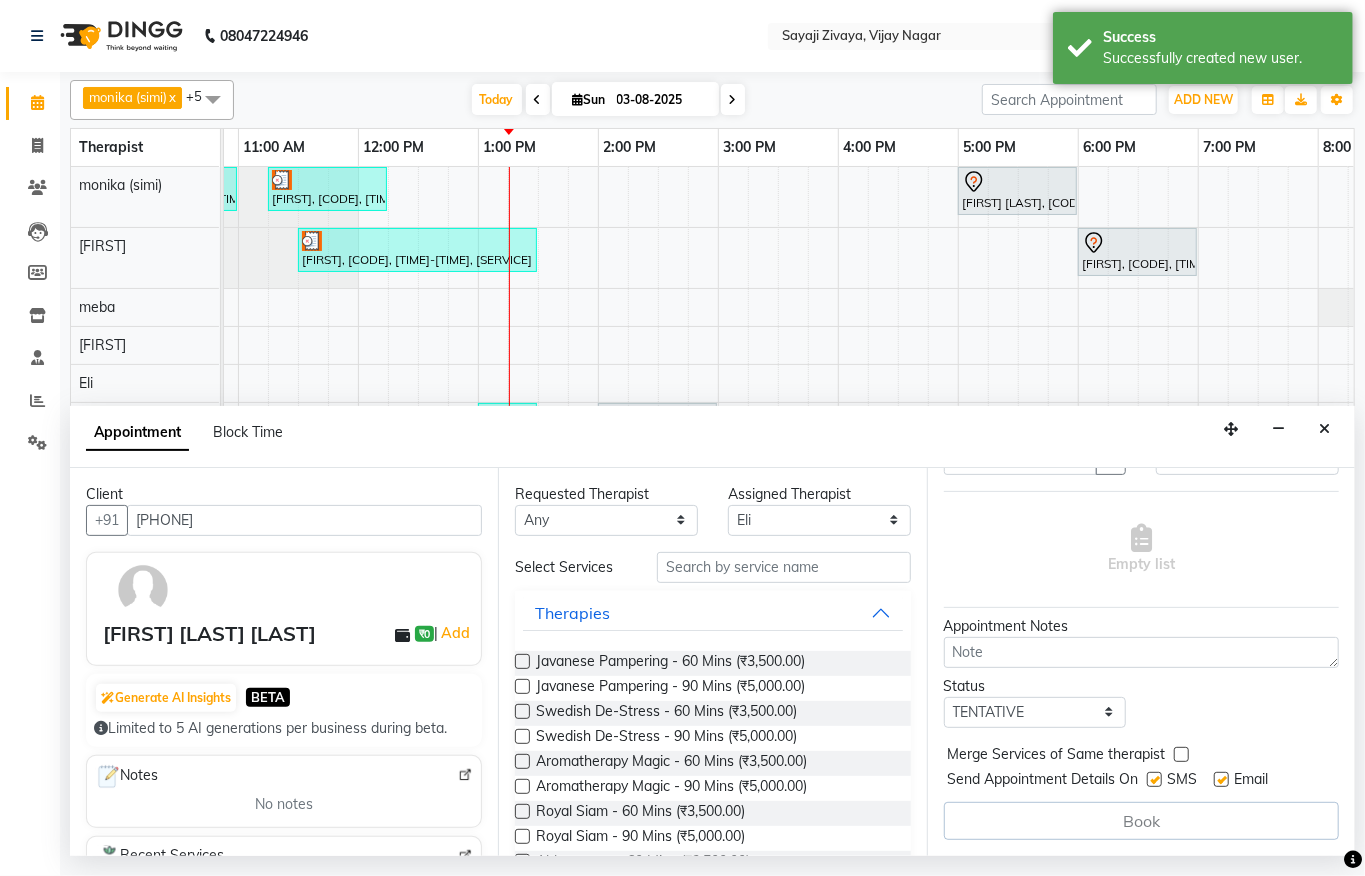 click at bounding box center [522, 711] 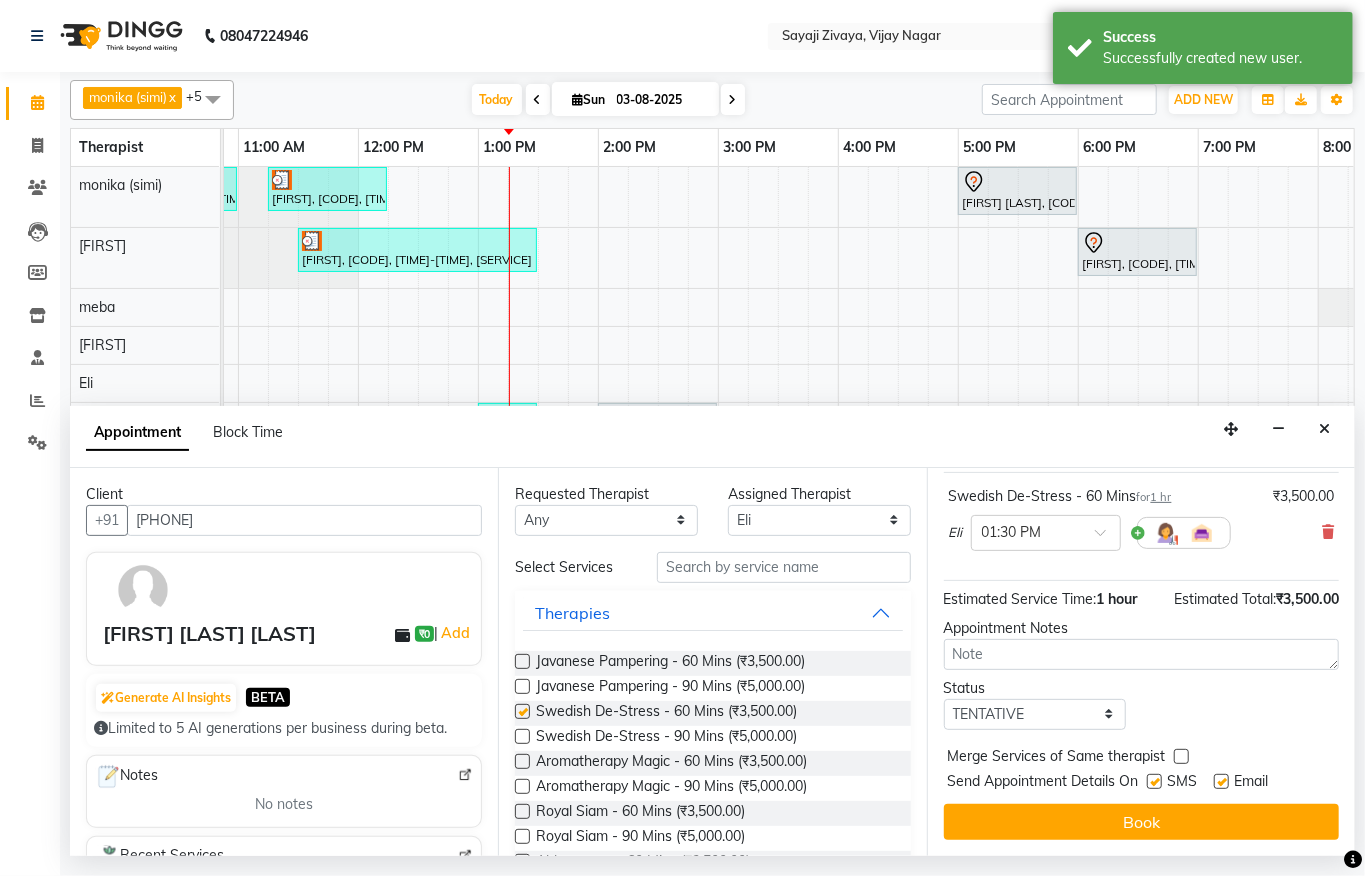 checkbox on "false" 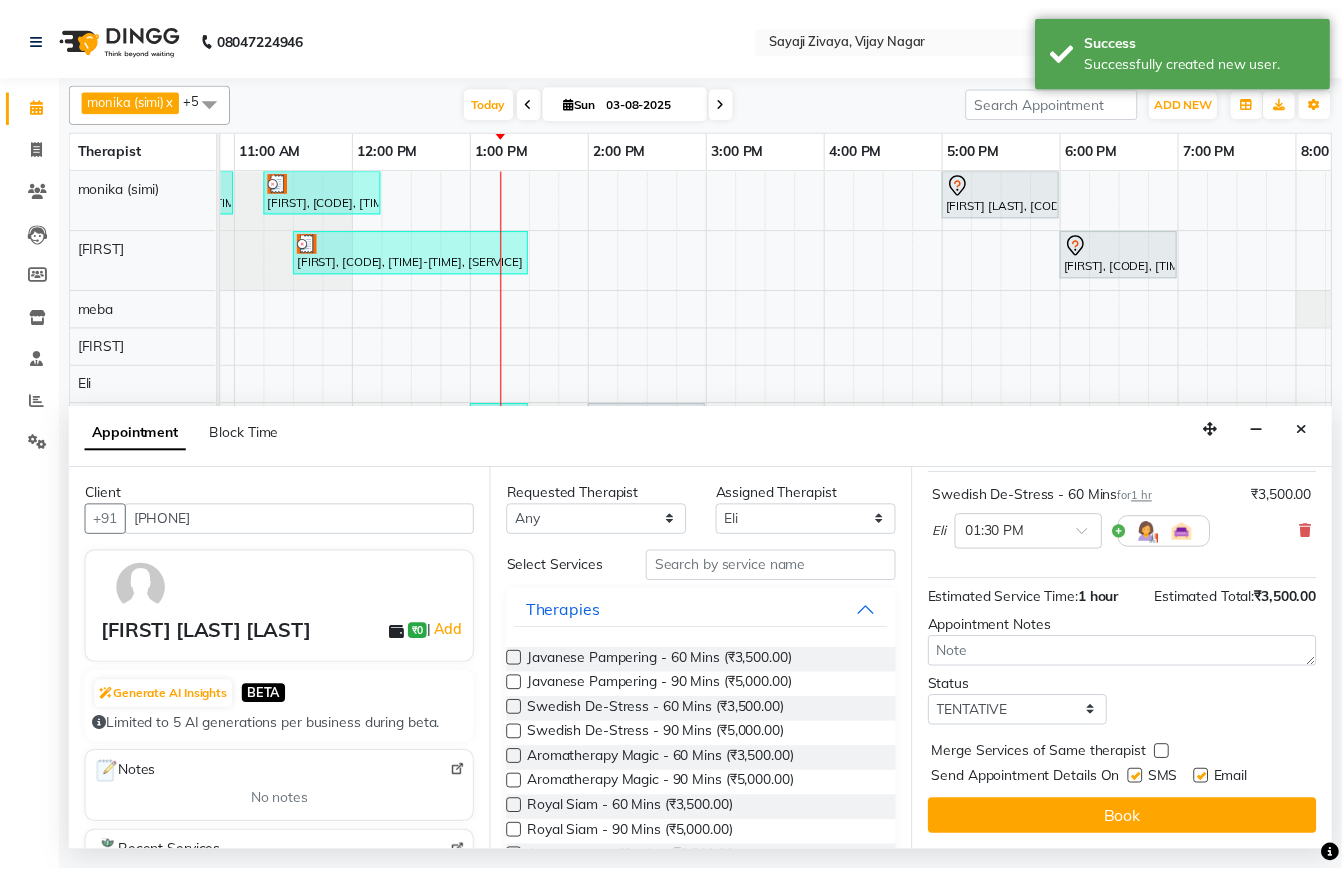 scroll, scrollTop: 184, scrollLeft: 0, axis: vertical 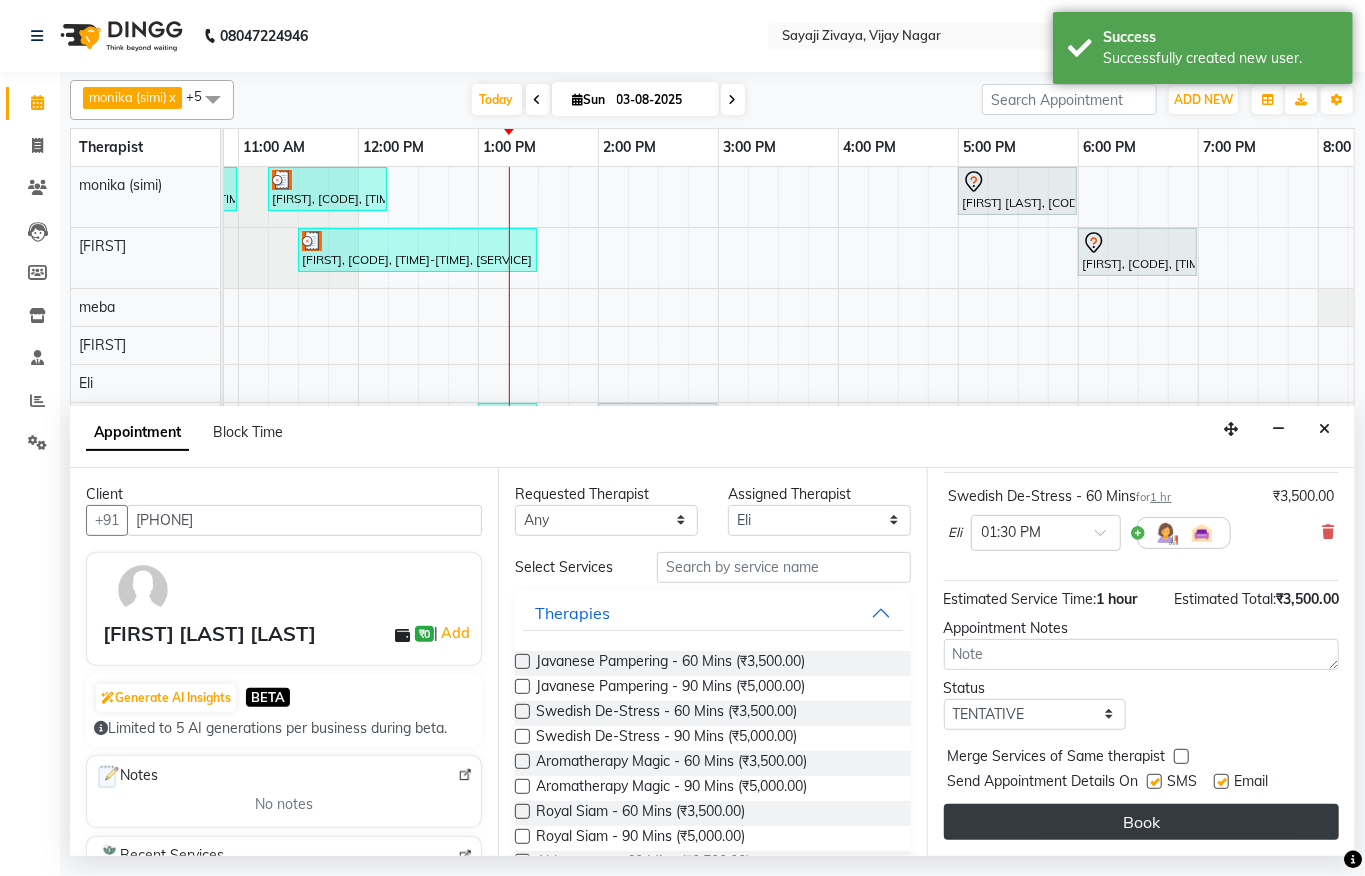 click on "Book" at bounding box center (1141, 822) 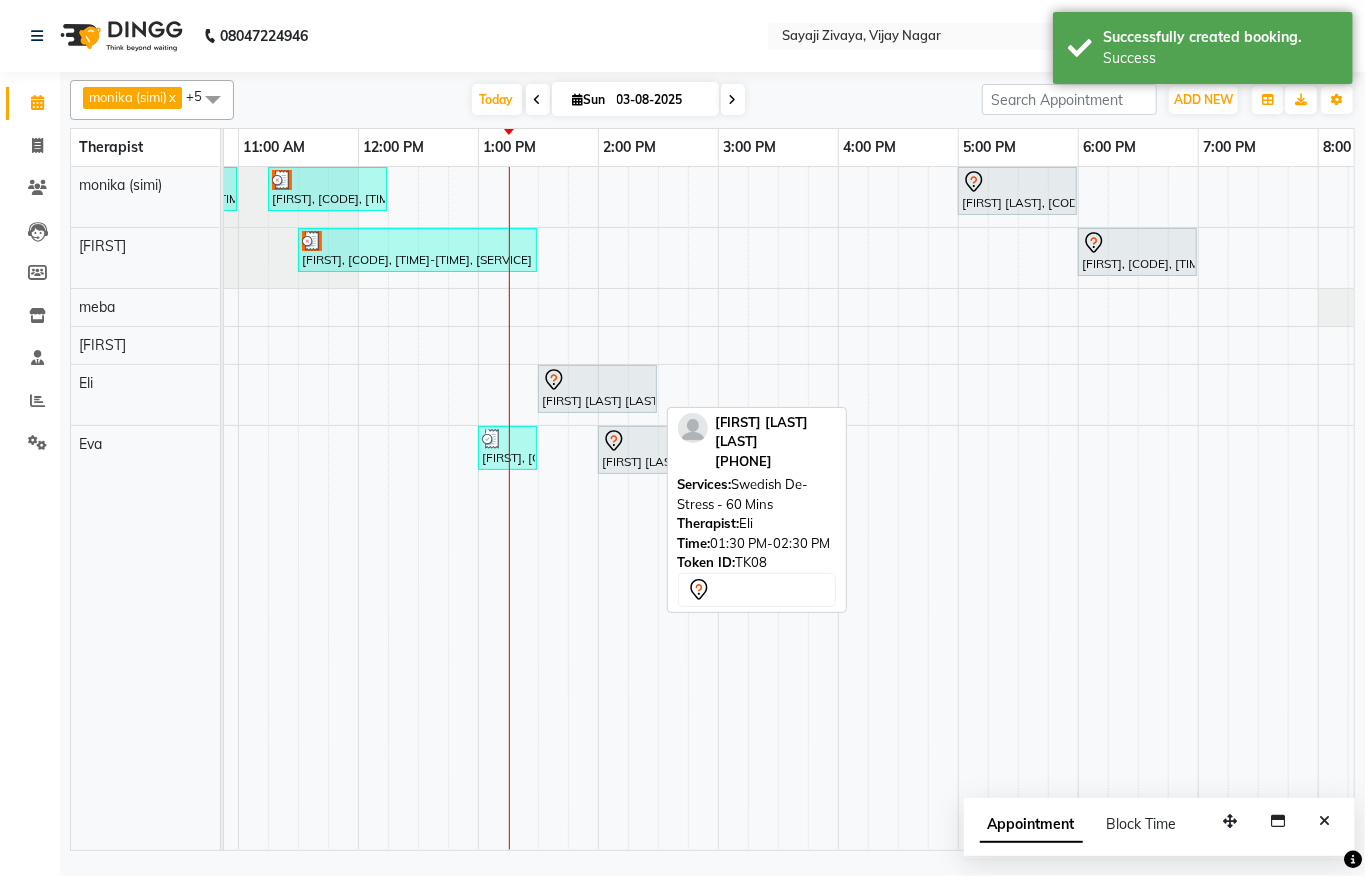 click on "[FIRST] [LAST] [LAST], [CODE], [TIME]-[TIME], [SERVICE] - [DURATION]" at bounding box center [597, 389] 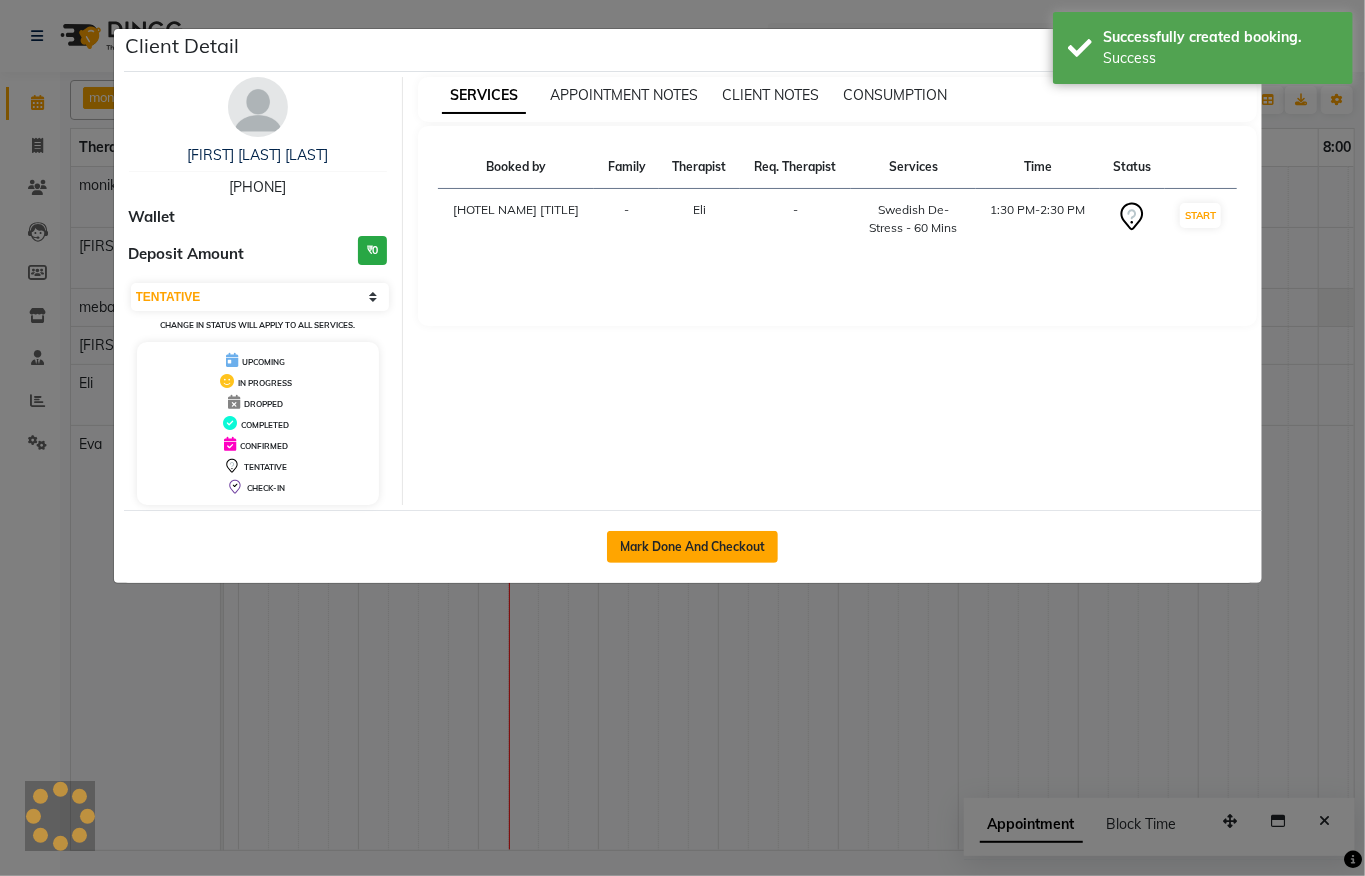 click on "Mark Done And Checkout" 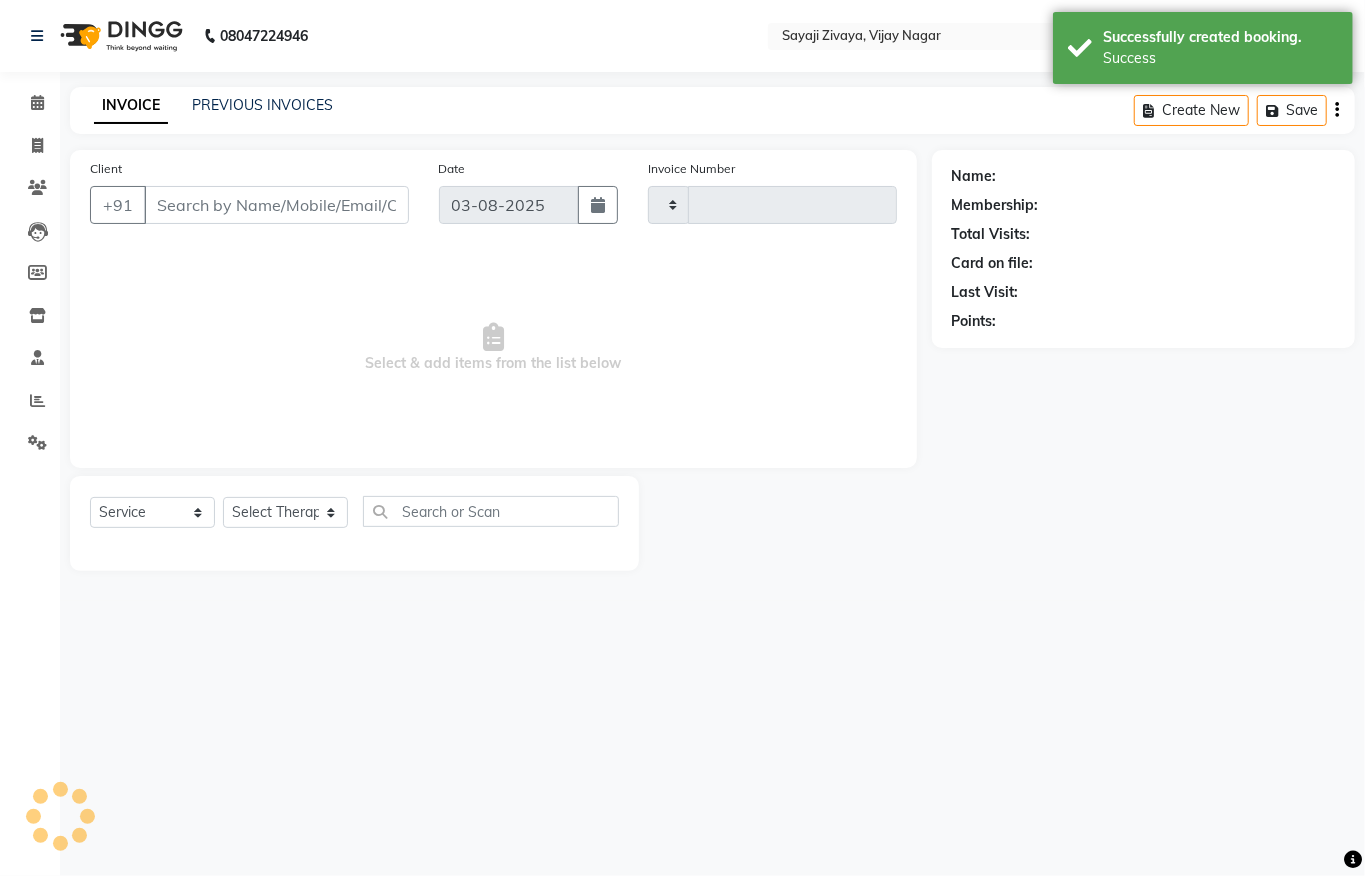 type on "1026" 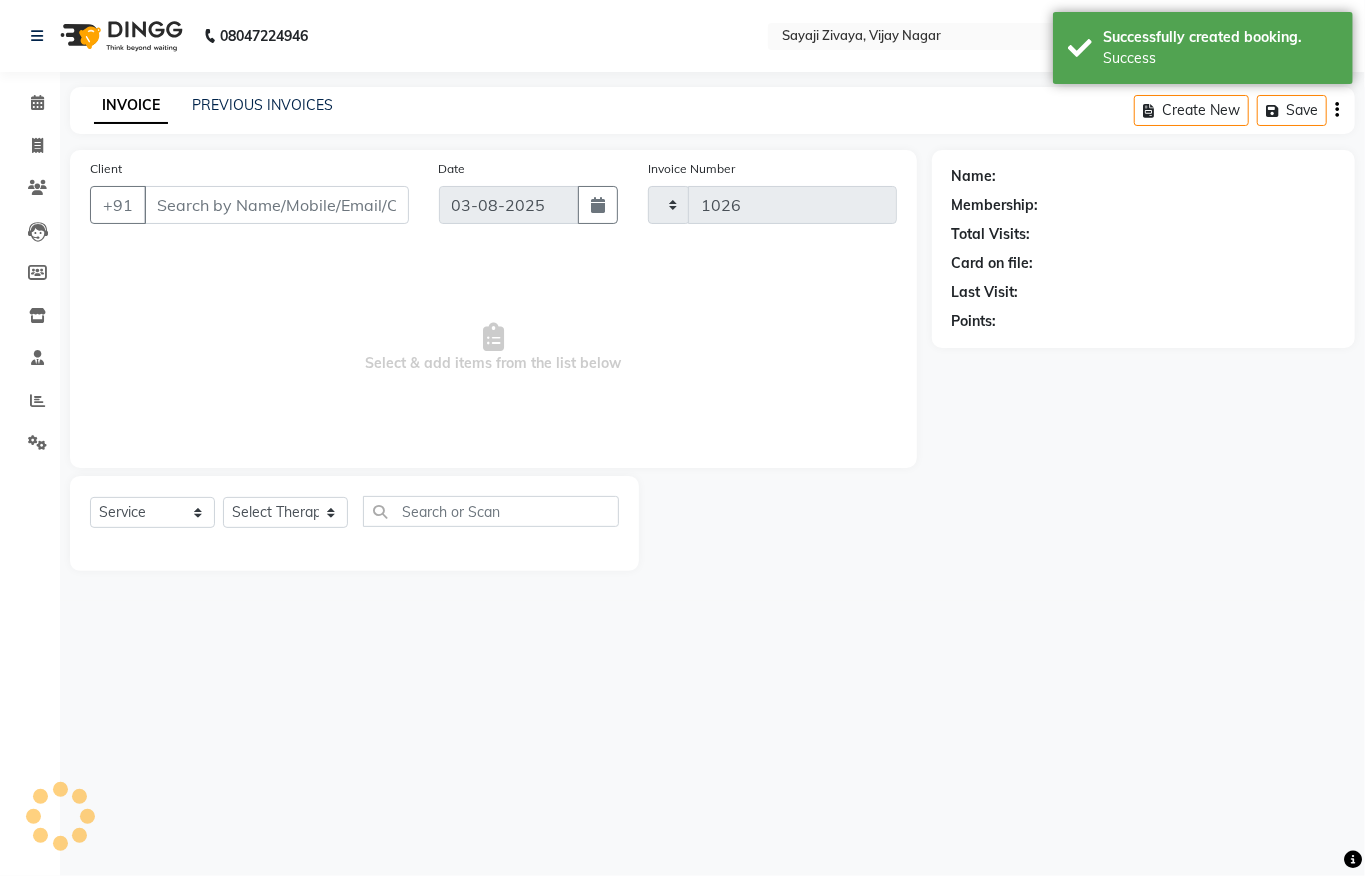 select on "6399" 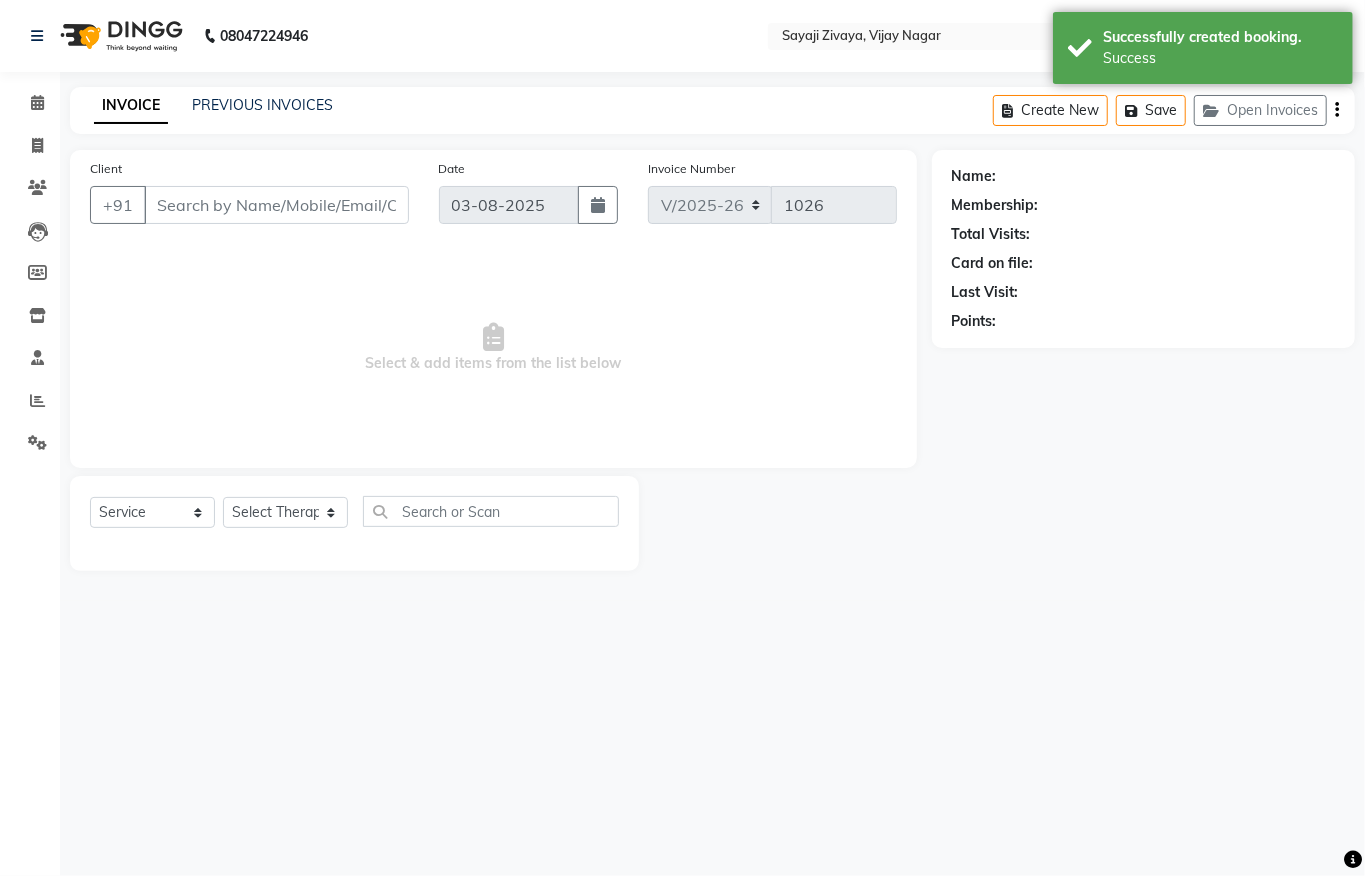 type on "[PHONE]" 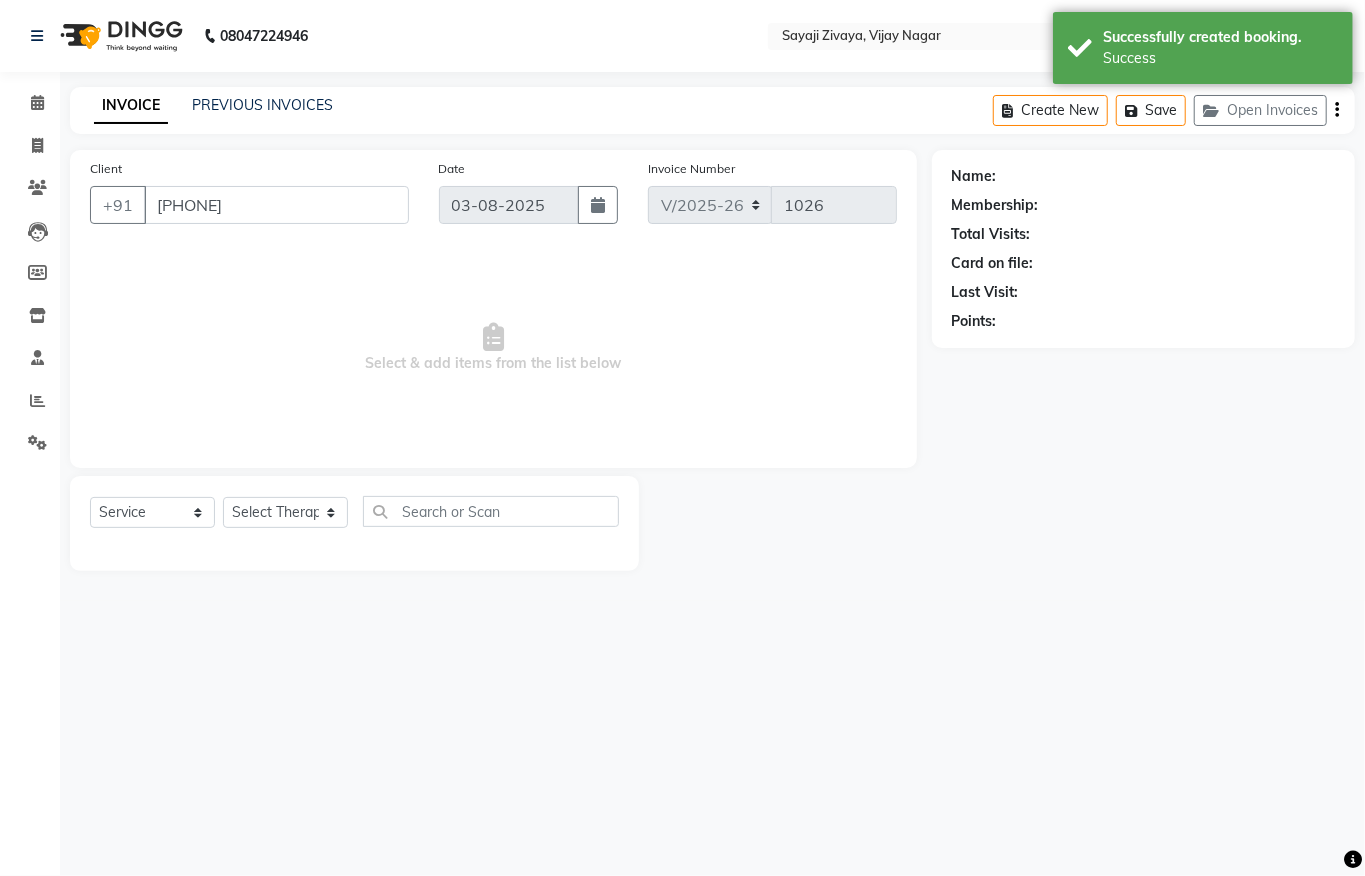 select on "83147" 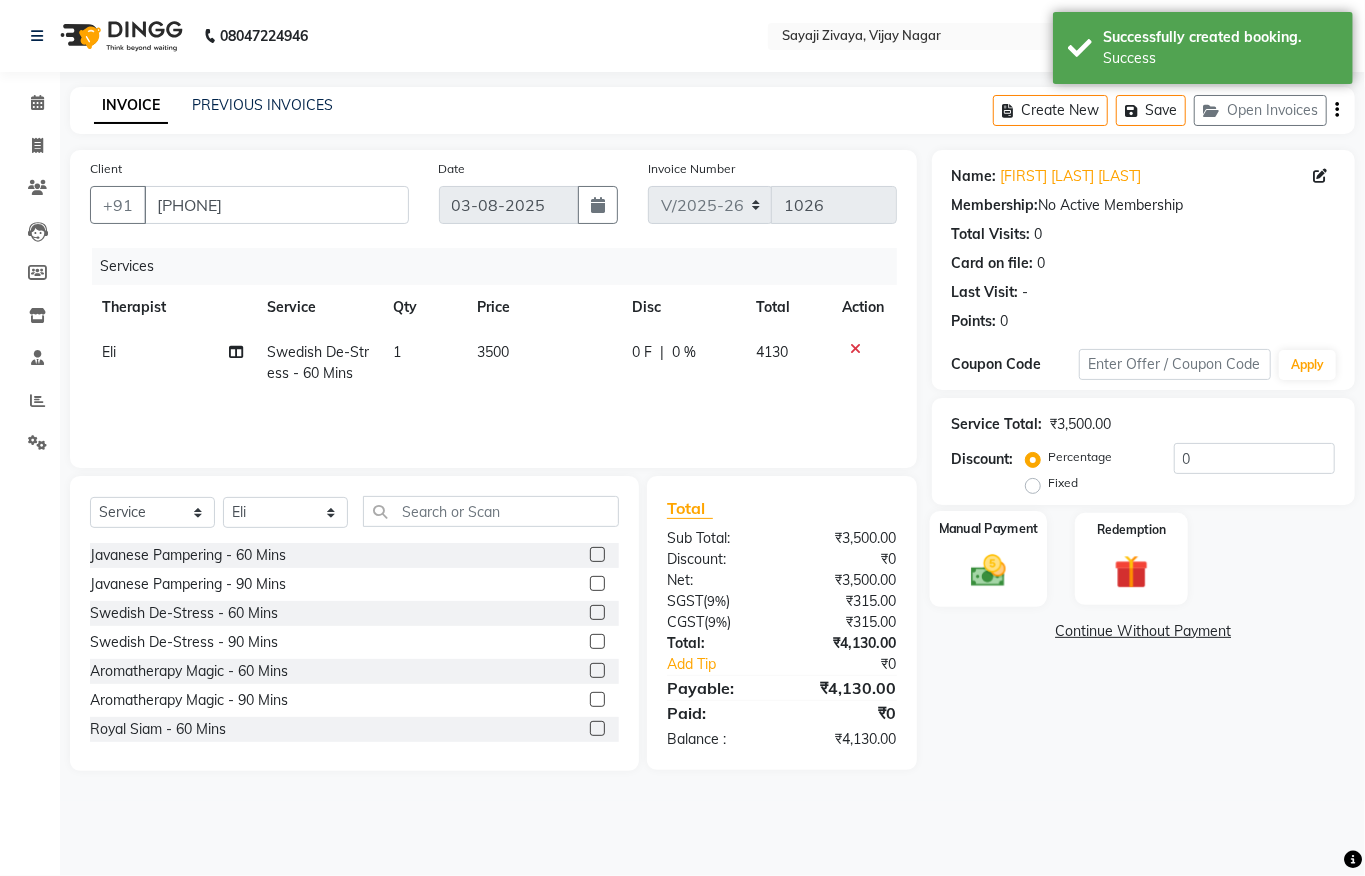 click on "Manual Payment" 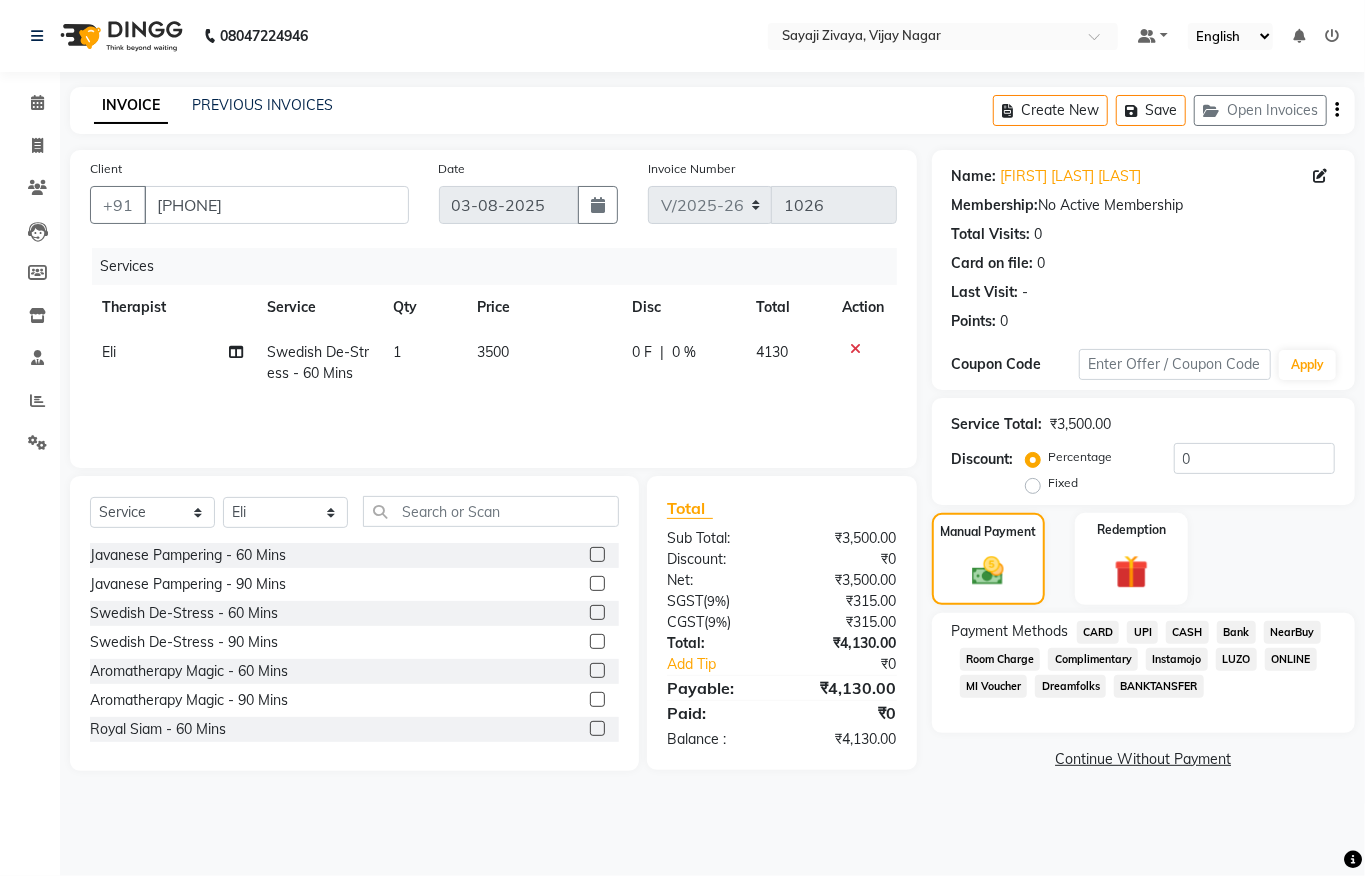 click on "CASH" 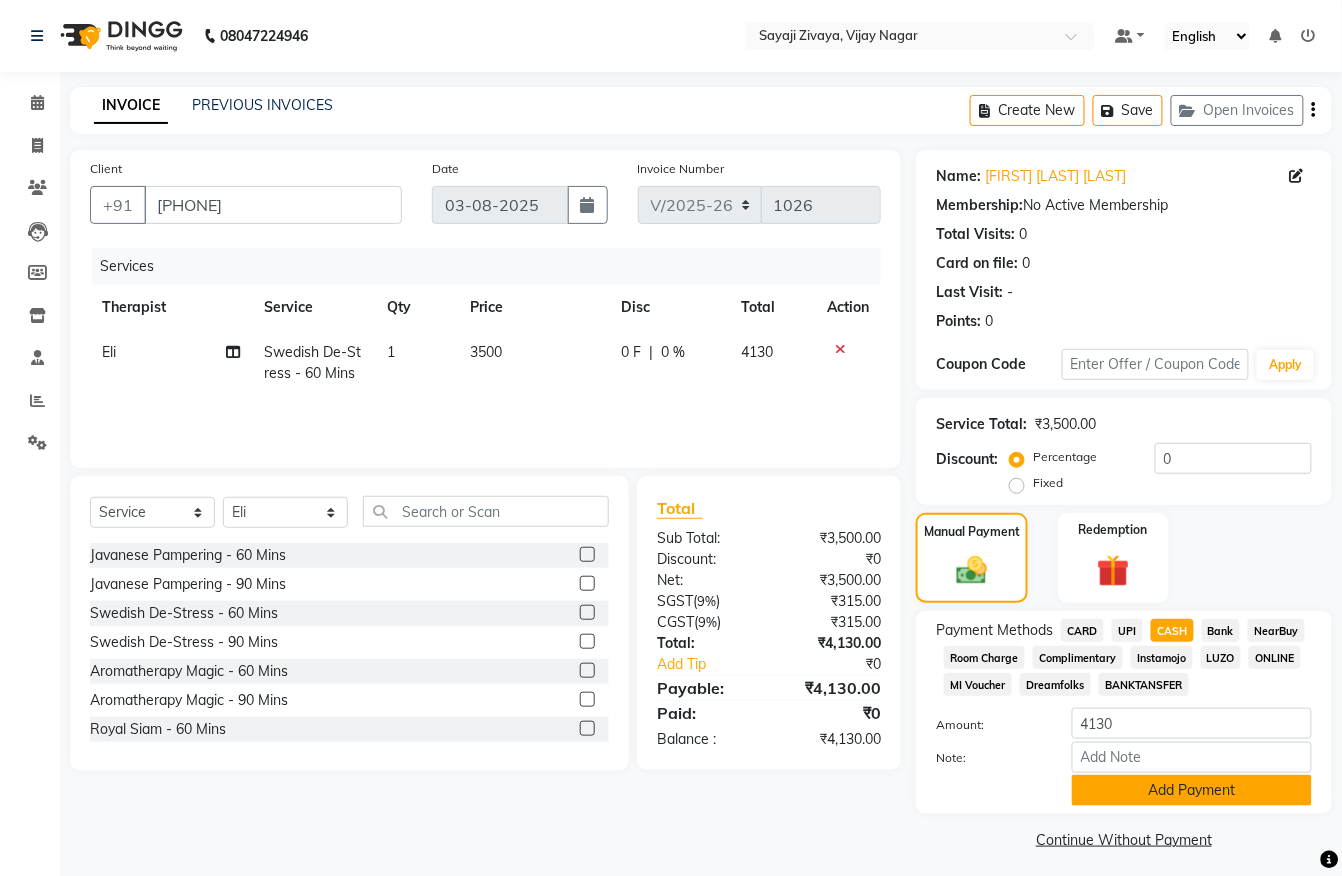 click on "Add Payment" 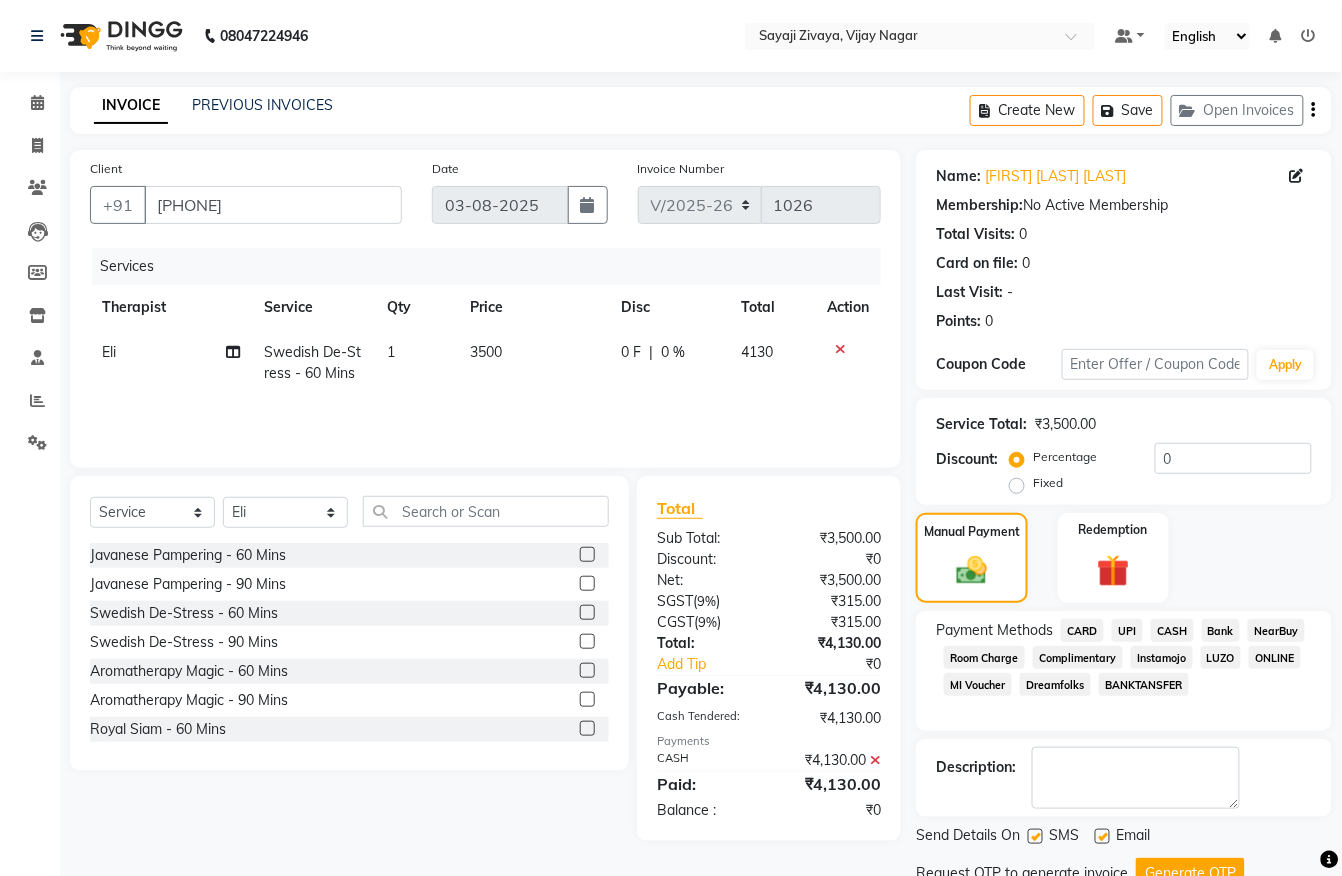 scroll, scrollTop: 81, scrollLeft: 0, axis: vertical 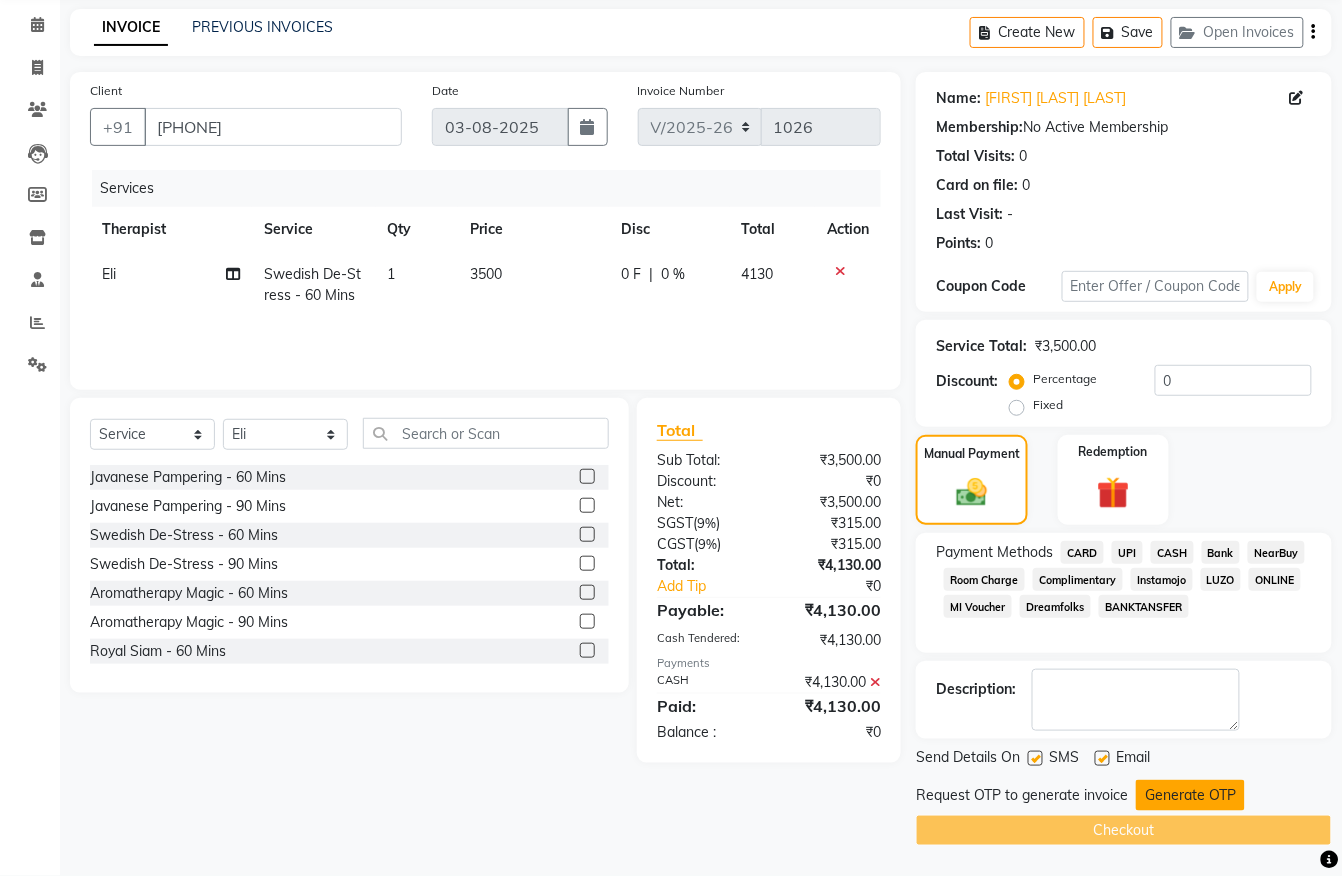 click on "Generate OTP" 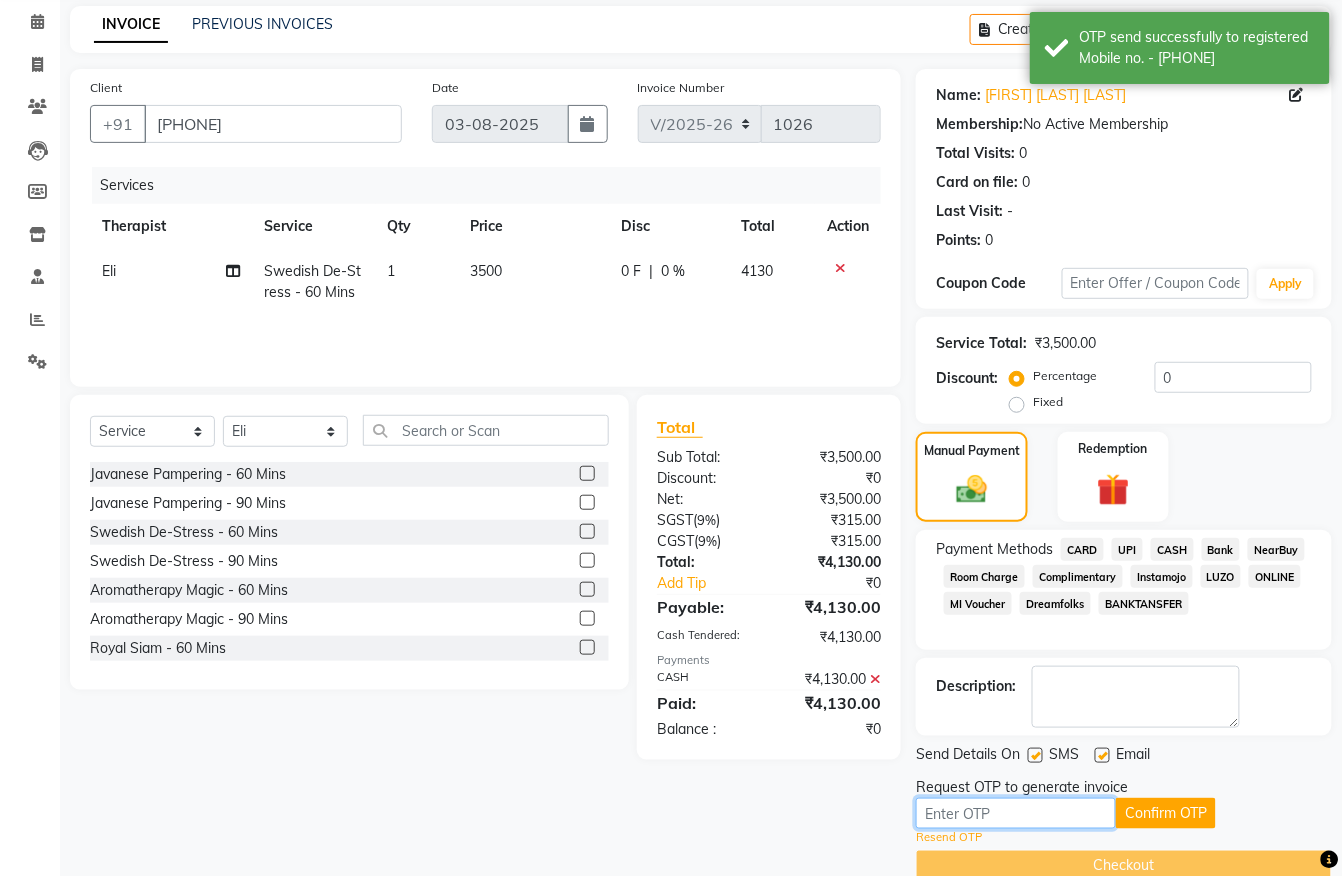 click at bounding box center [1016, 813] 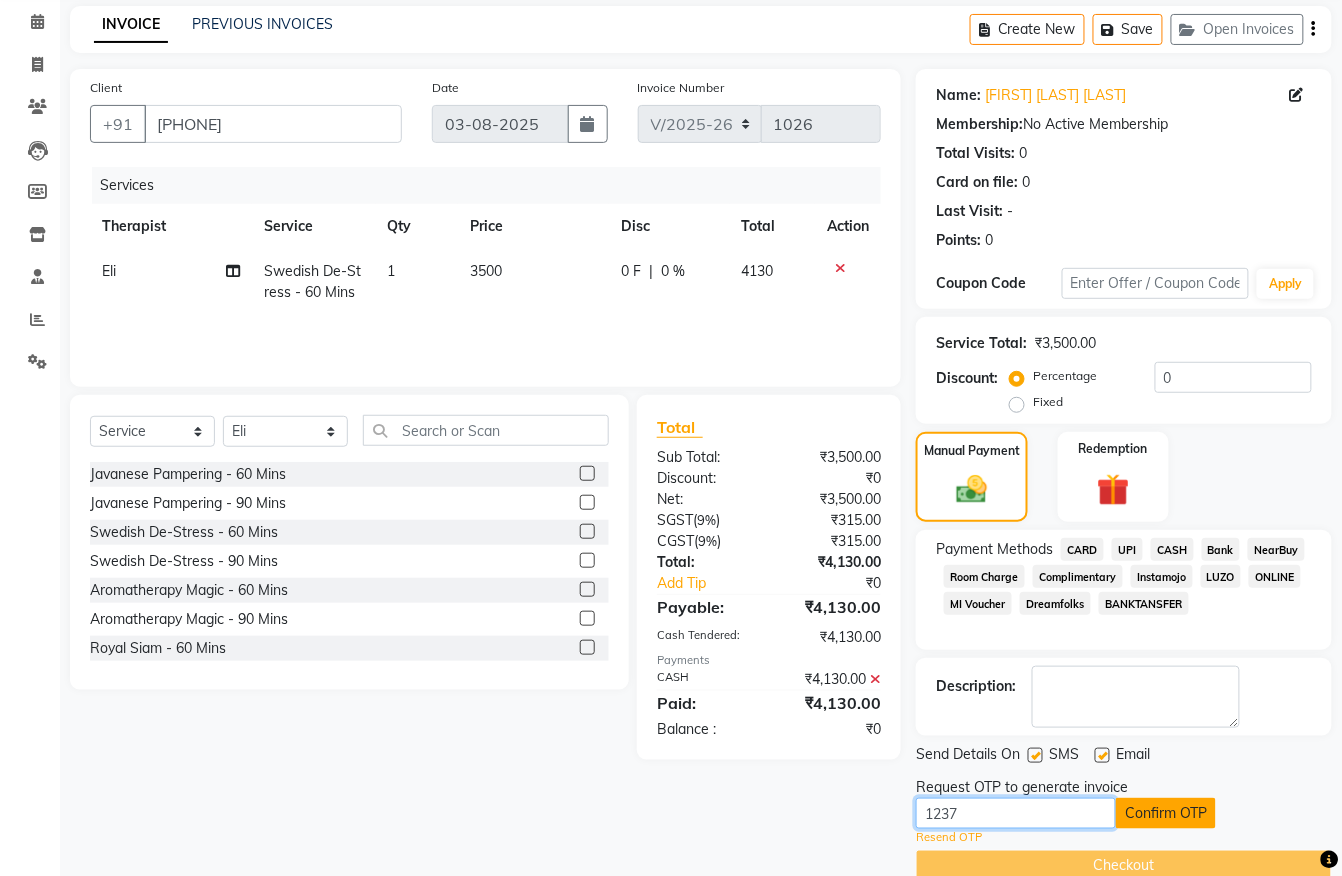 type on "1237" 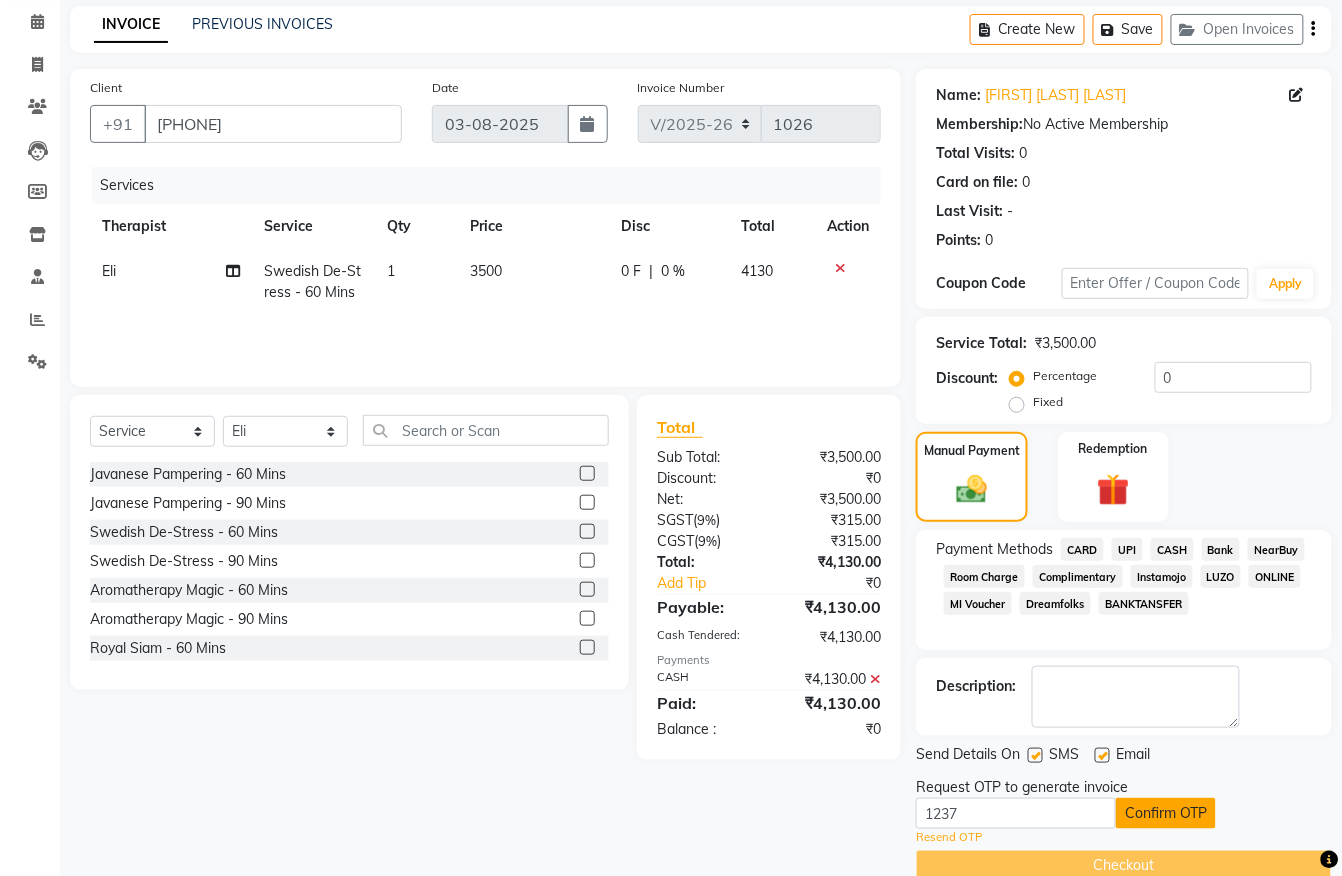 click on "Confirm OTP" 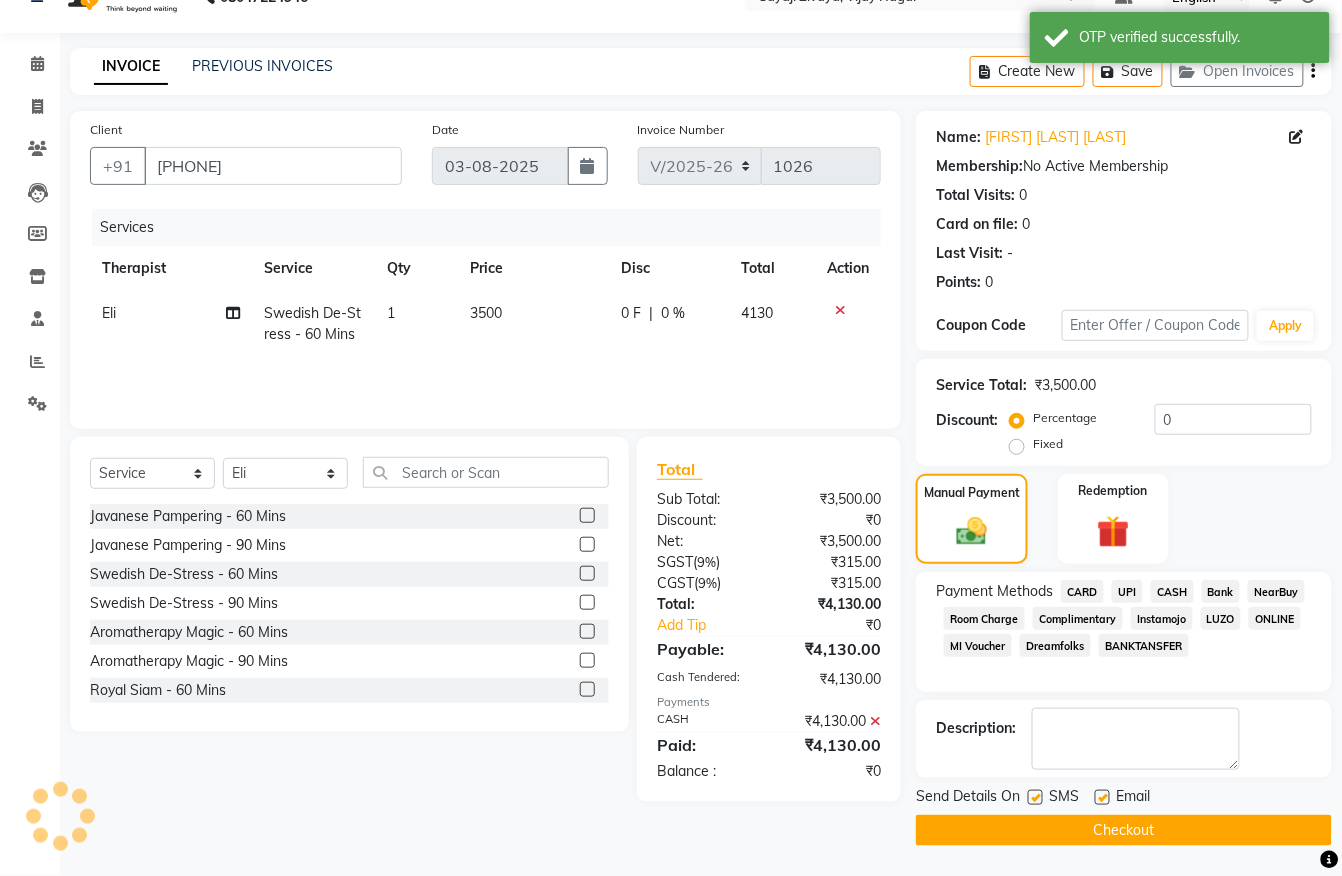 scroll, scrollTop: 41, scrollLeft: 0, axis: vertical 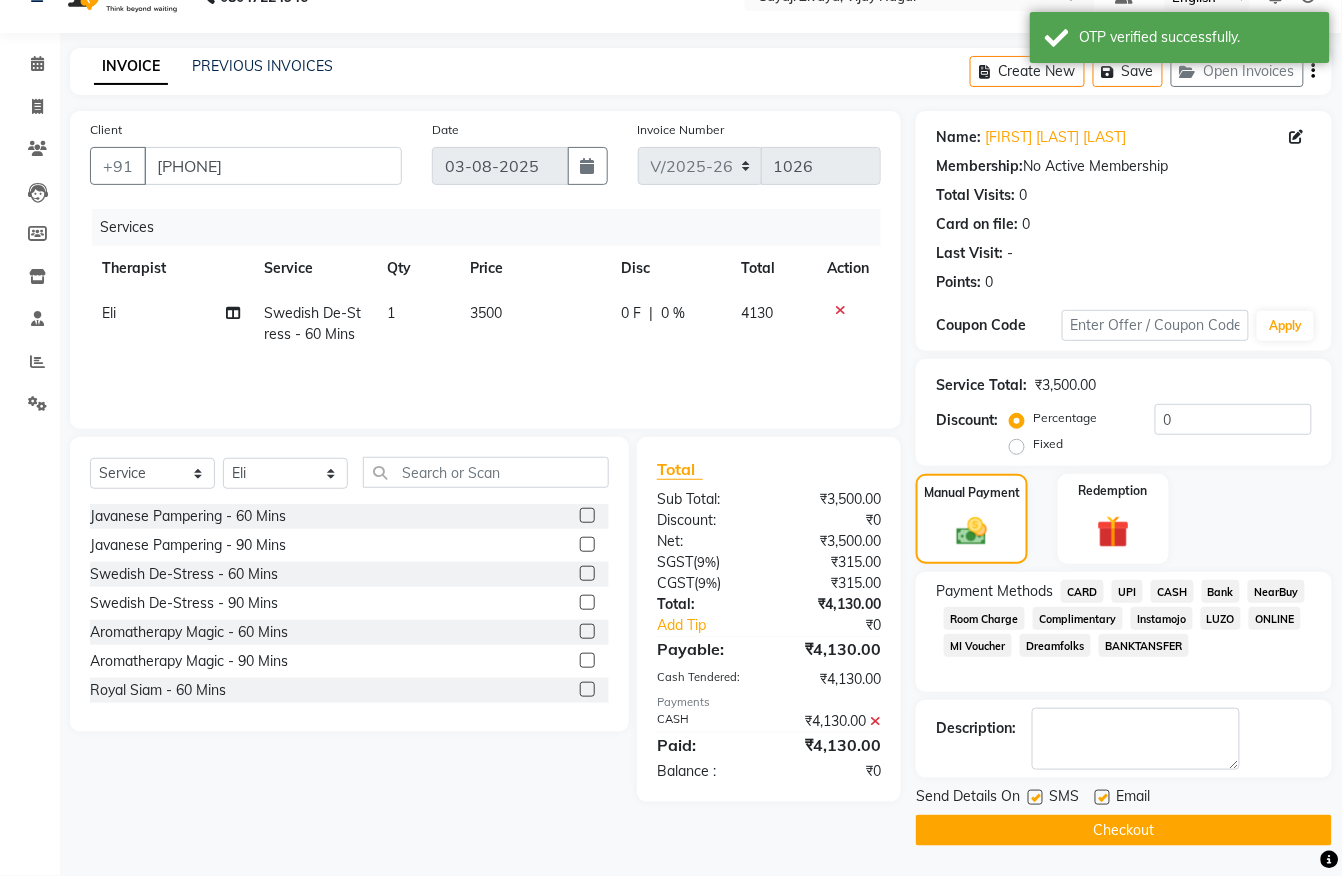 click on "Checkout" 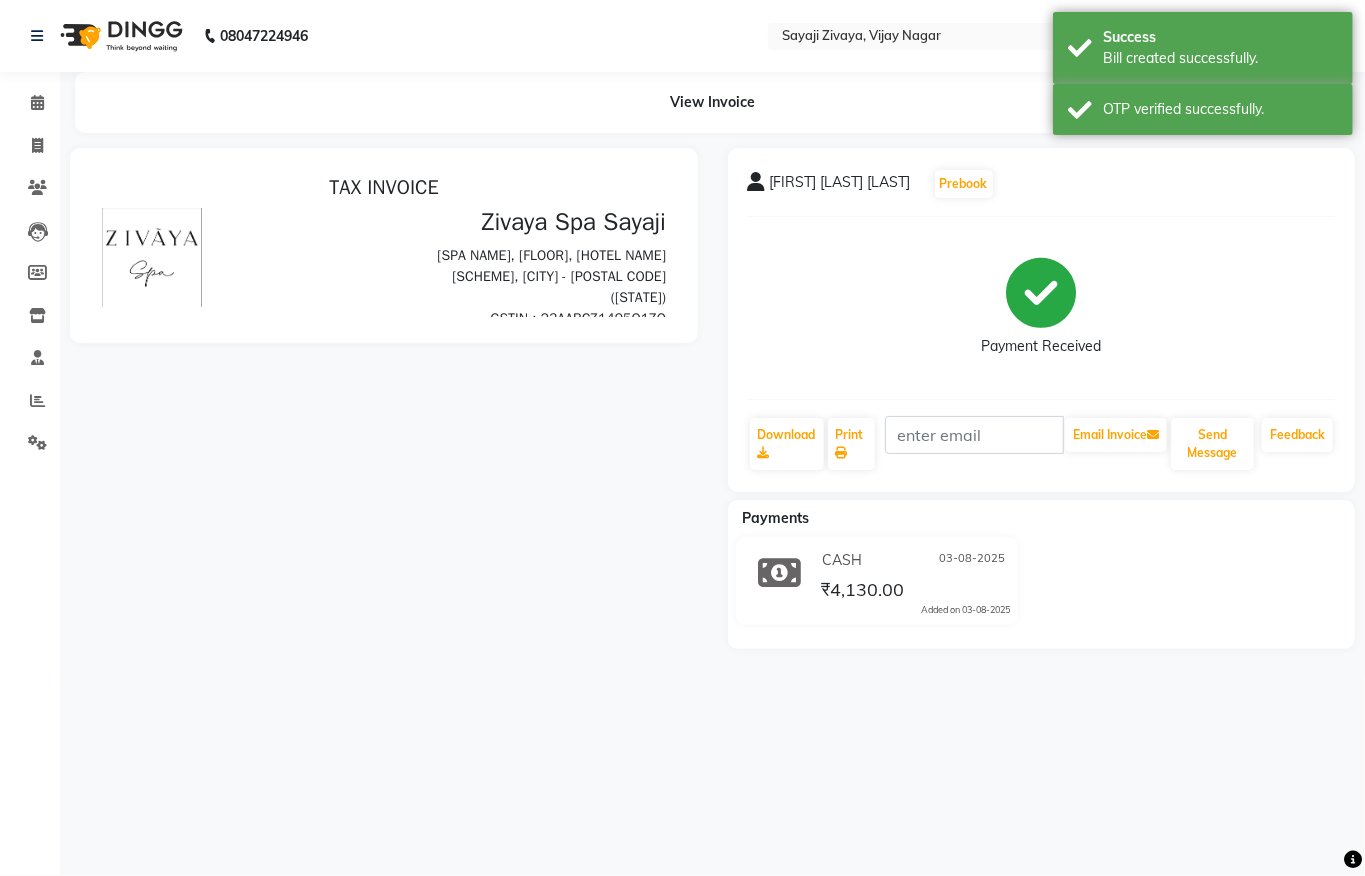 scroll, scrollTop: 0, scrollLeft: 0, axis: both 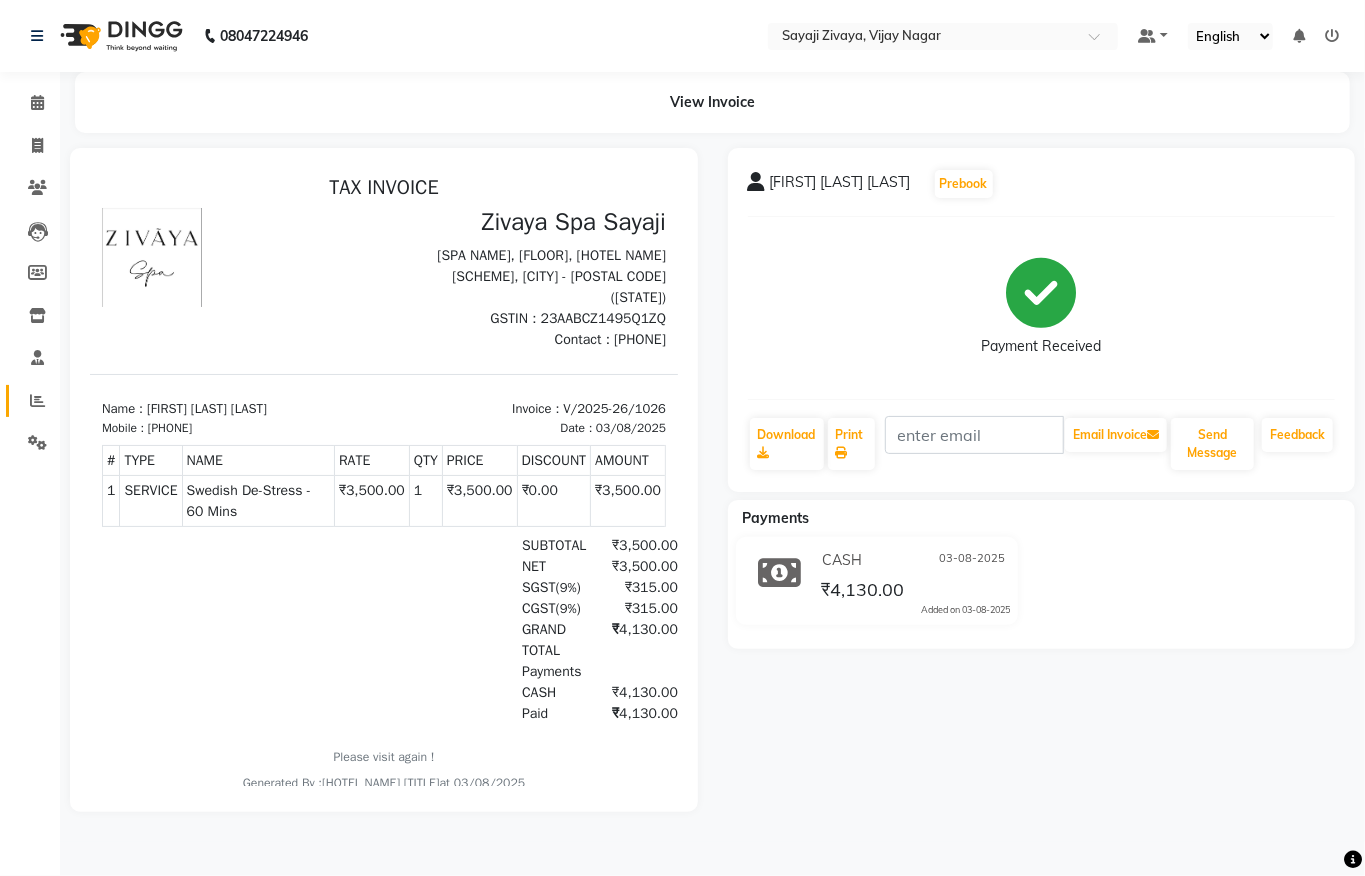 click on "Reports" 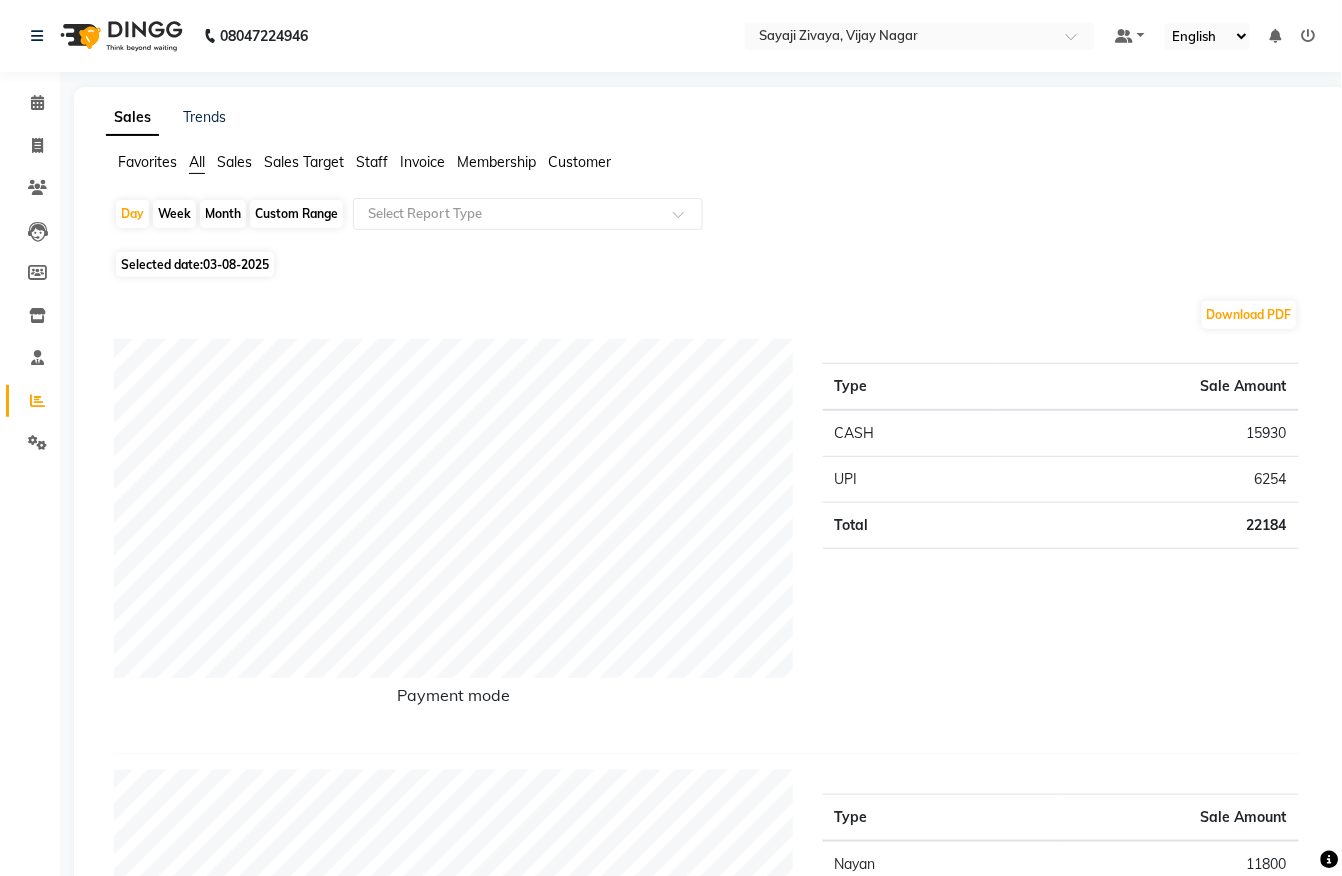 click on "Calendar" 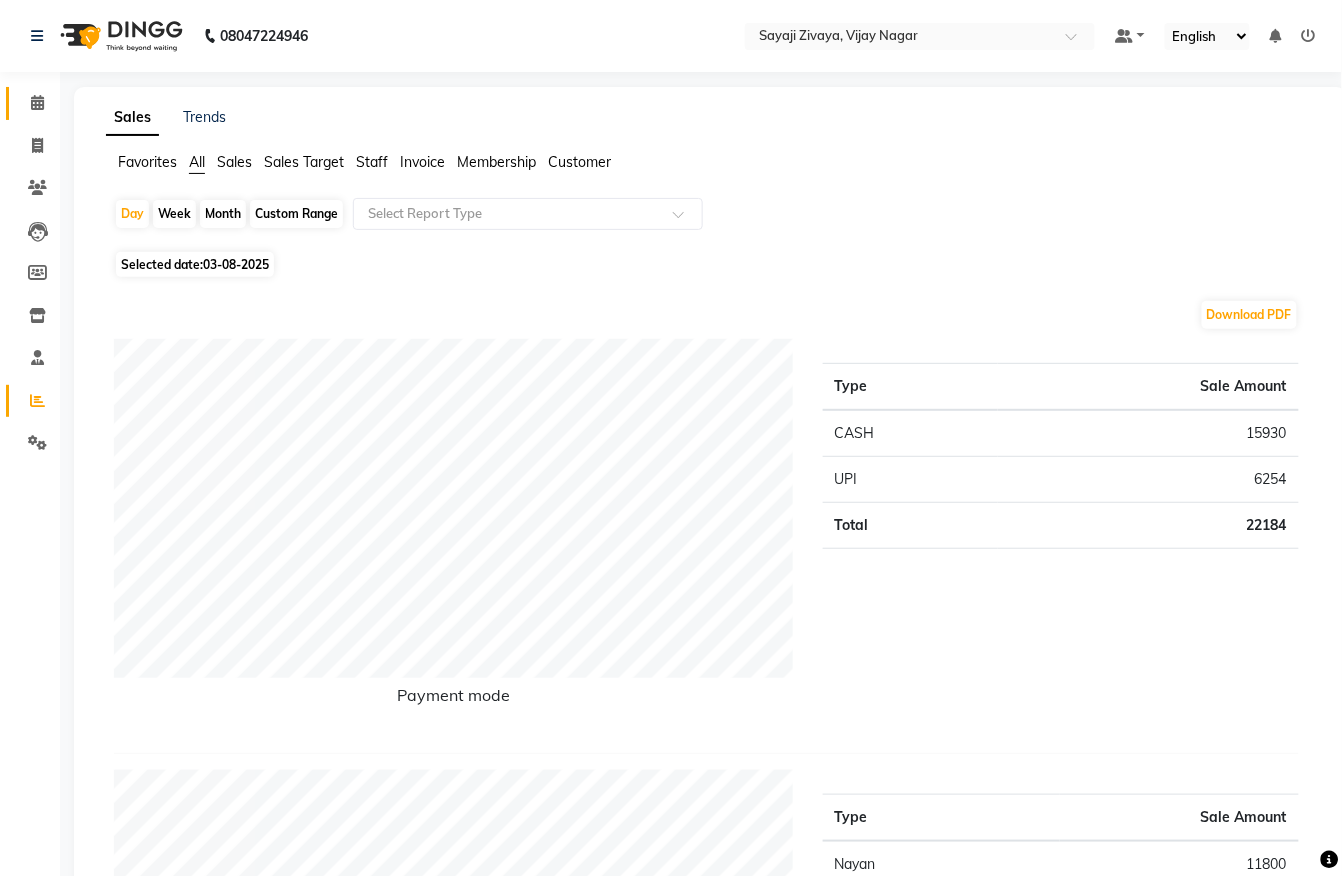 click on "Calendar" 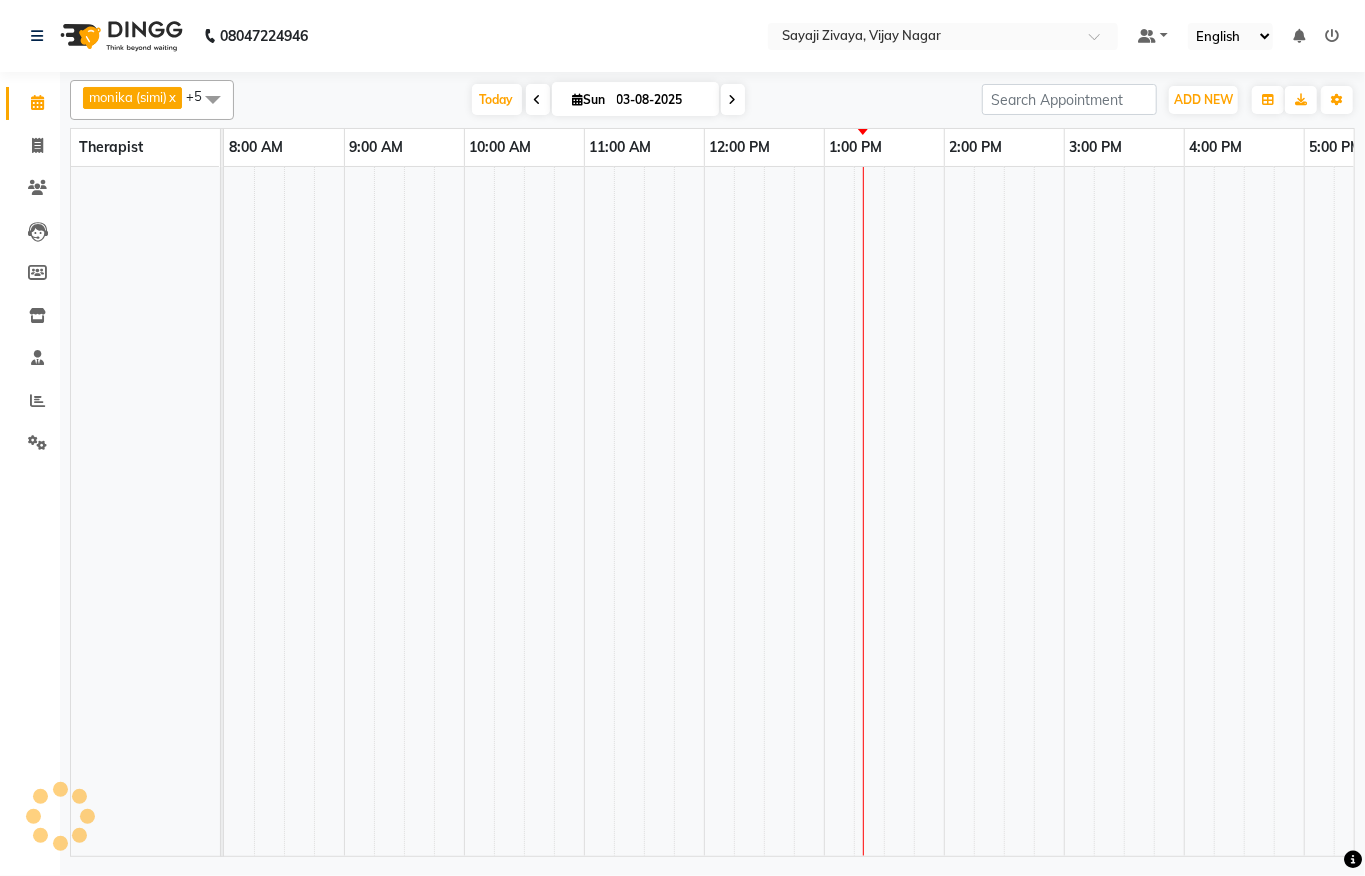 scroll, scrollTop: 0, scrollLeft: 0, axis: both 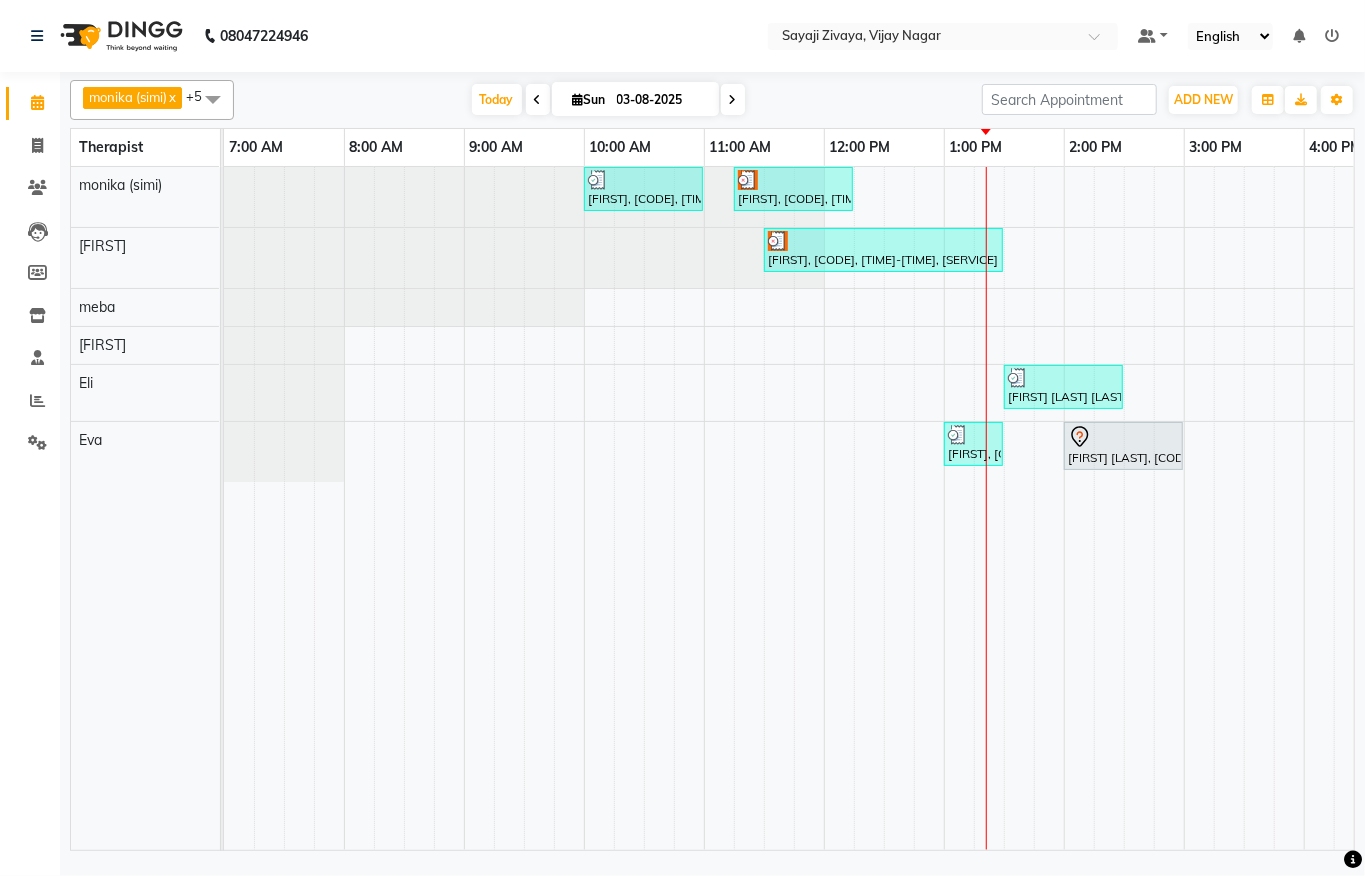 click on "Clients" 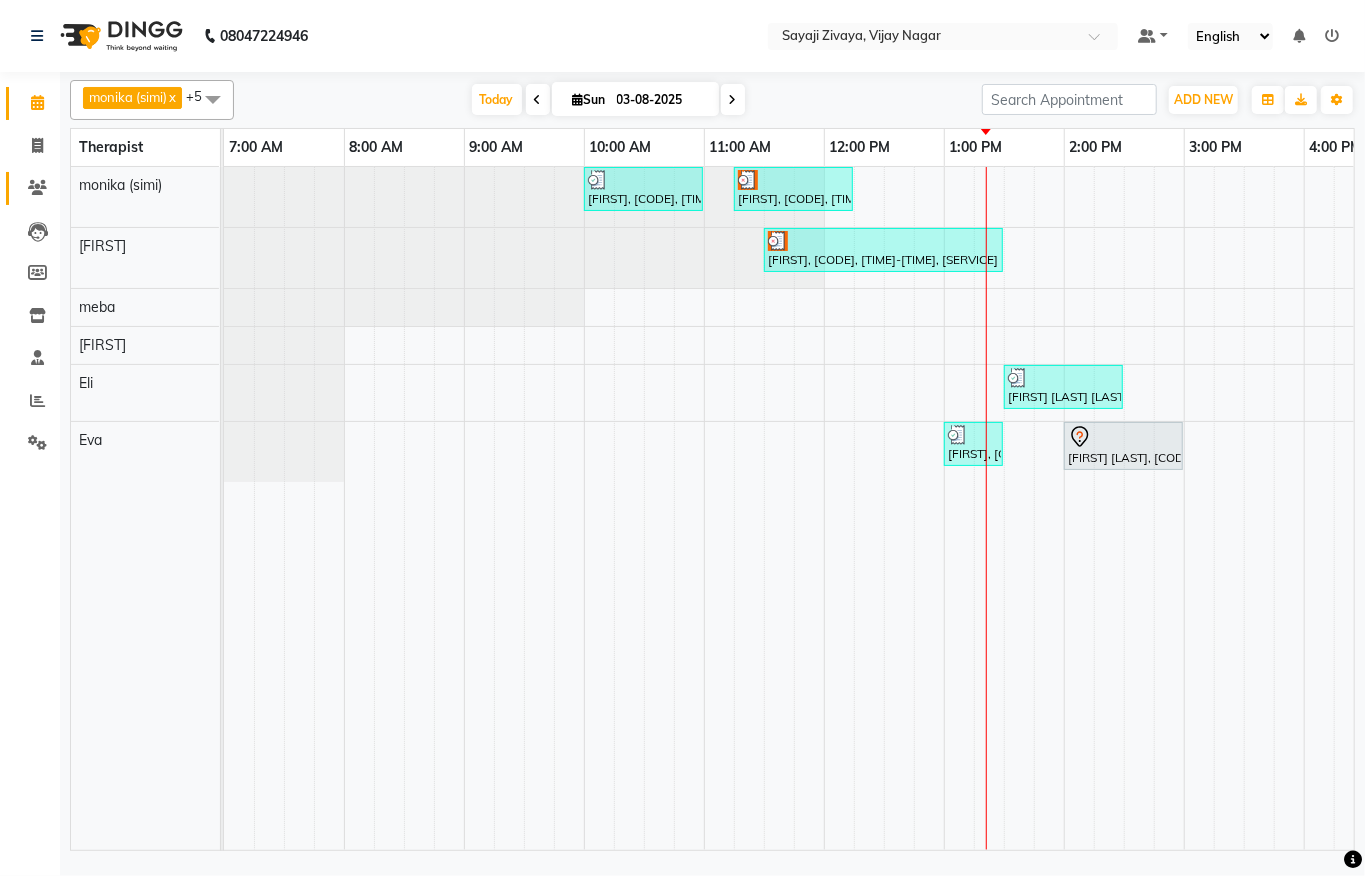 click on "Clients" 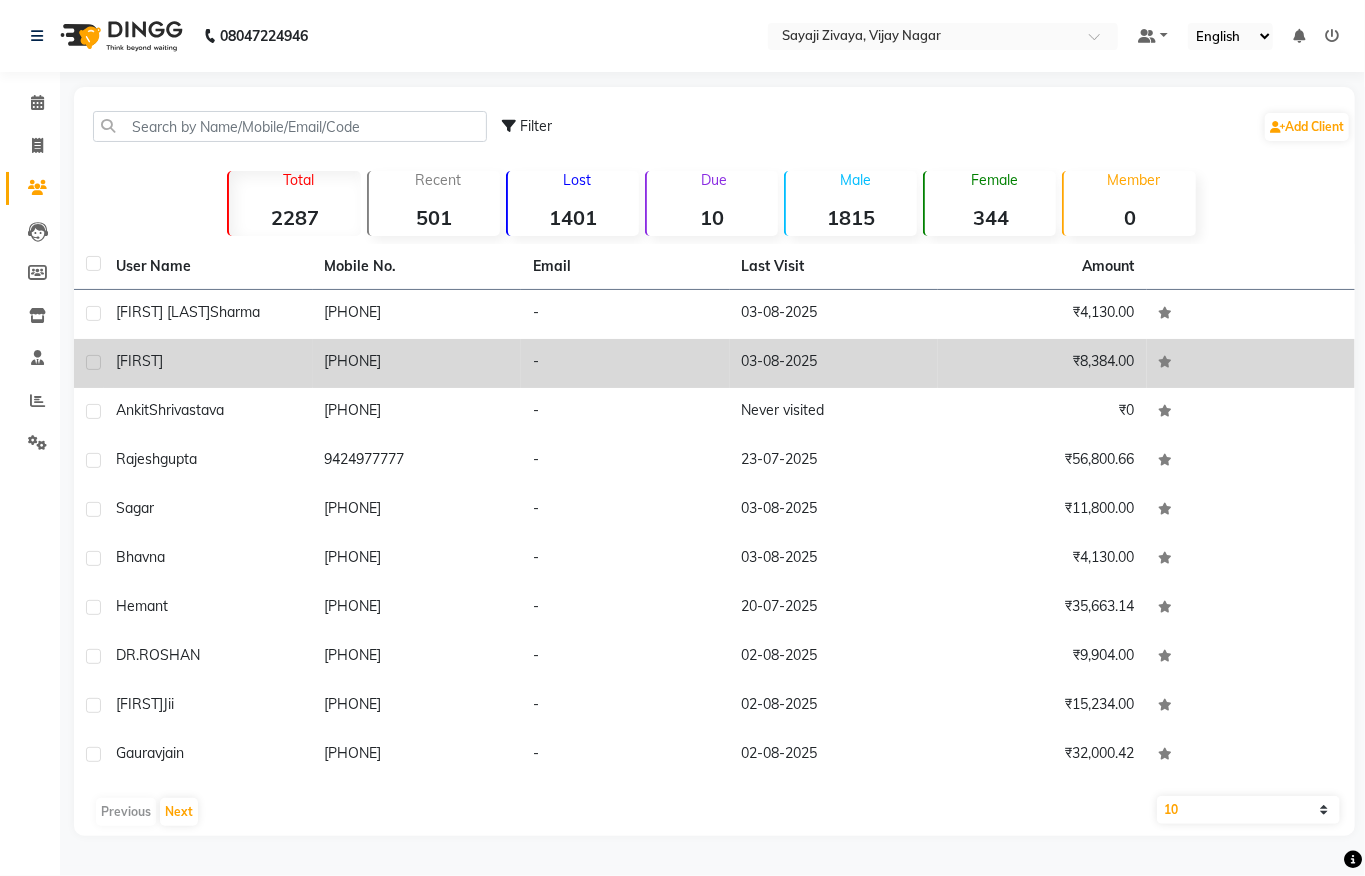 click on "[PHONE]" 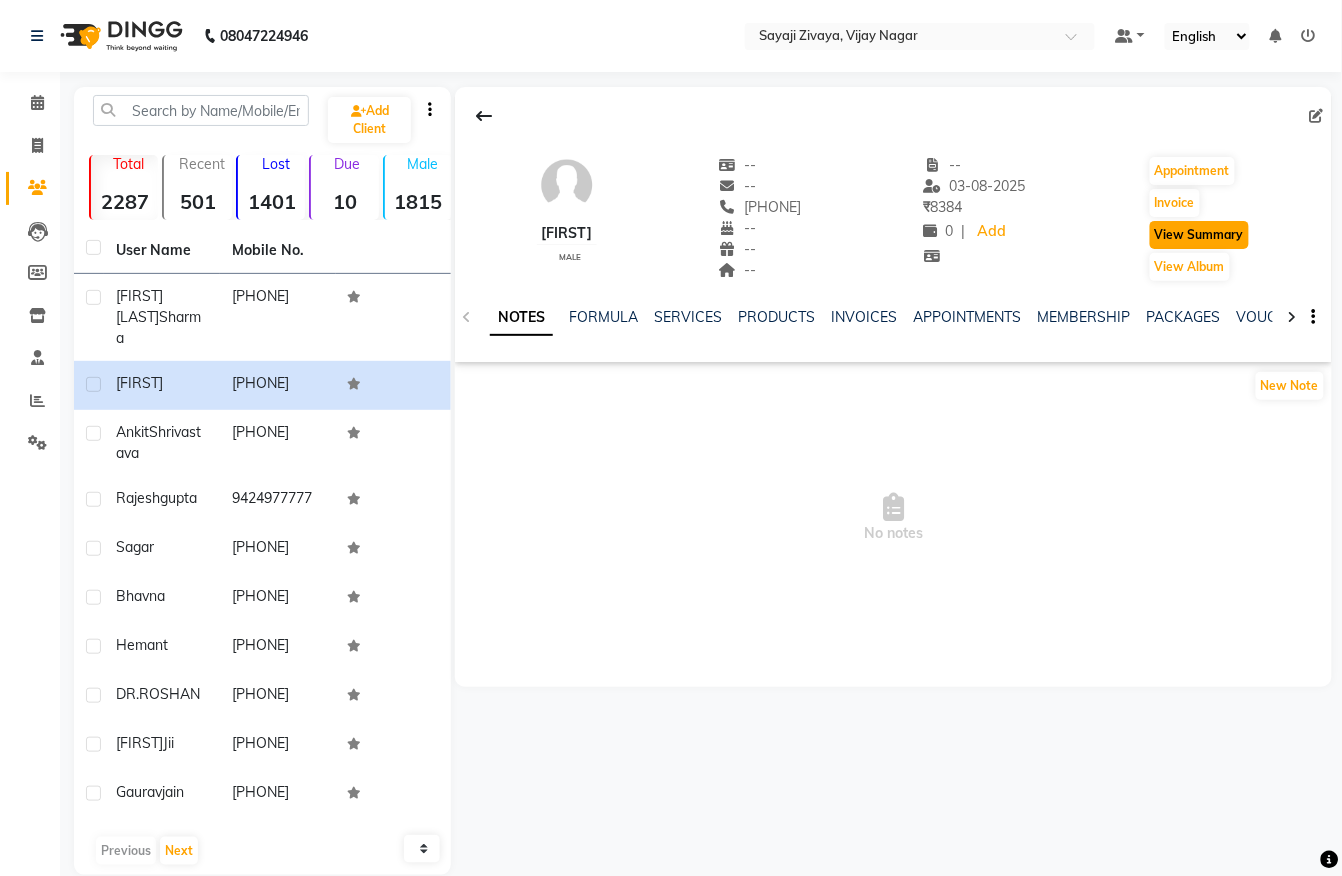 click on "View Summary" 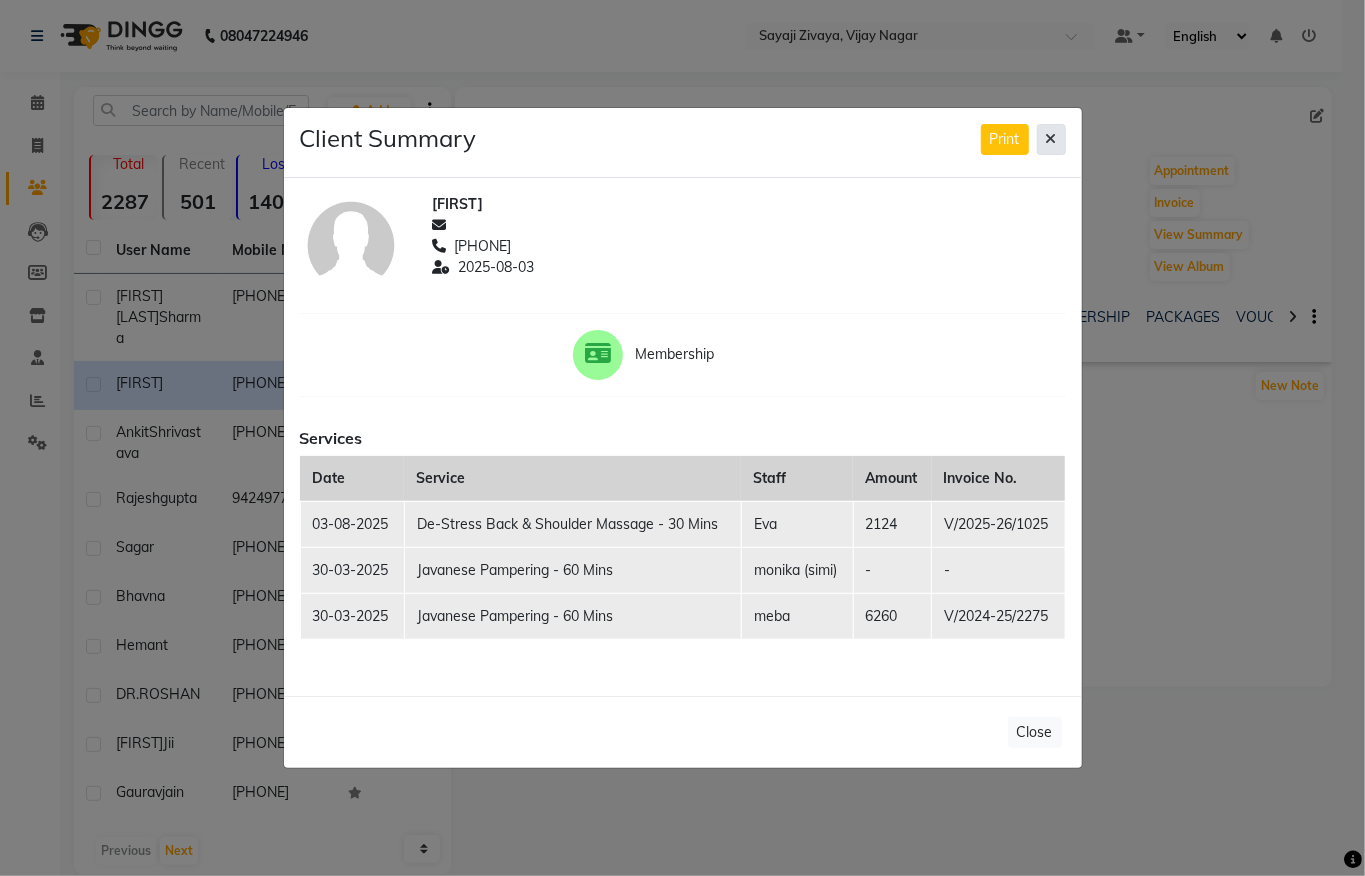 click 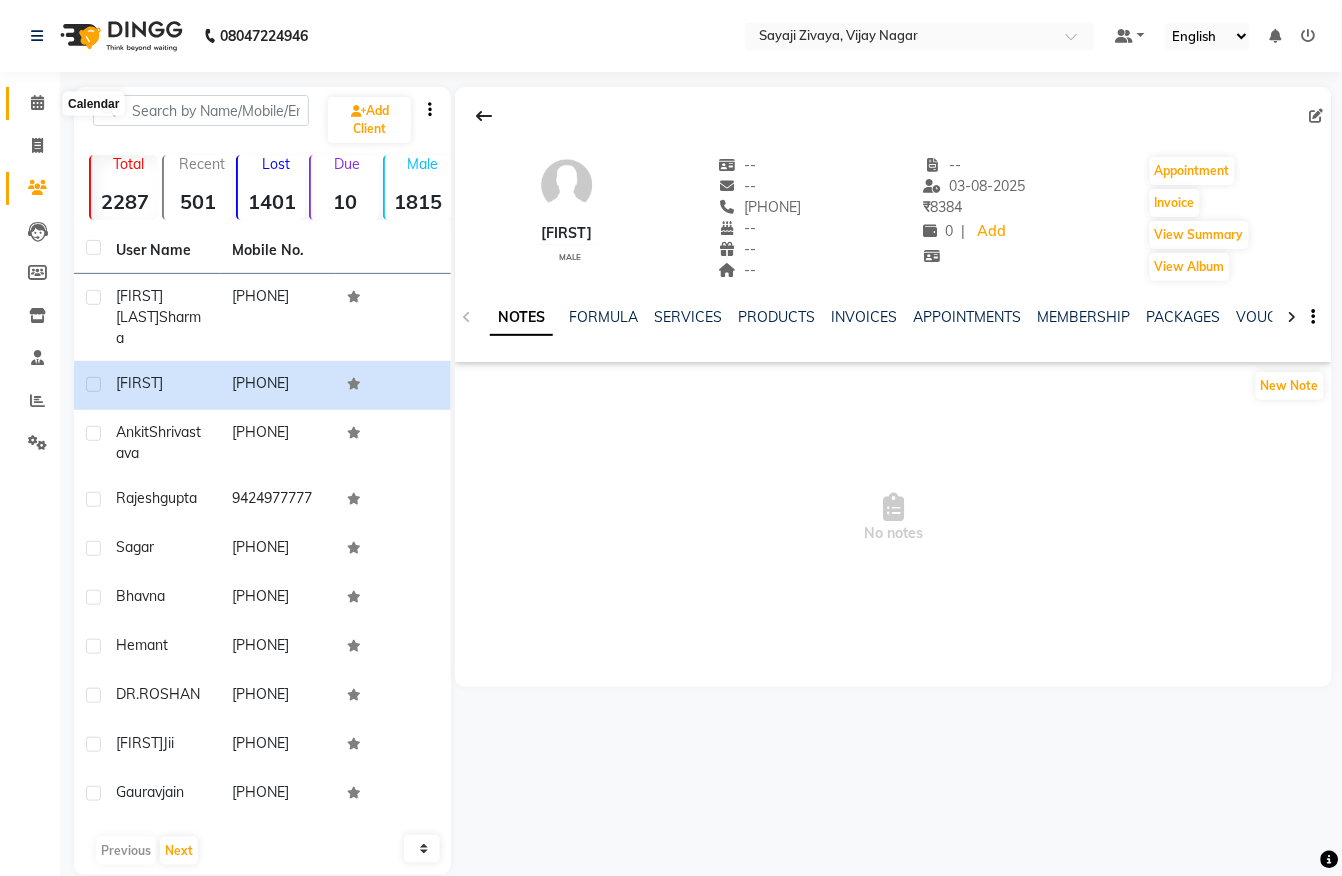 click 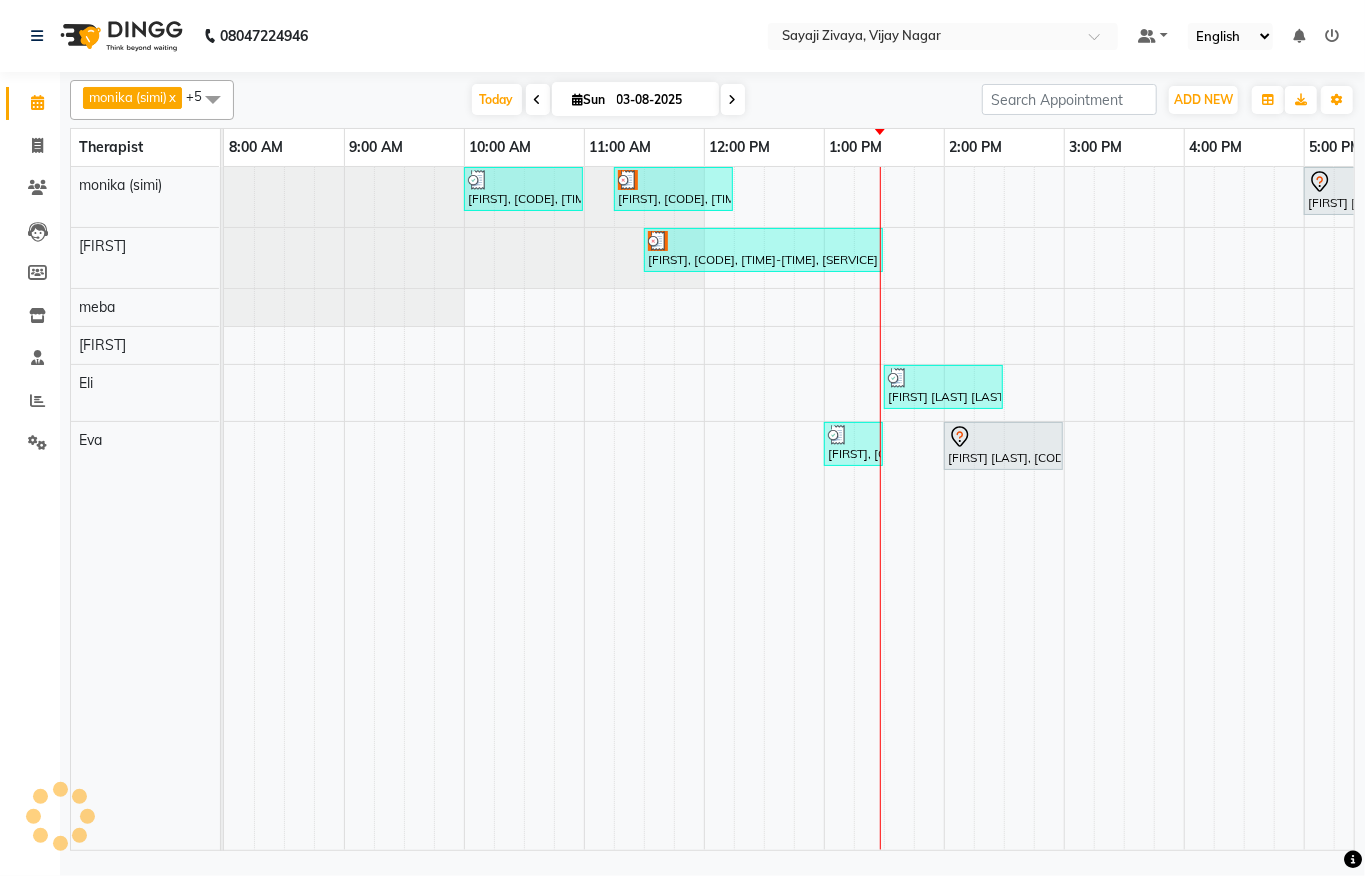 scroll, scrollTop: 0, scrollLeft: 0, axis: both 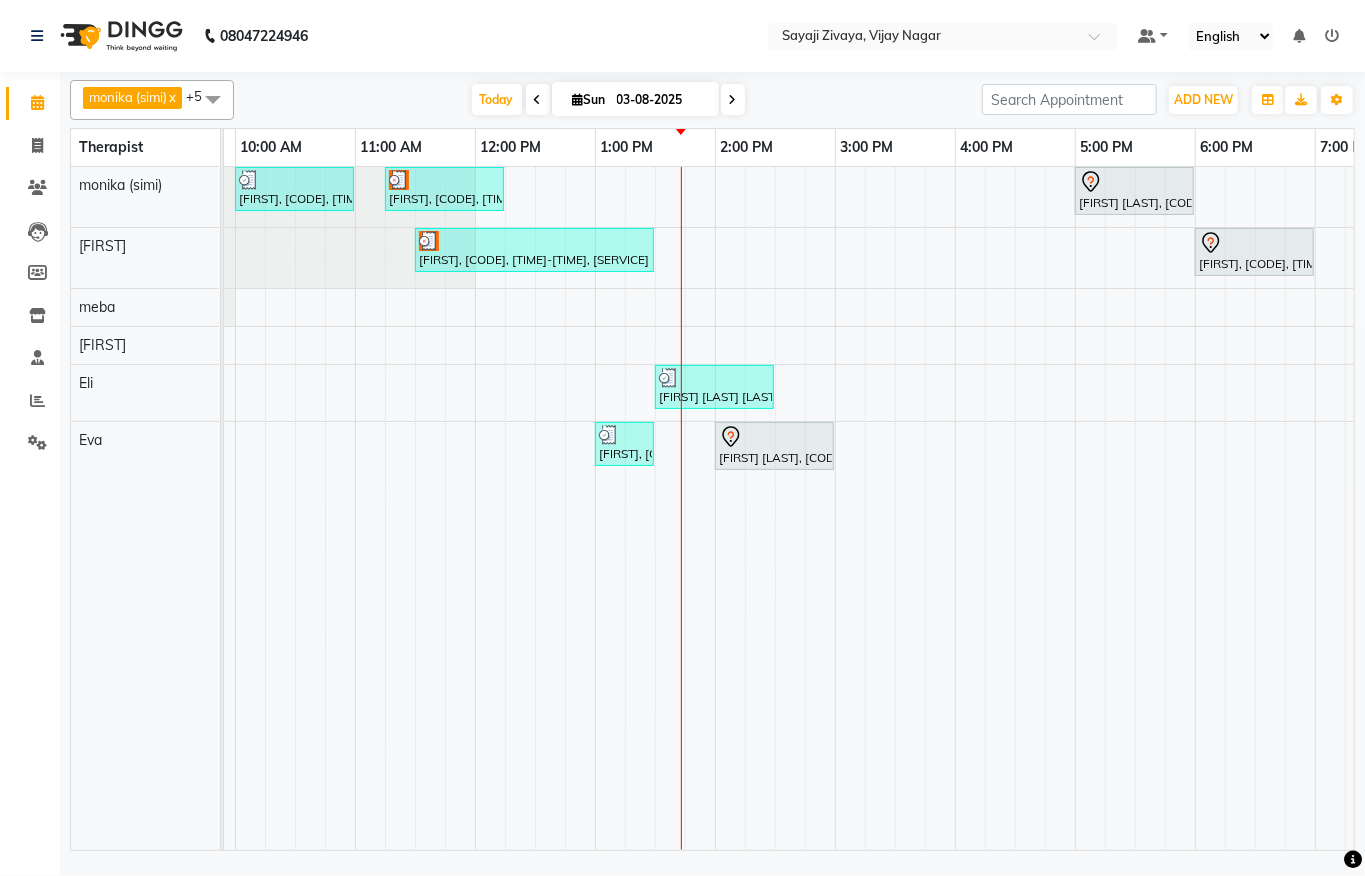 click on "03-08-2025" at bounding box center (661, 100) 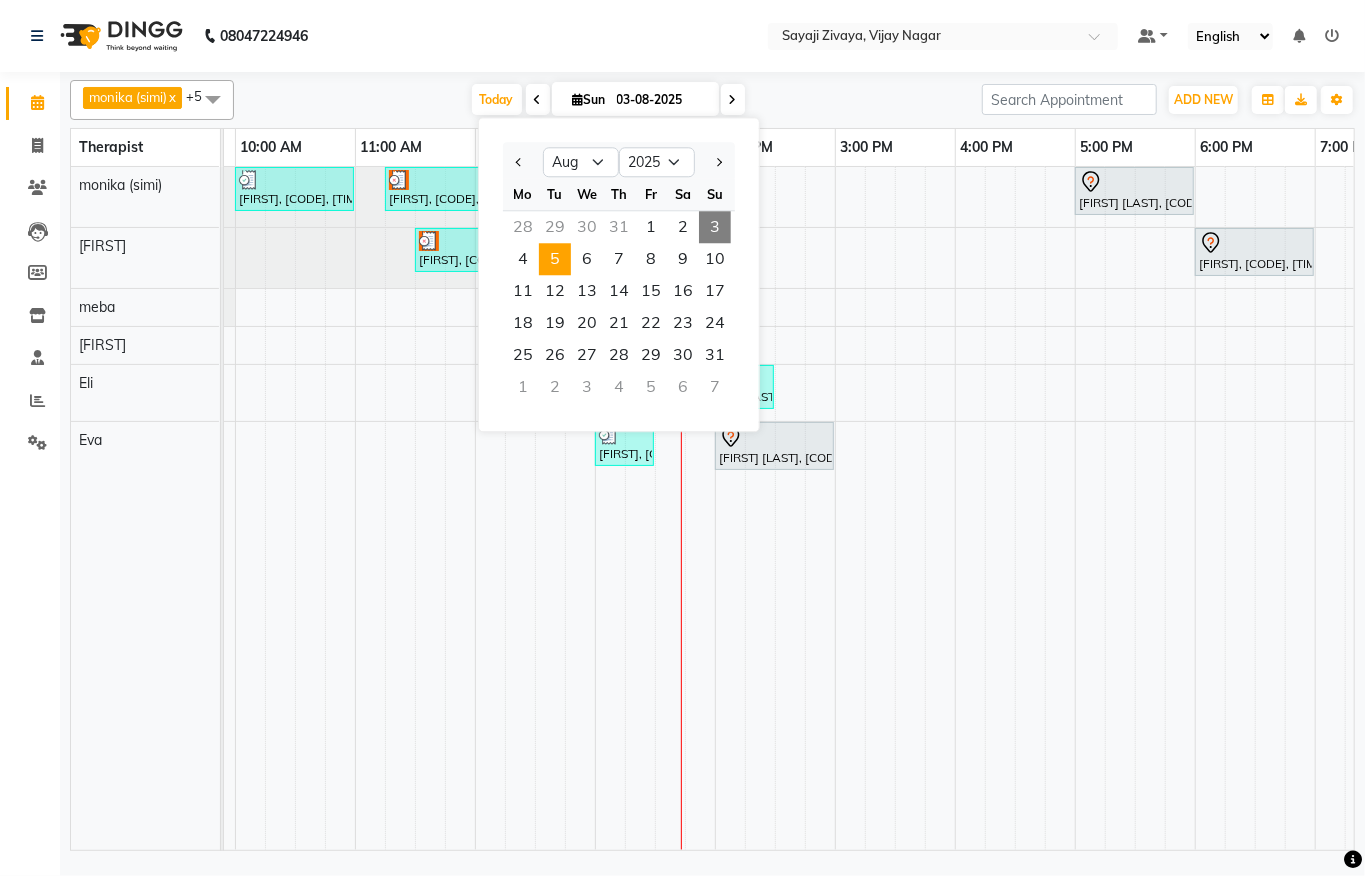 click on "5" at bounding box center (555, 259) 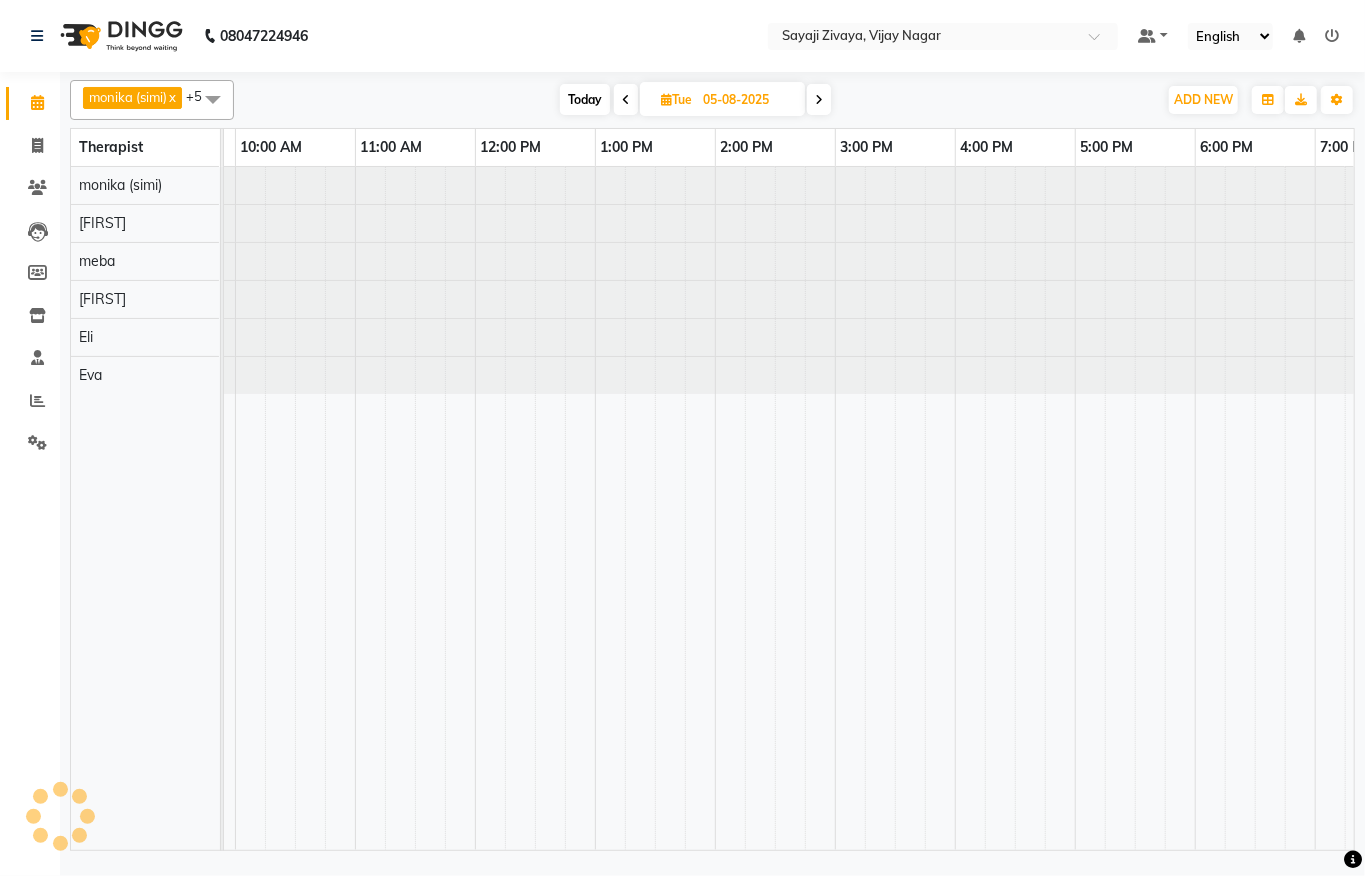 scroll, scrollTop: 0, scrollLeft: 0, axis: both 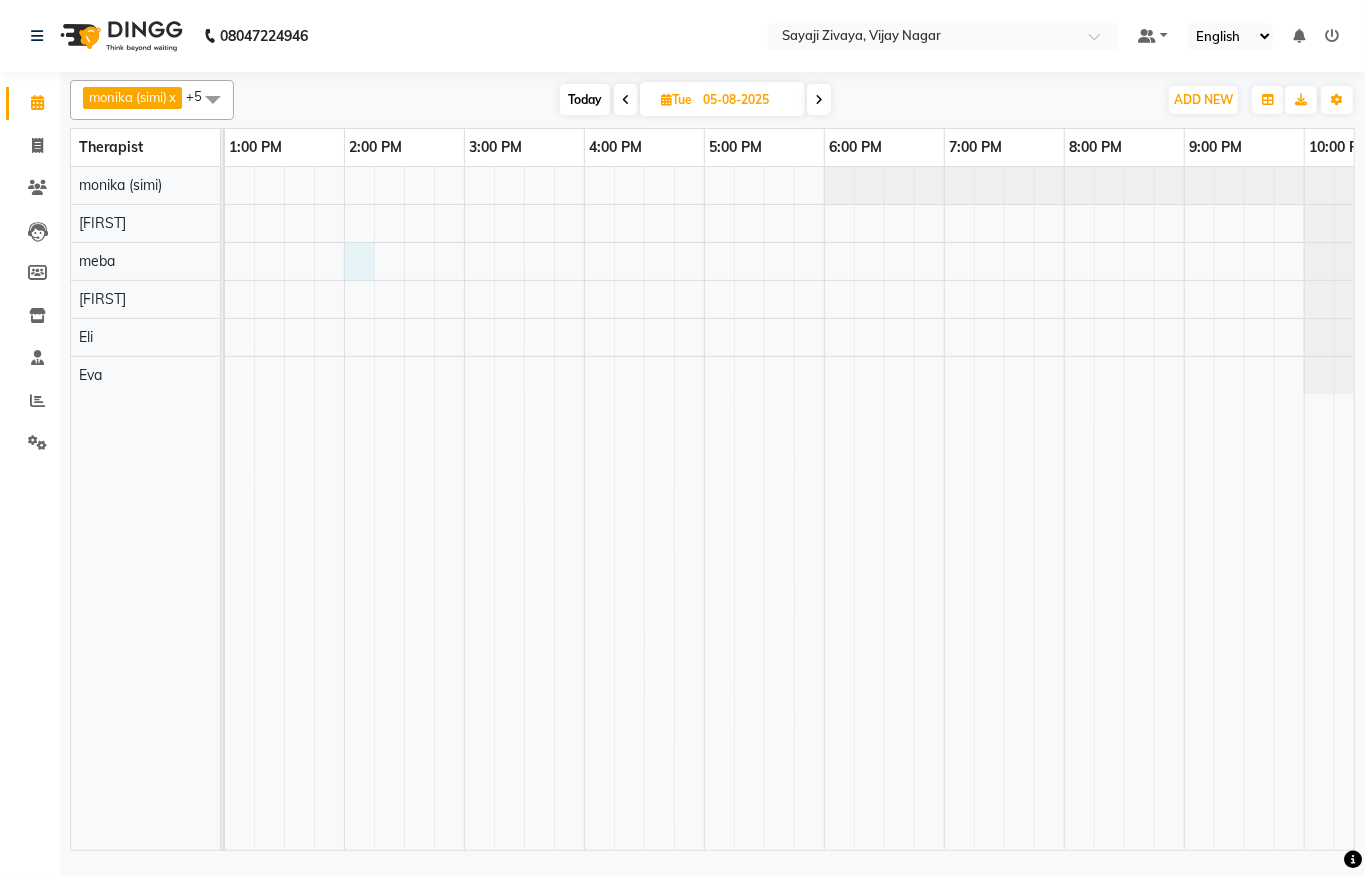click at bounding box center [464, 508] 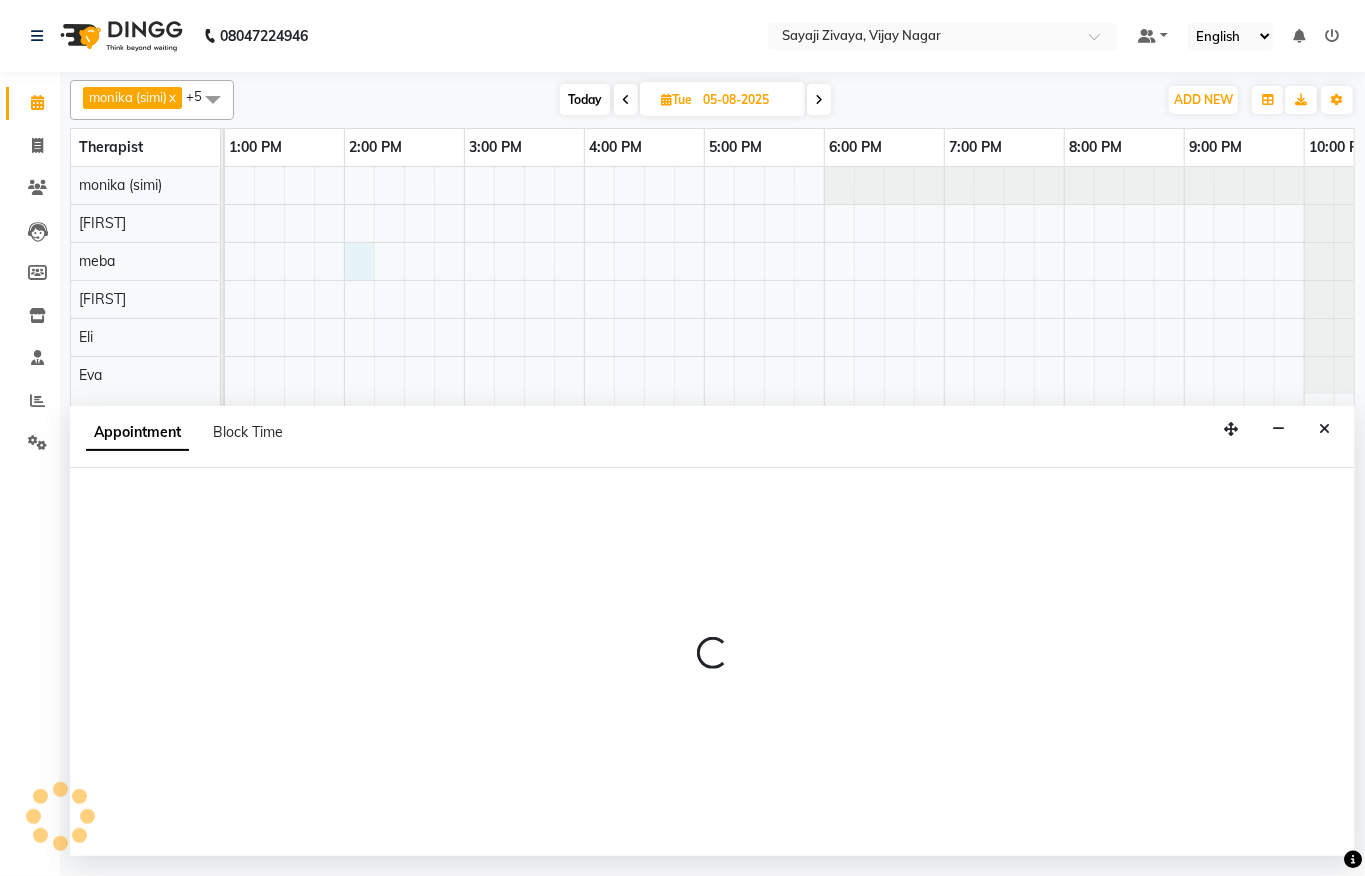 select on "65646" 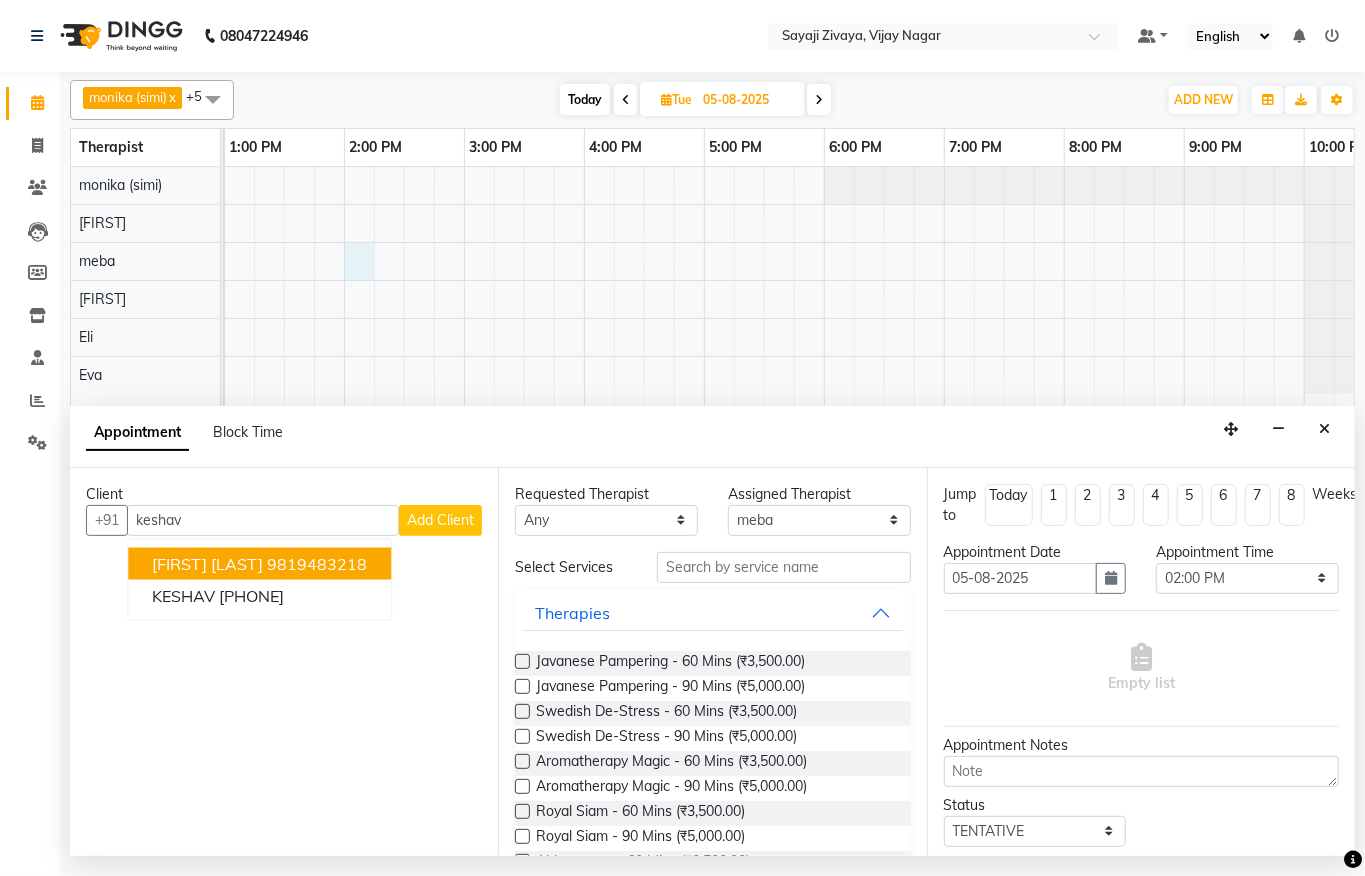 click on "[FIRST] [LAST] [PHONE] [FIRST] [PHONE]" at bounding box center (259, 579) 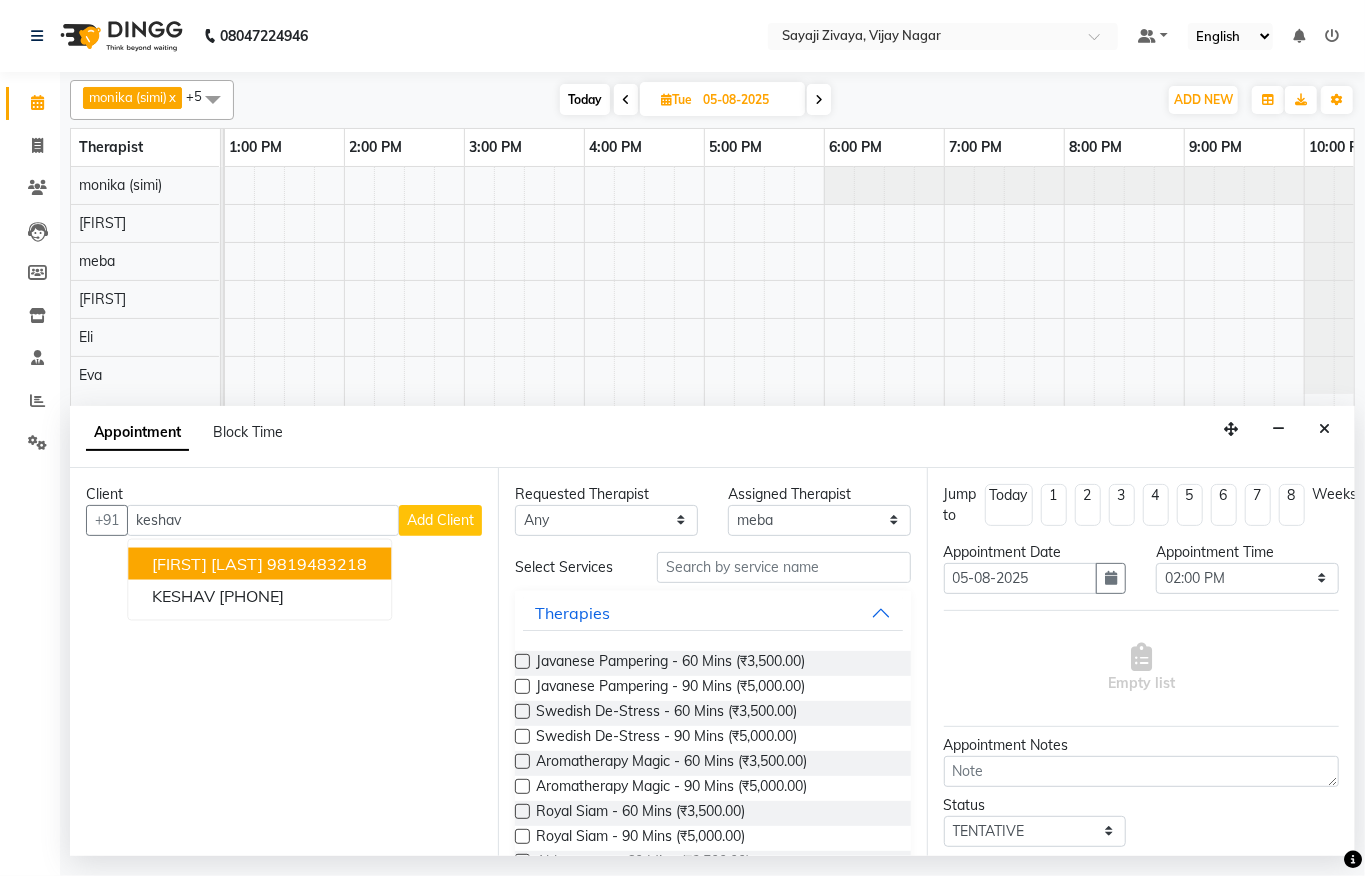 click on "[FIRST] [LAST] [PHONE]" at bounding box center (259, 563) 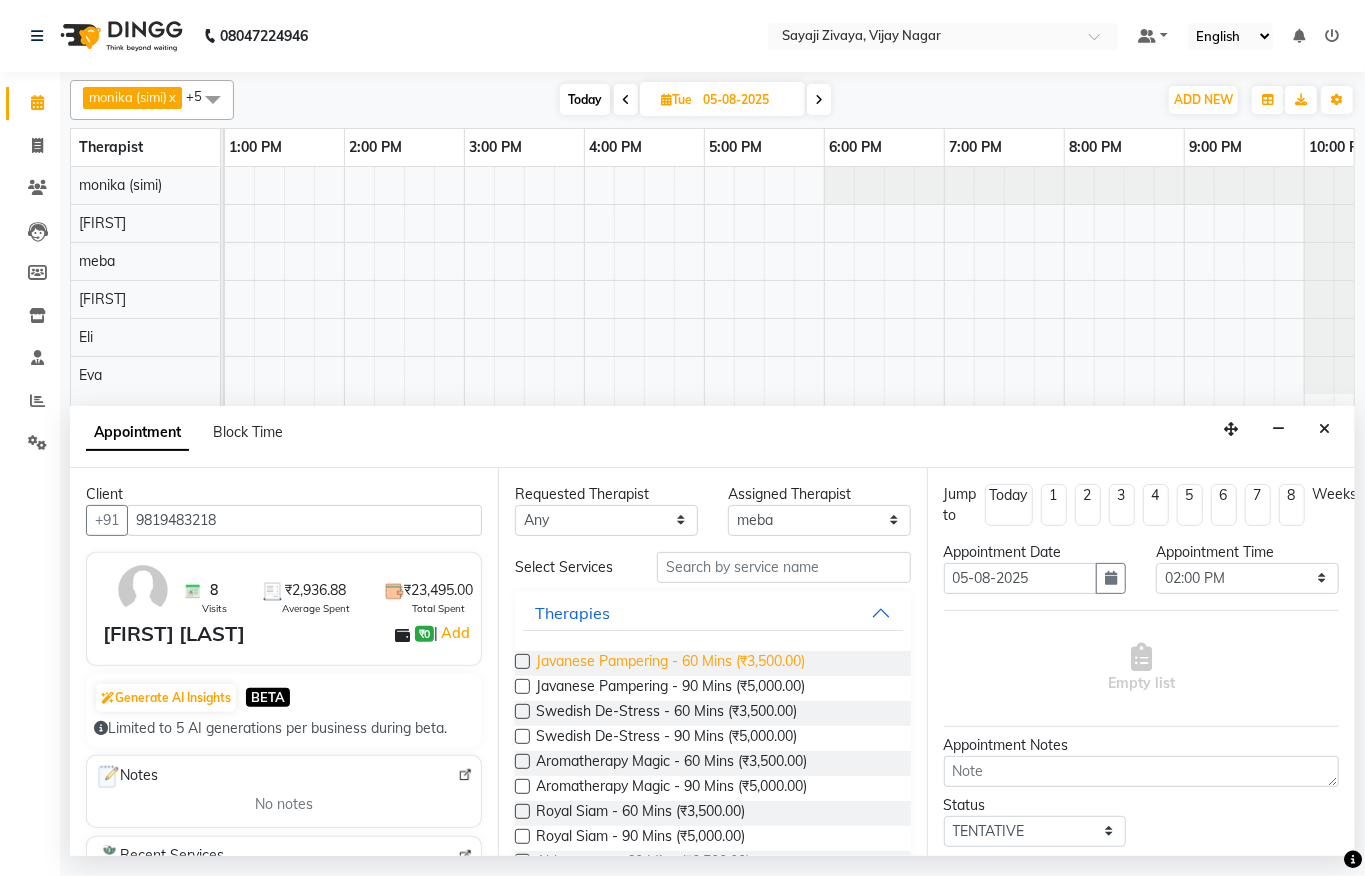 type on "9819483218" 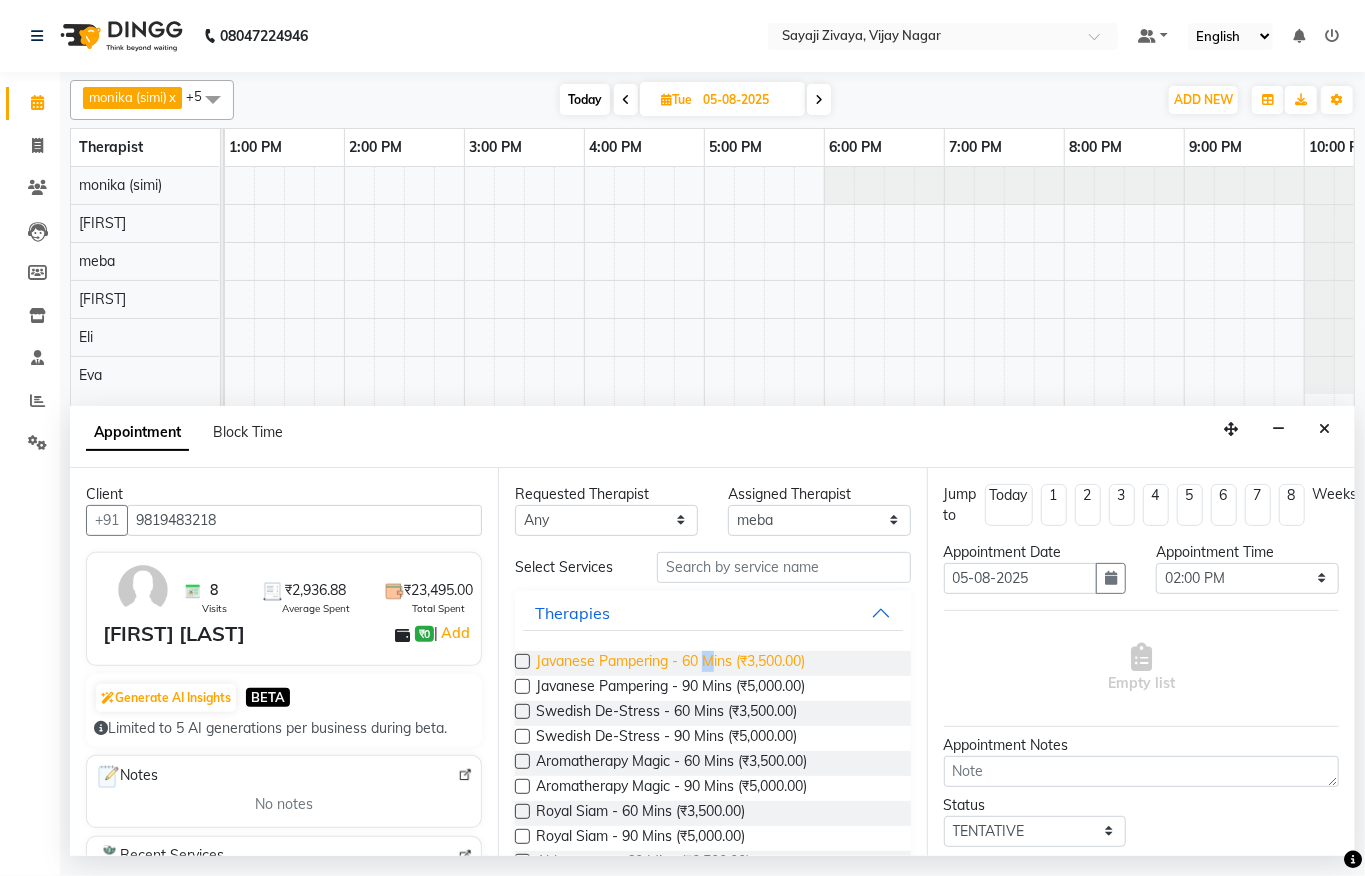 click on "Javanese Pampering - 60 Mins (₹3,500.00)" at bounding box center (670, 663) 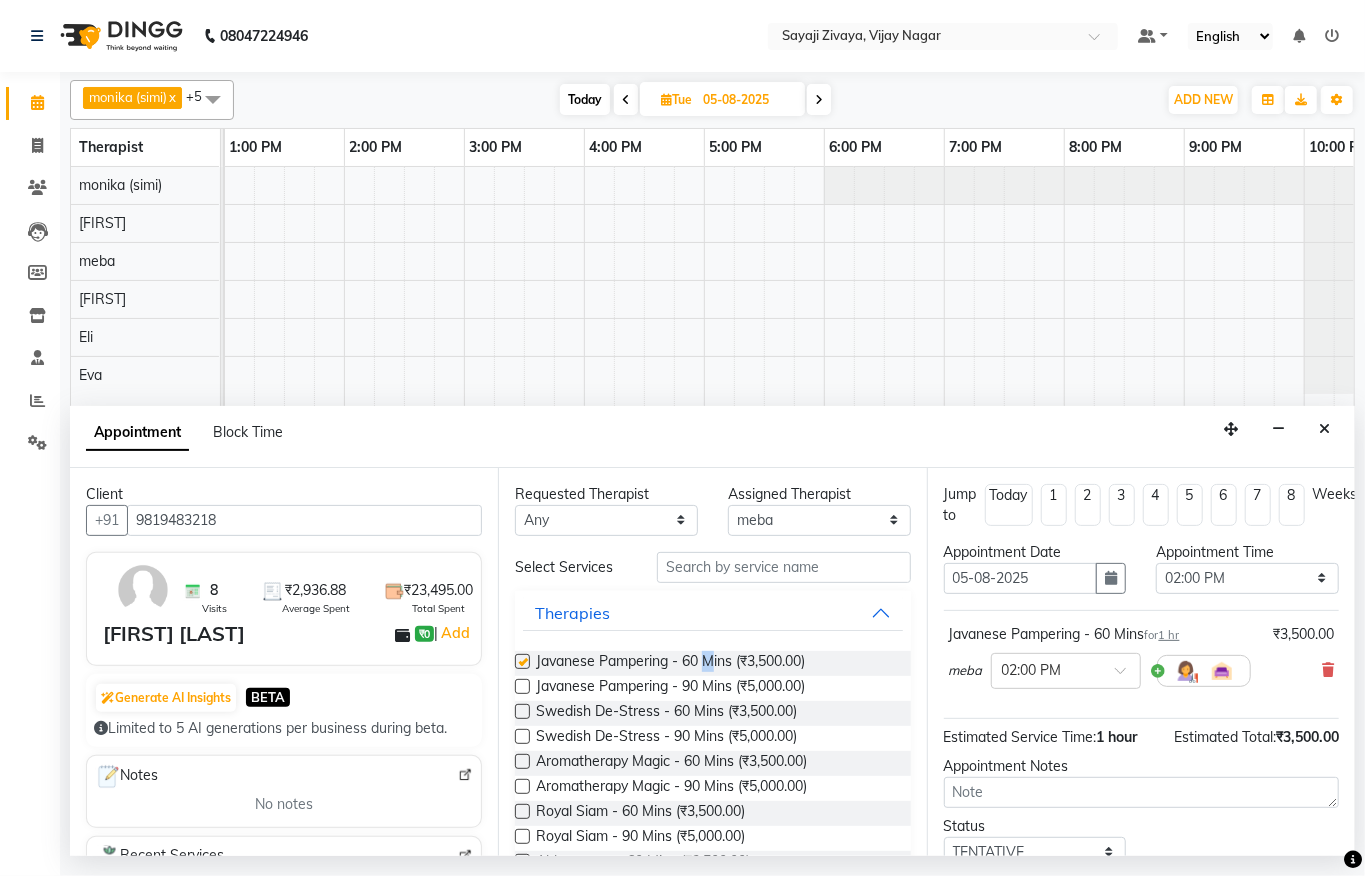 checkbox on "false" 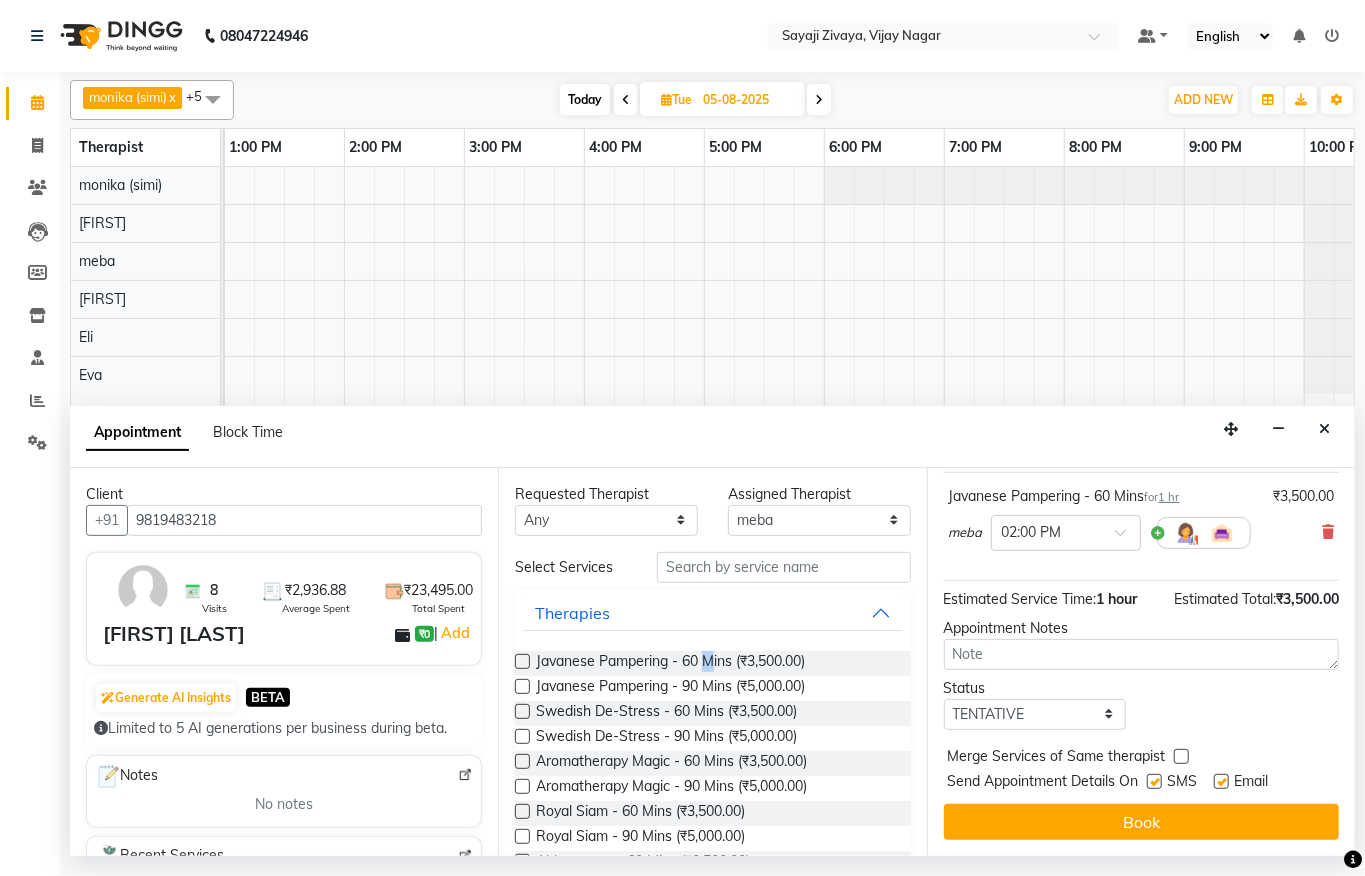 scroll, scrollTop: 184, scrollLeft: 0, axis: vertical 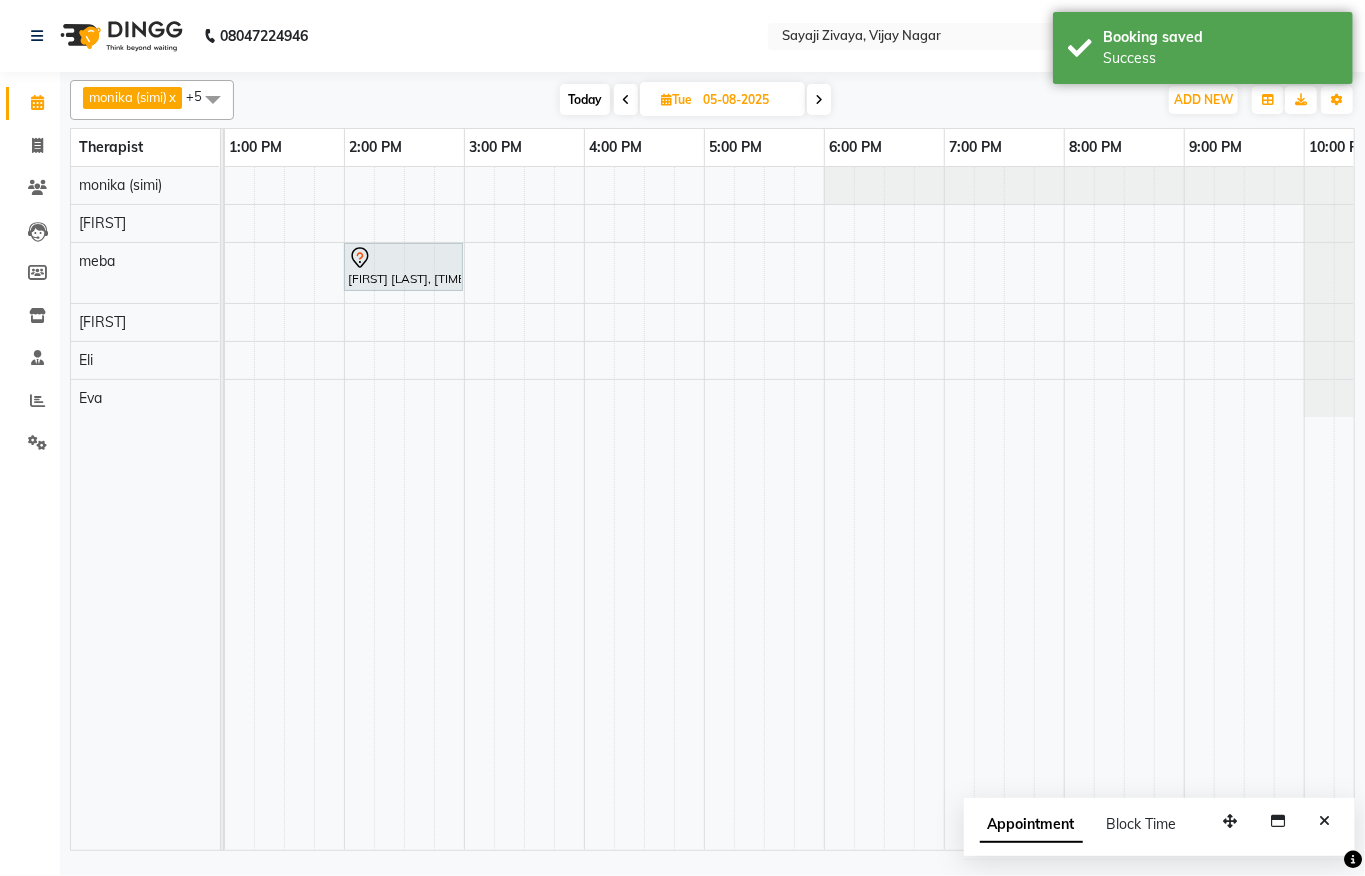 click on "Today" at bounding box center (585, 99) 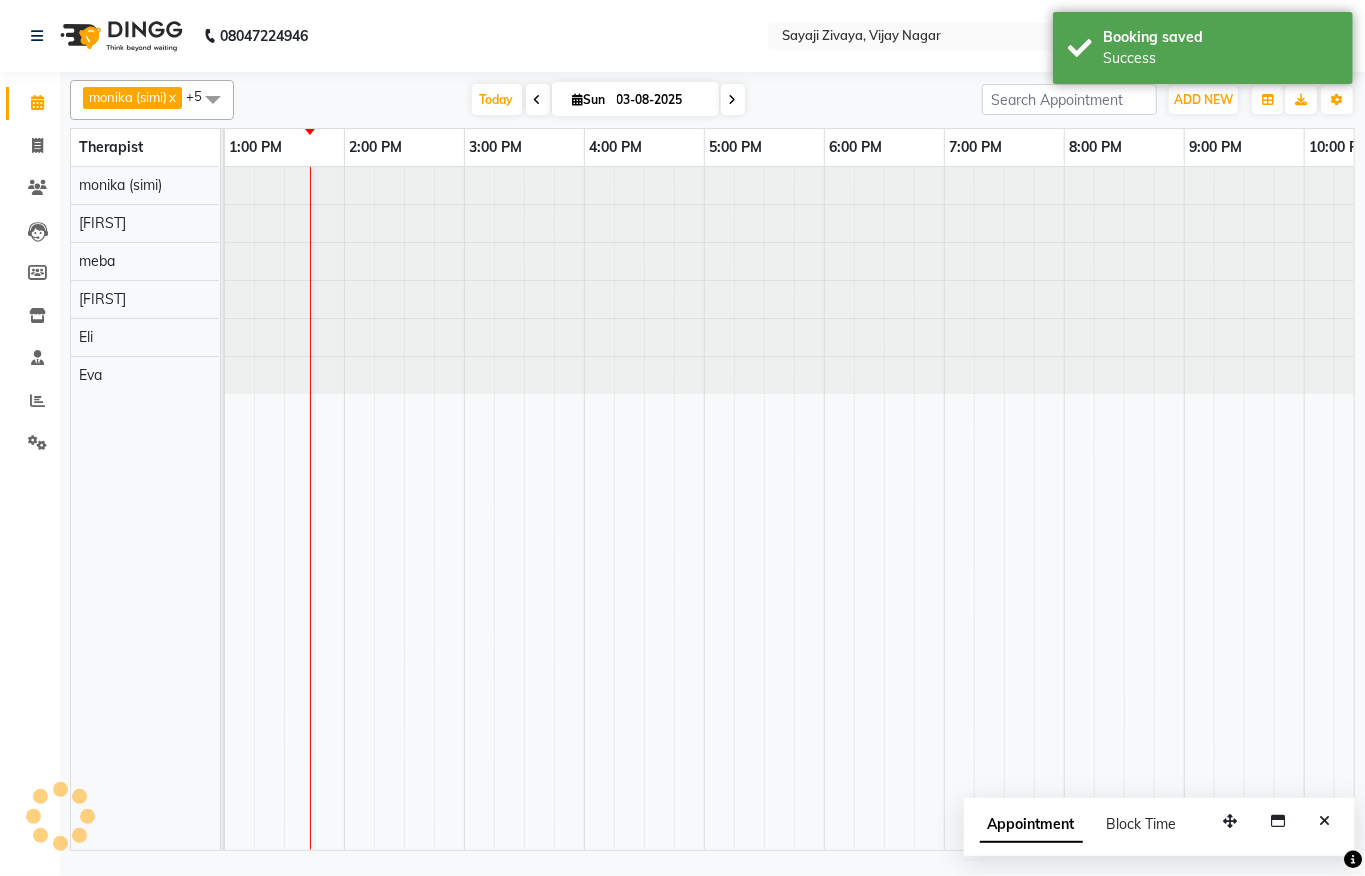 scroll, scrollTop: 0, scrollLeft: 0, axis: both 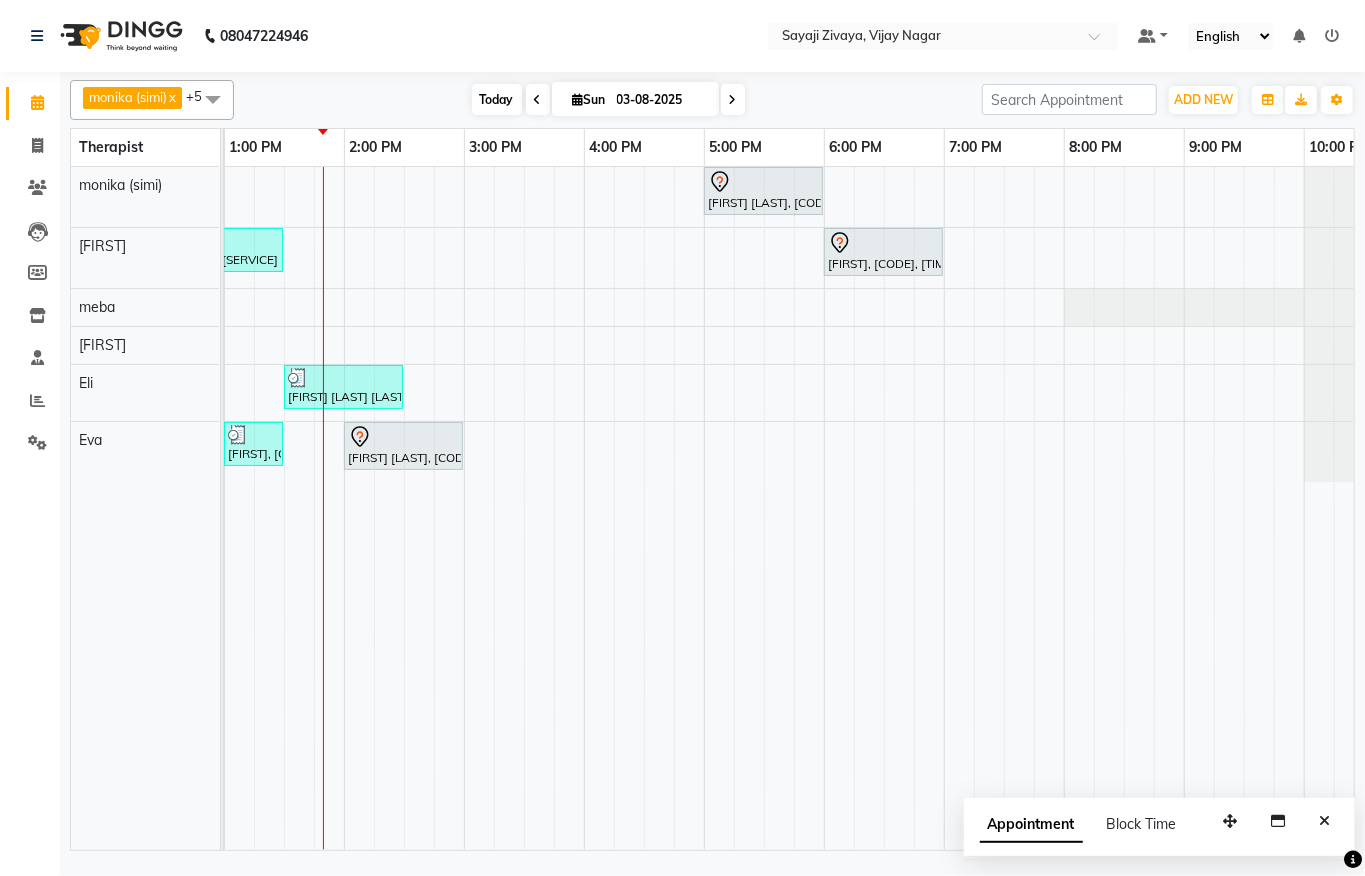 click on "Today" at bounding box center [497, 99] 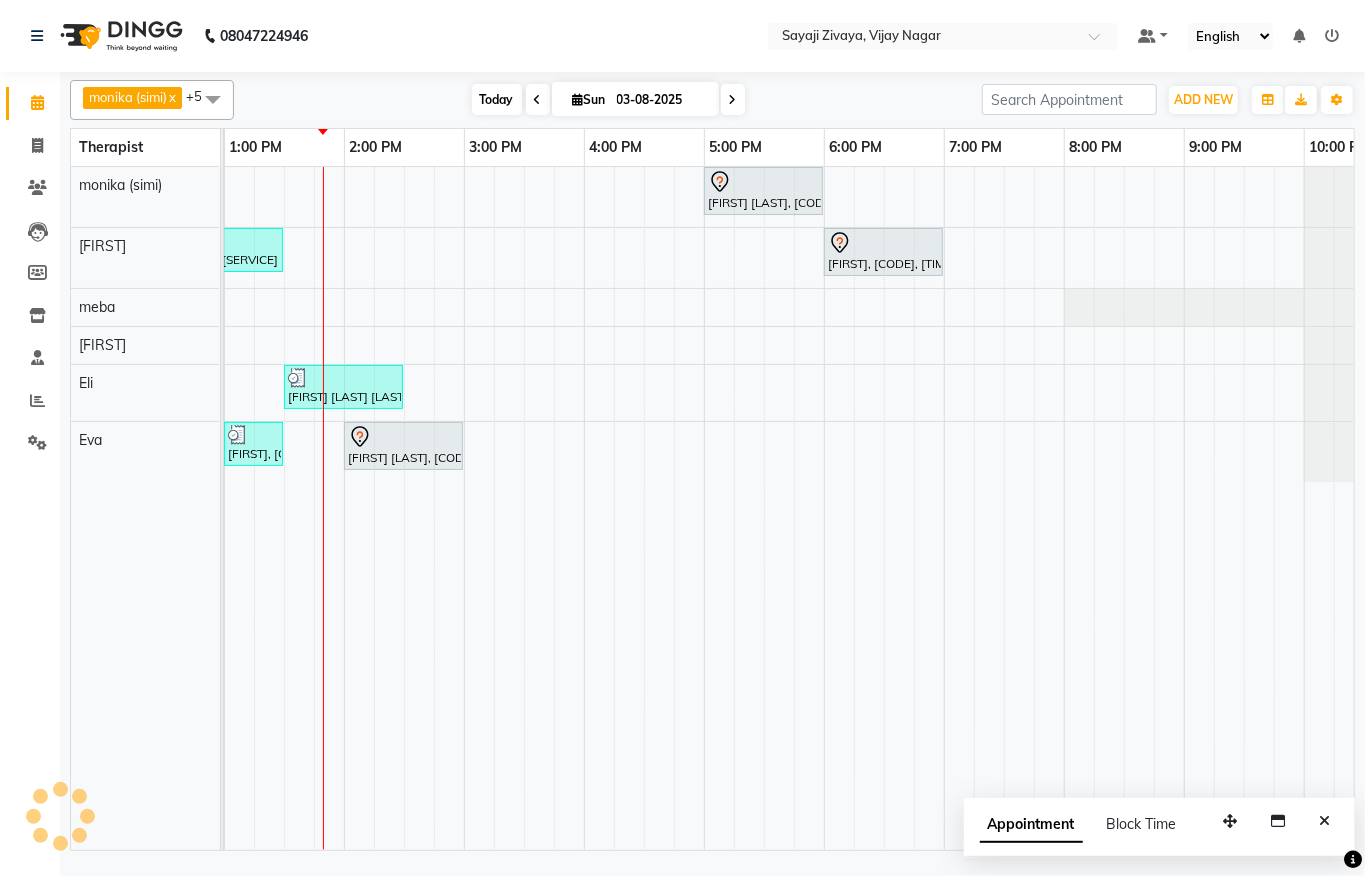 scroll, scrollTop: 0, scrollLeft: 0, axis: both 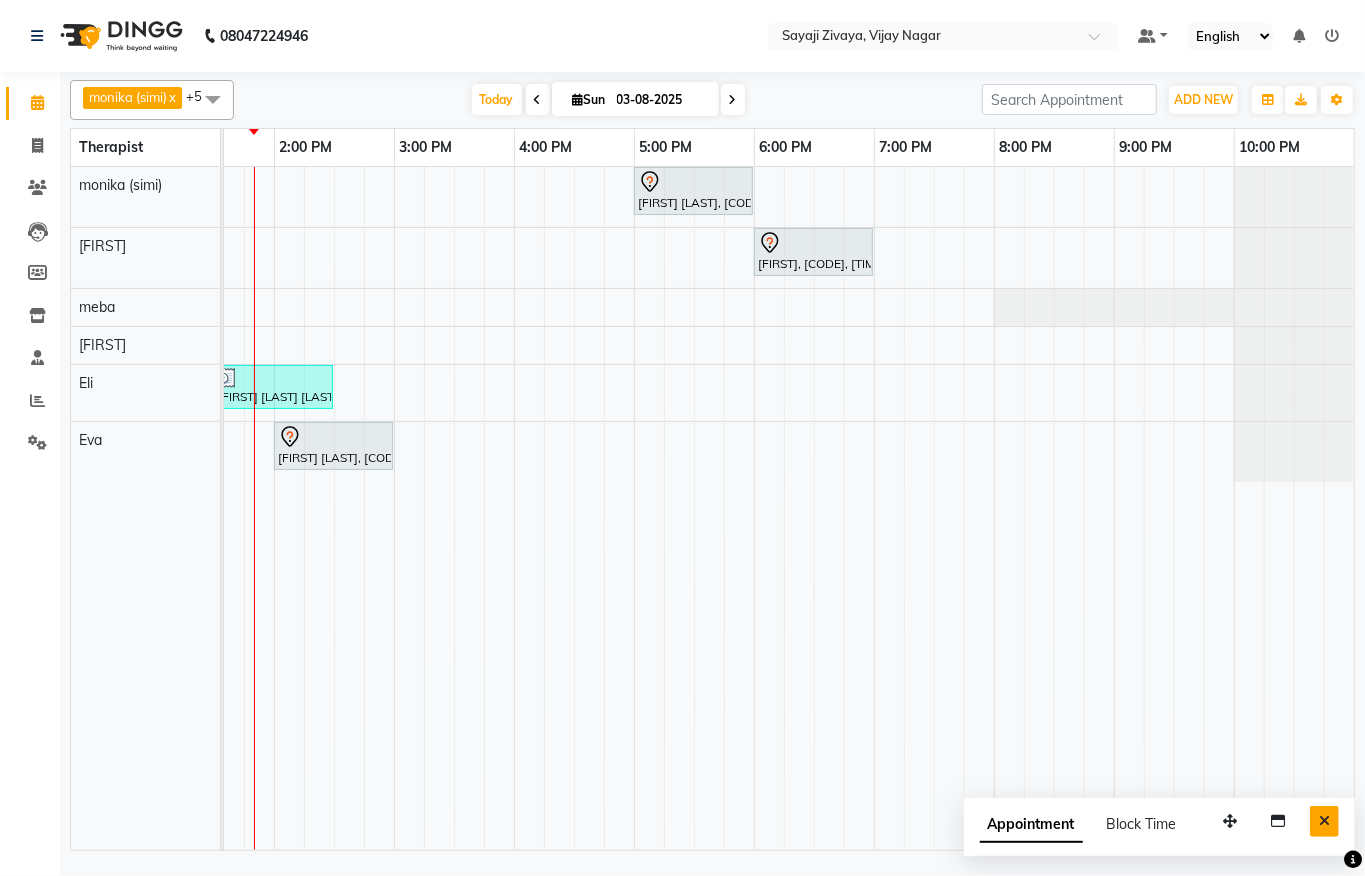 click at bounding box center [1324, 821] 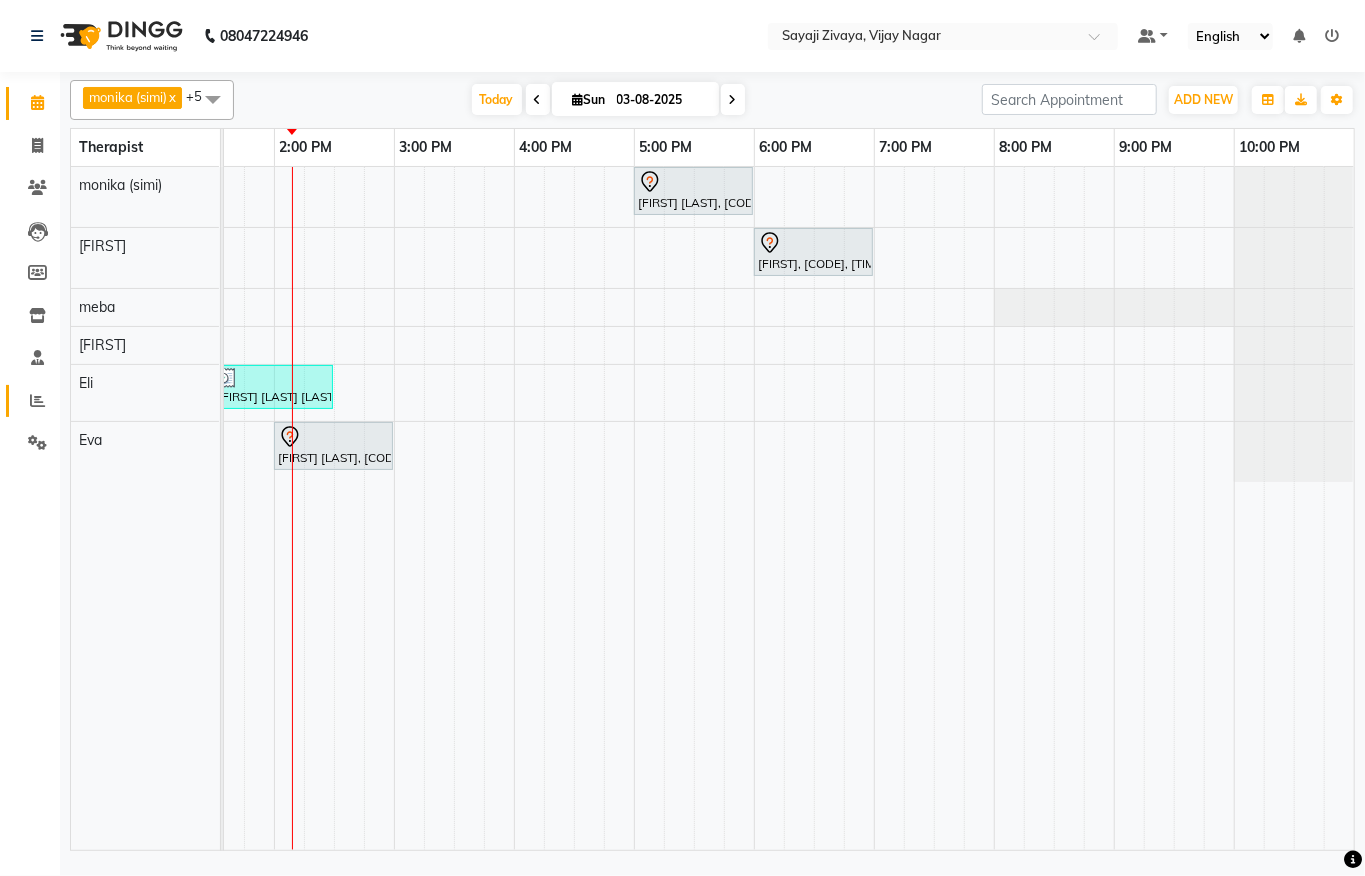 click on "Reports" 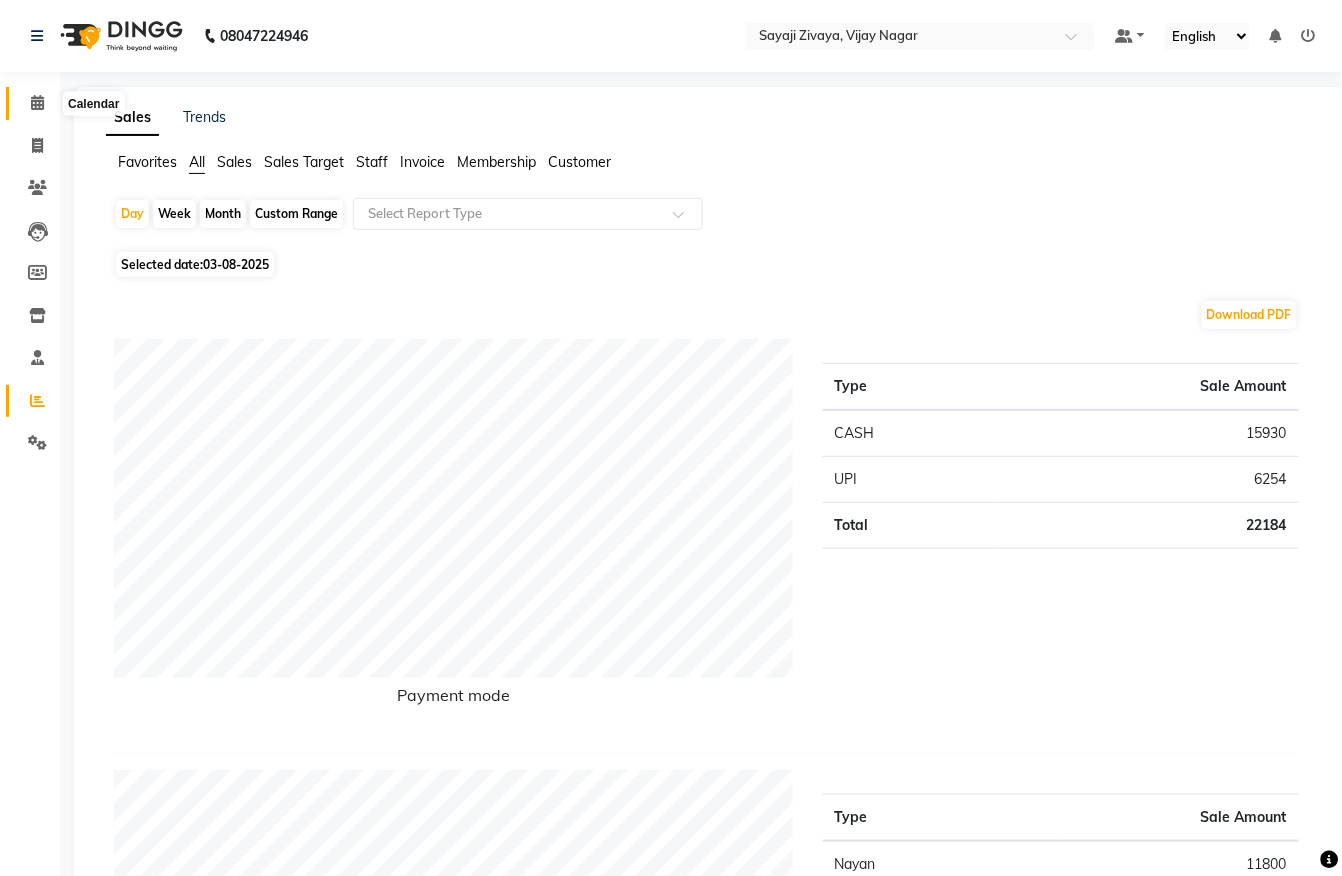 click 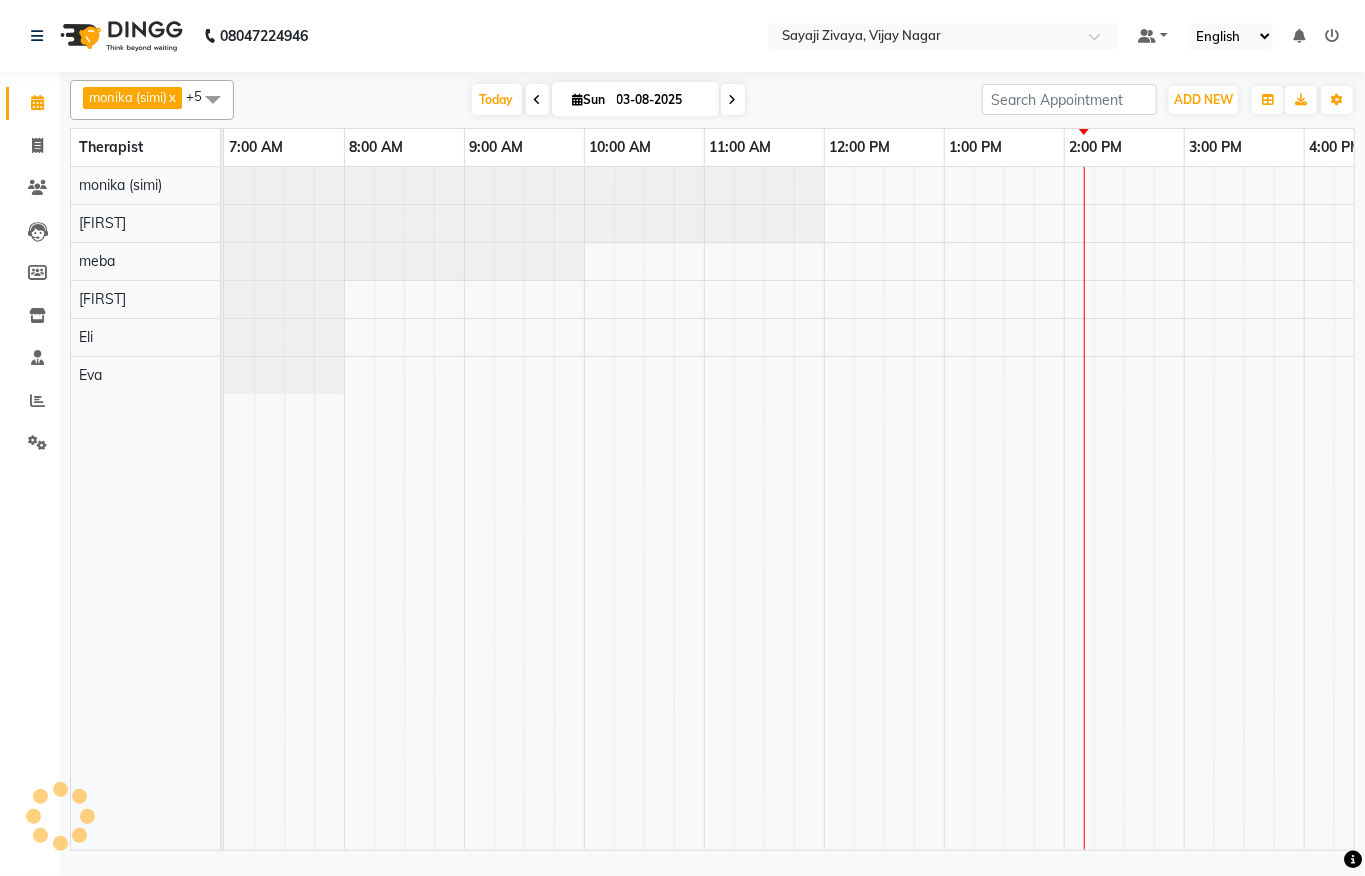 scroll, scrollTop: 0, scrollLeft: 0, axis: both 